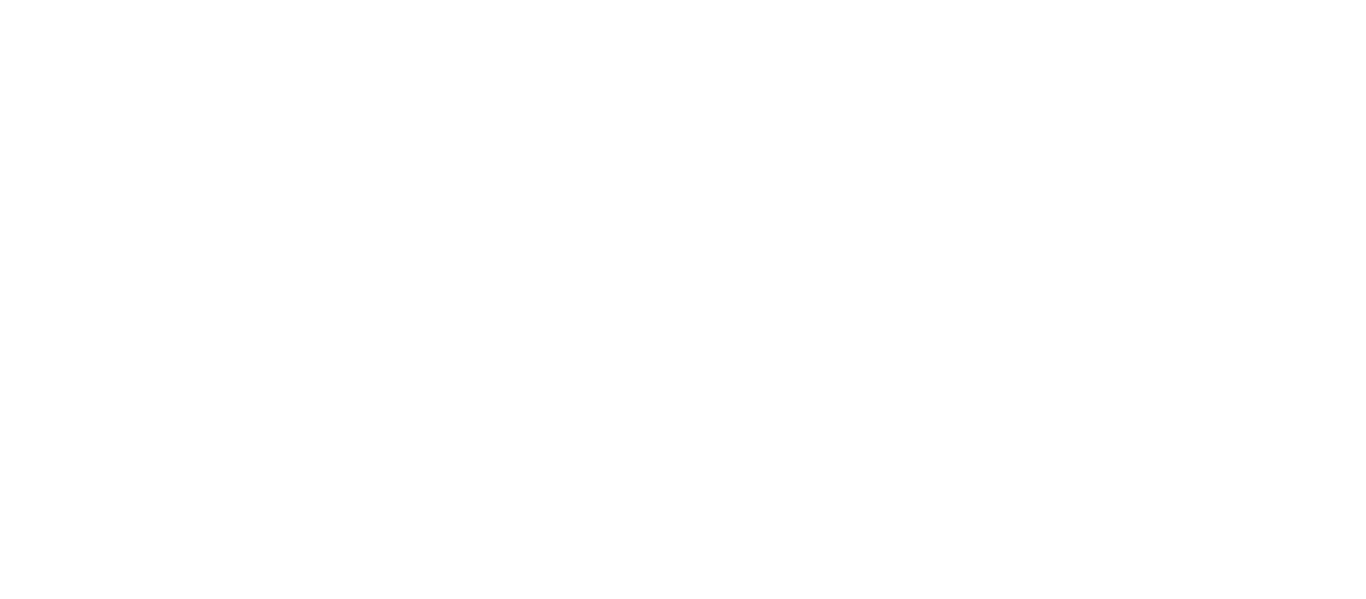scroll, scrollTop: 0, scrollLeft: 0, axis: both 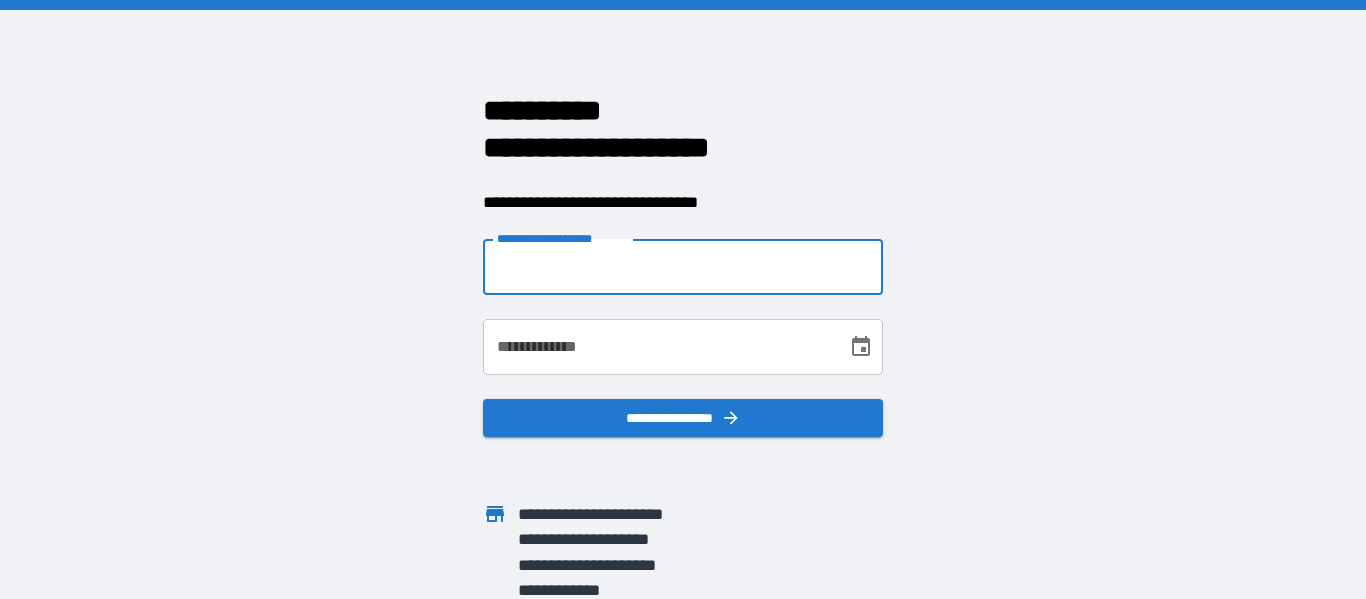 click on "**********" at bounding box center (683, 267) 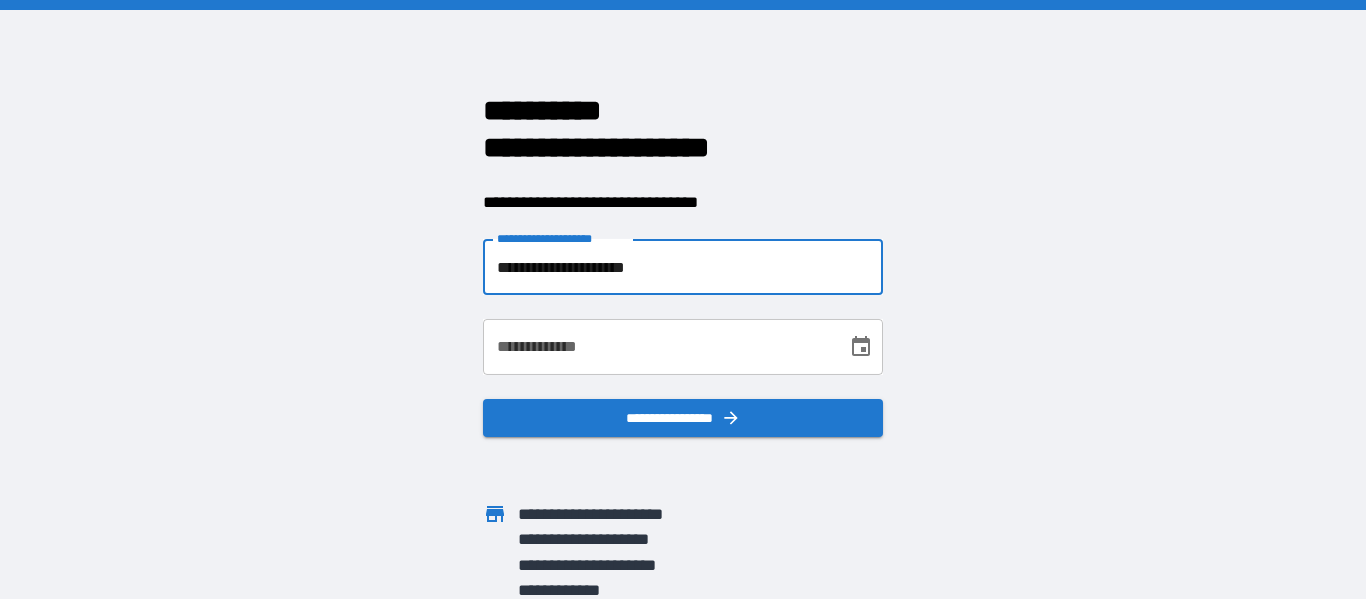 type on "**********" 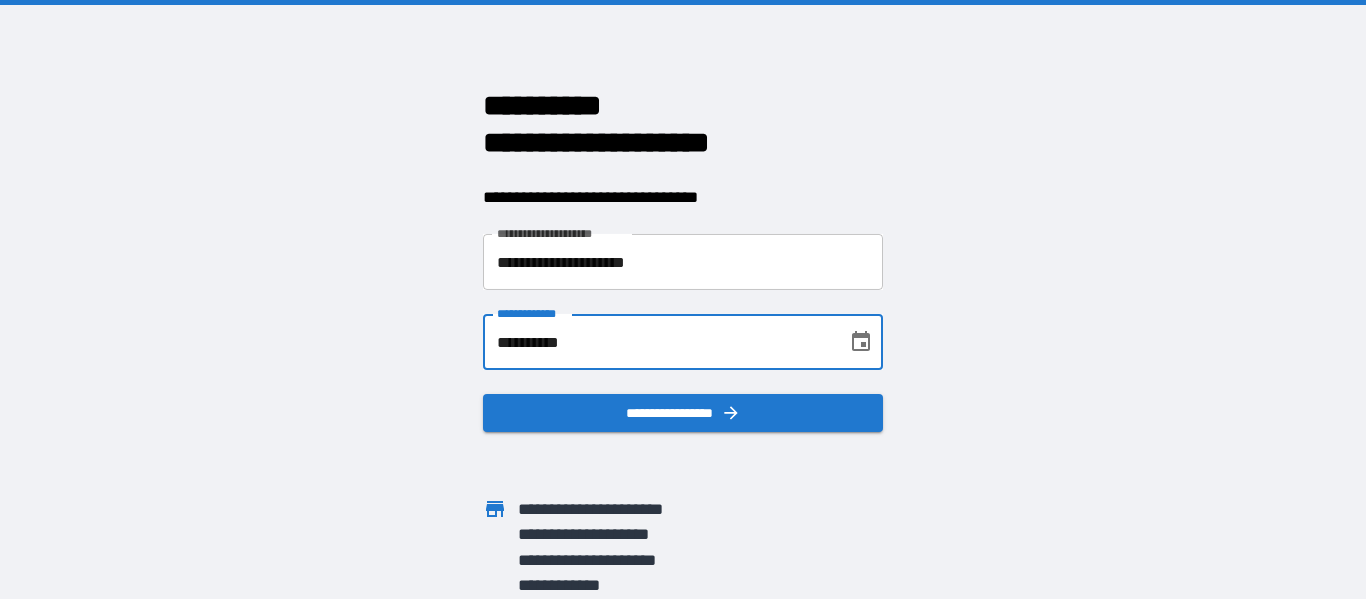 scroll, scrollTop: 6, scrollLeft: 0, axis: vertical 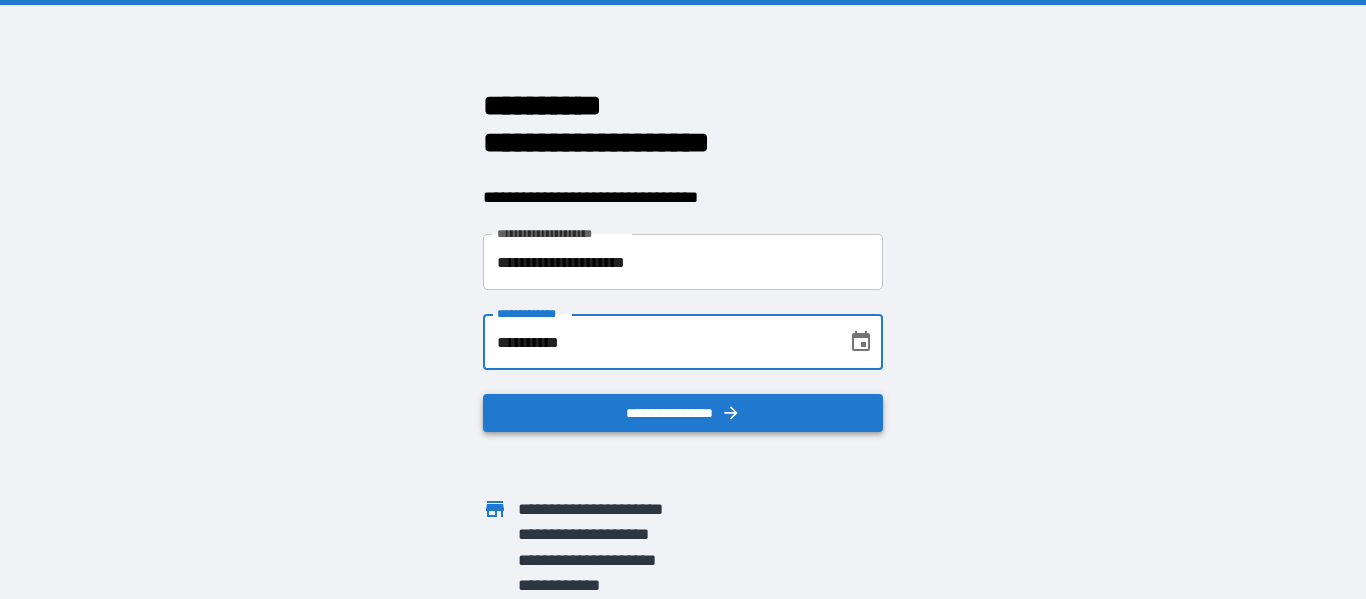 type on "**********" 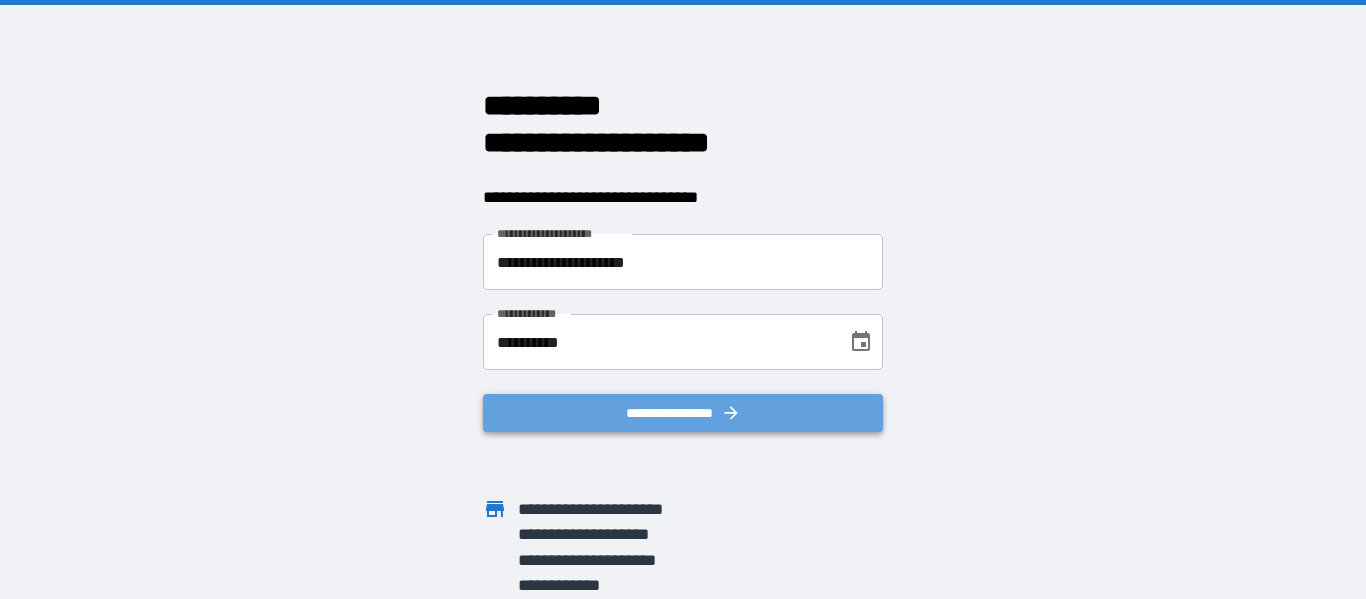 click 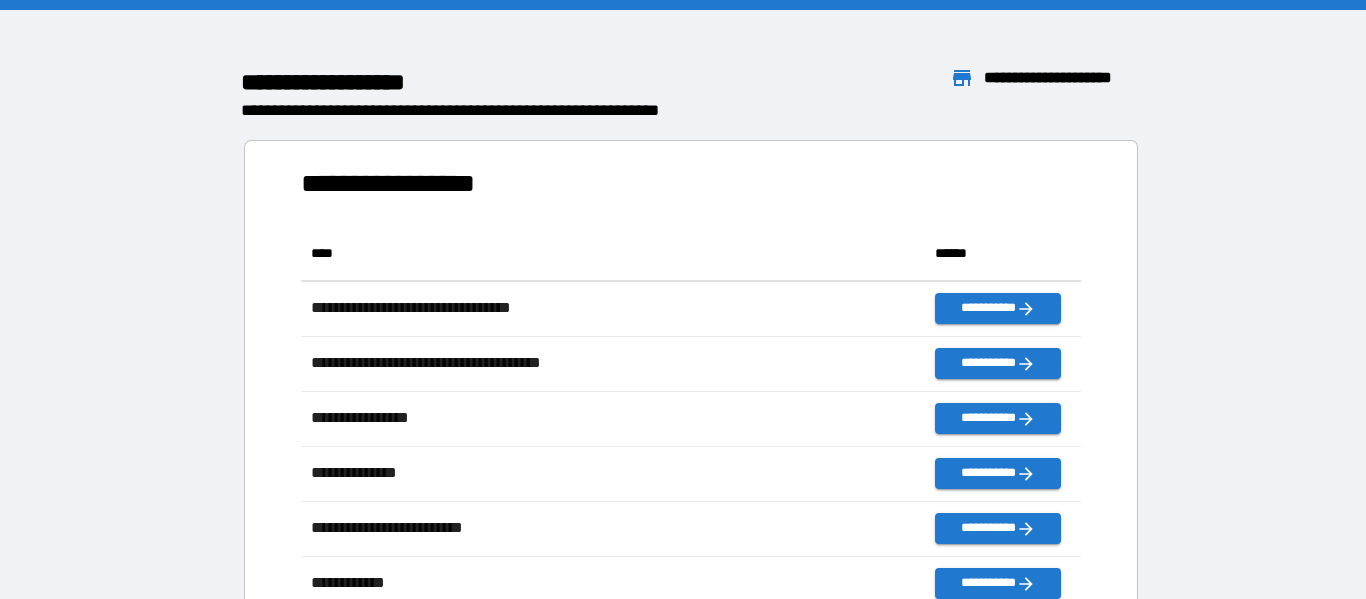 scroll, scrollTop: 1, scrollLeft: 1, axis: both 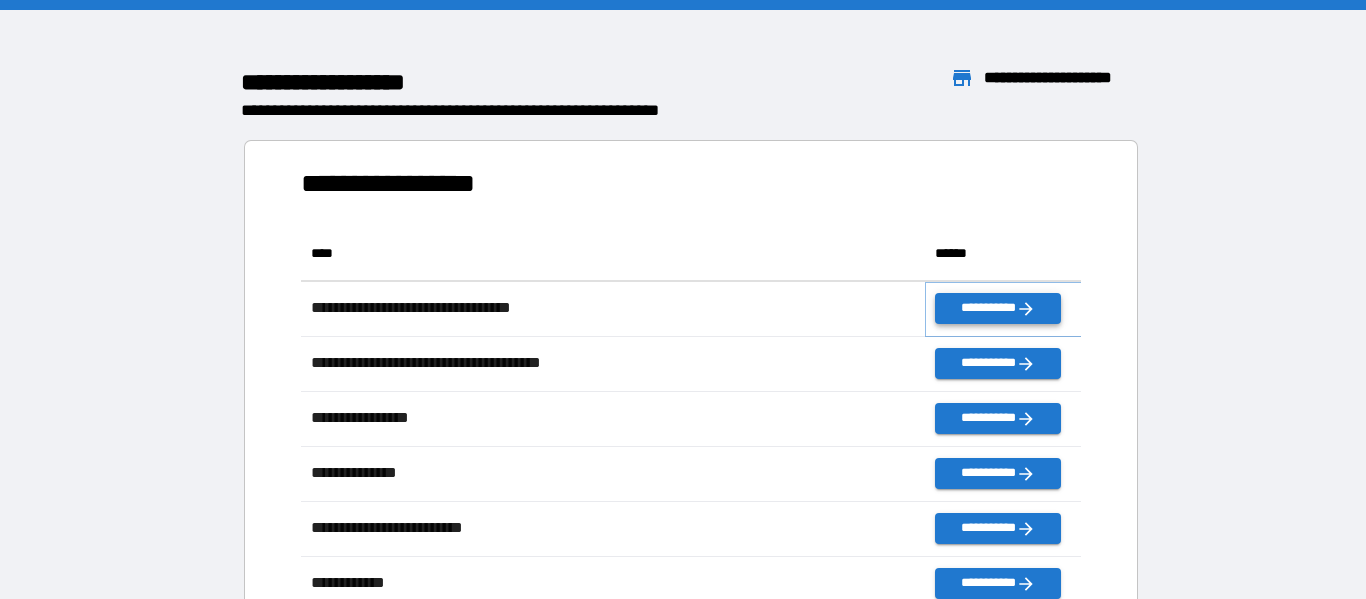 click on "**********" at bounding box center [997, 308] 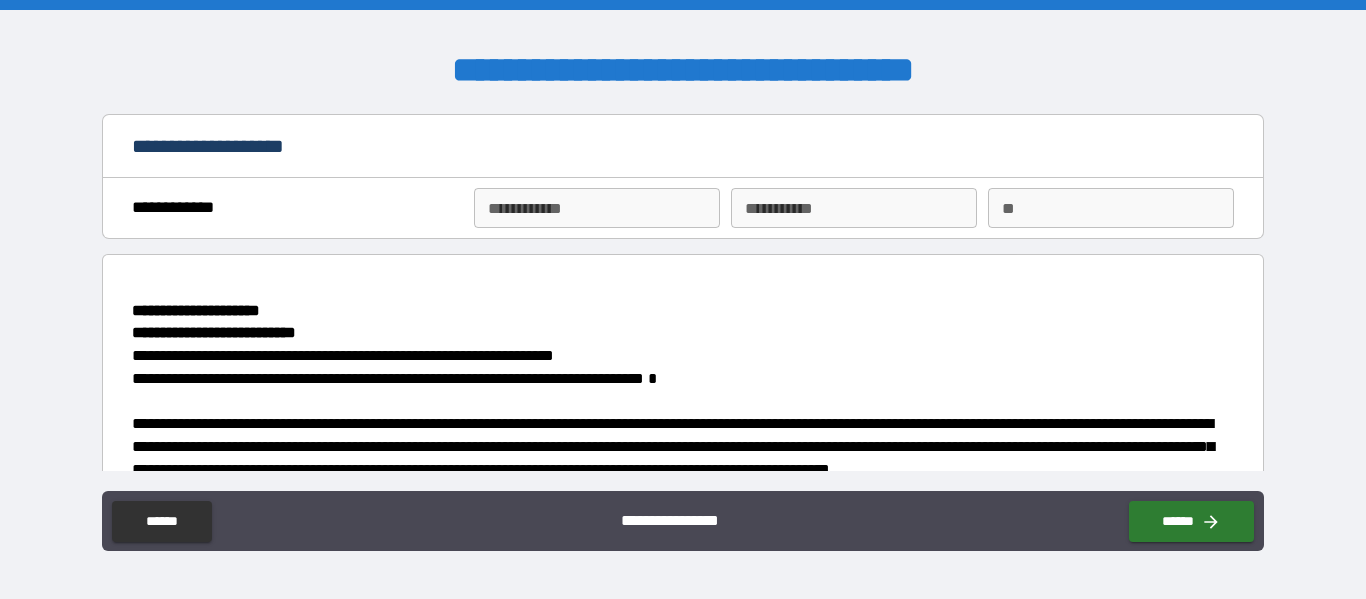 click on "**********" at bounding box center (597, 208) 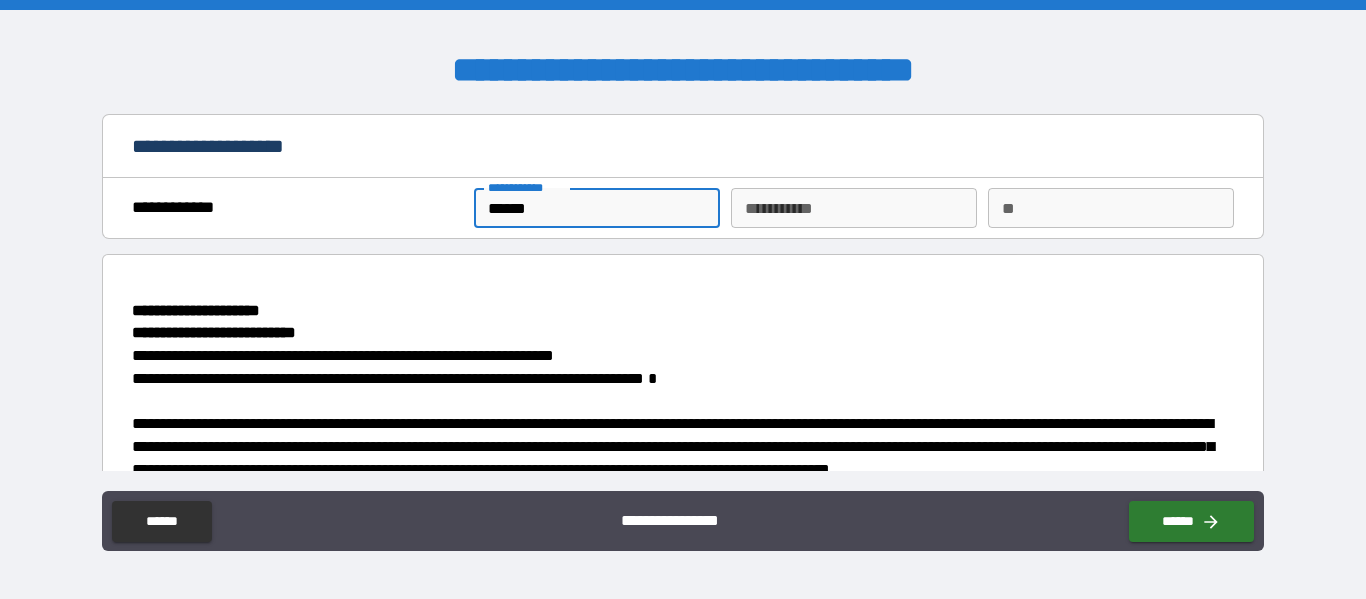 type on "******" 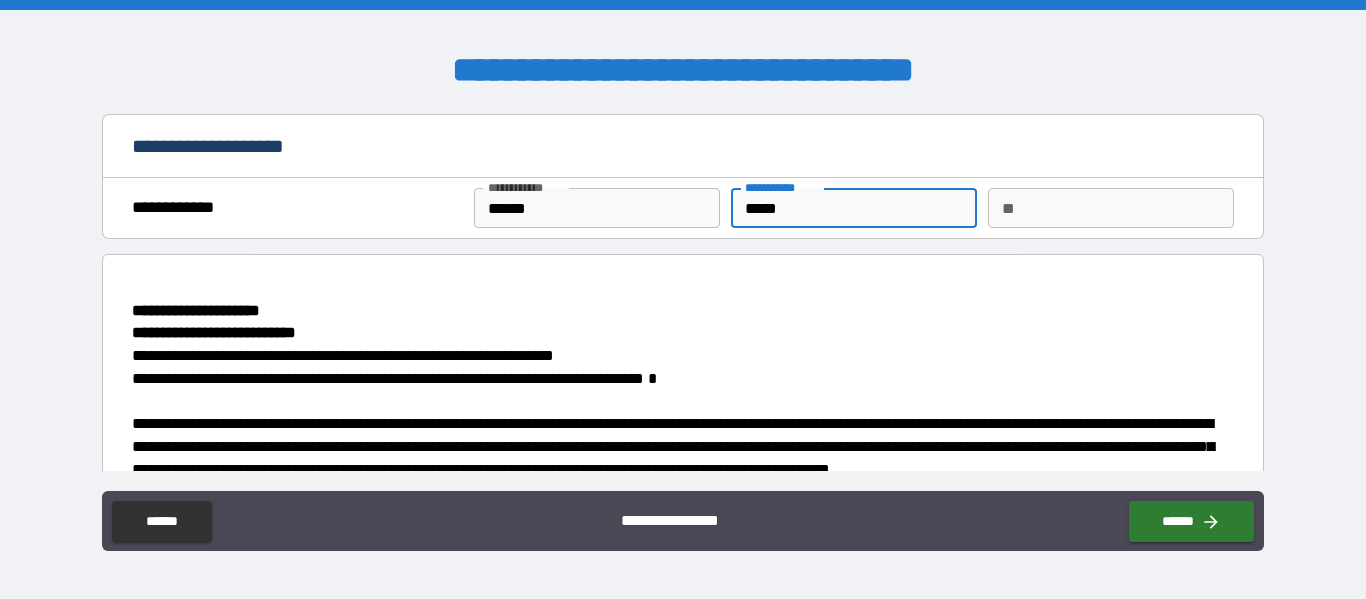 type on "*****" 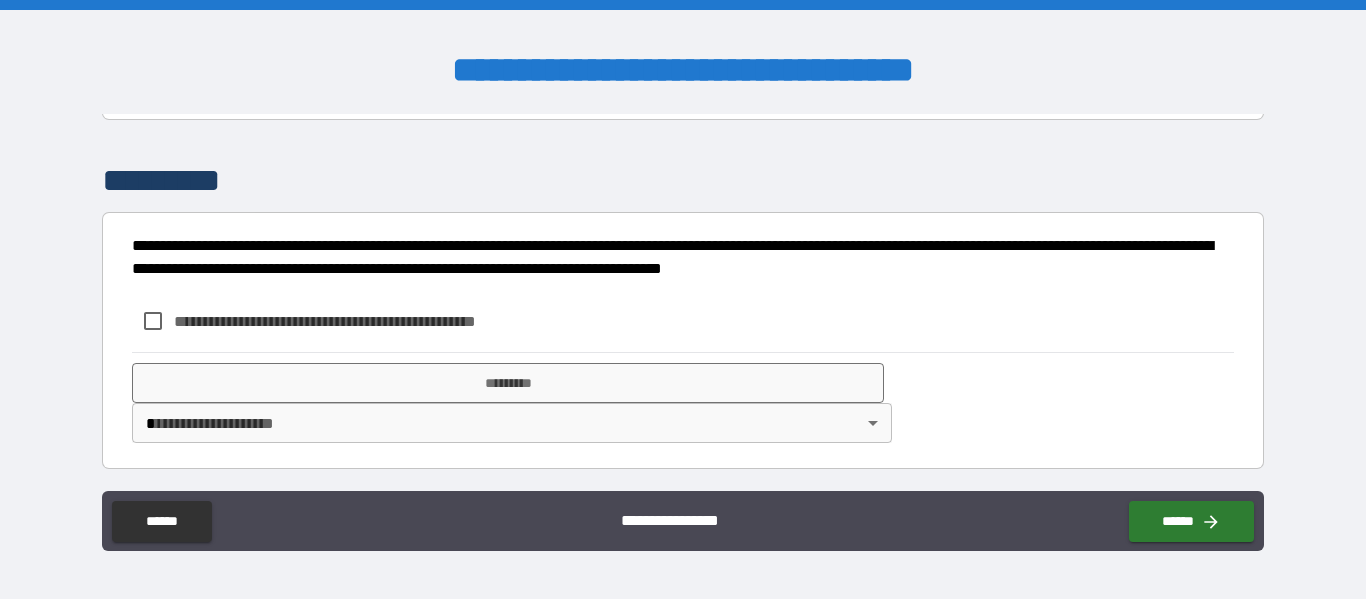scroll, scrollTop: 3868, scrollLeft: 0, axis: vertical 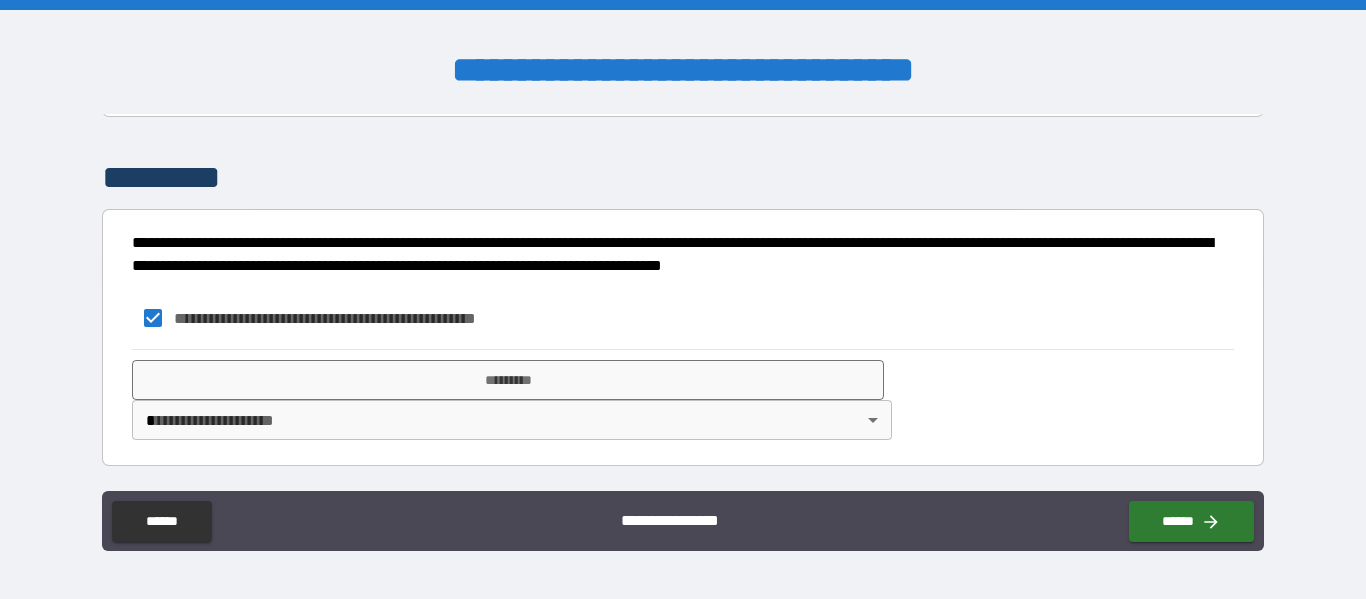 click on "**********" at bounding box center [683, 299] 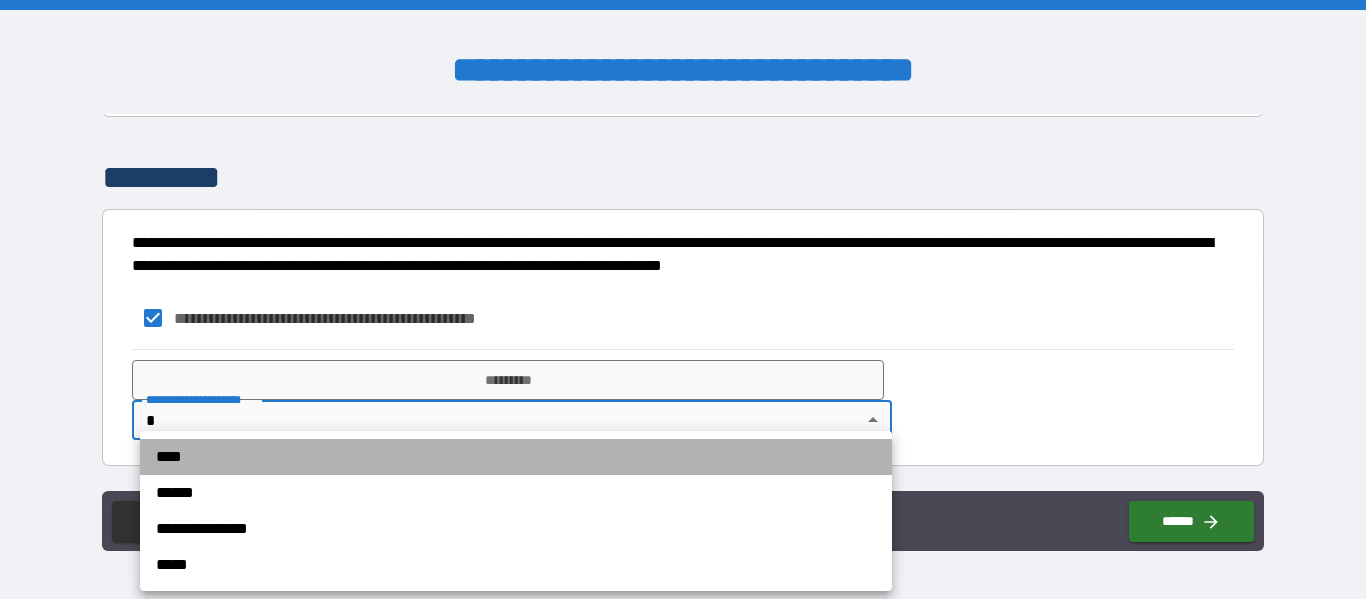 click on "****" at bounding box center [516, 457] 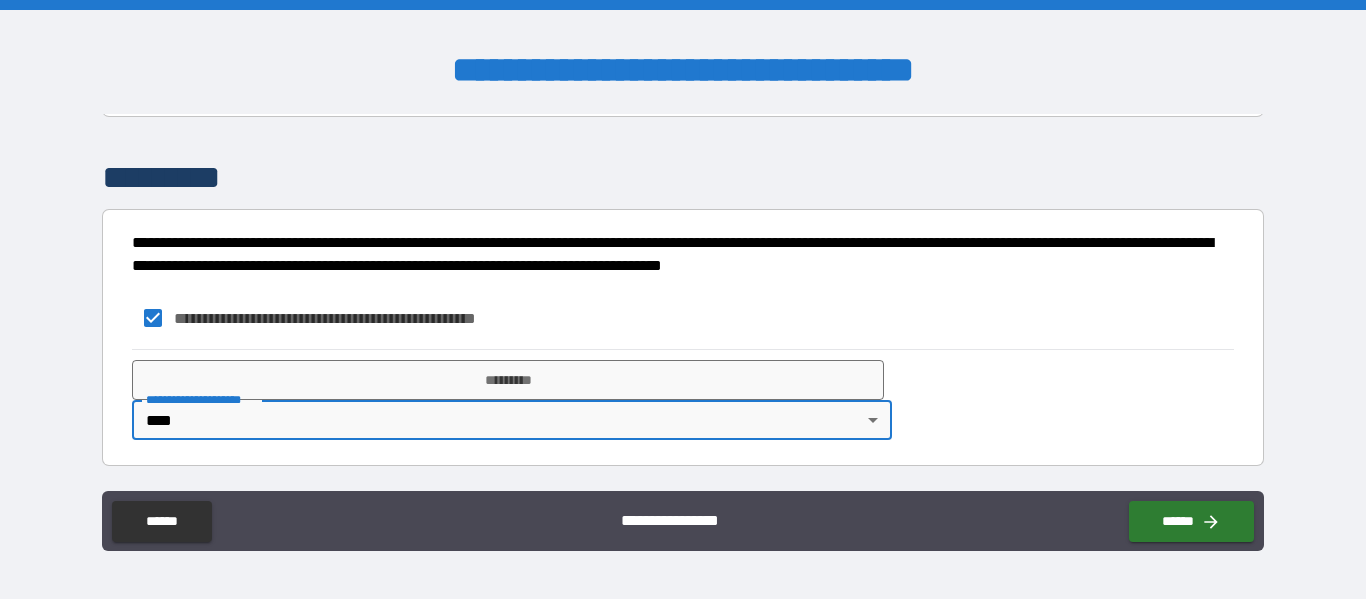 click on "**********" at bounding box center (682, 400) 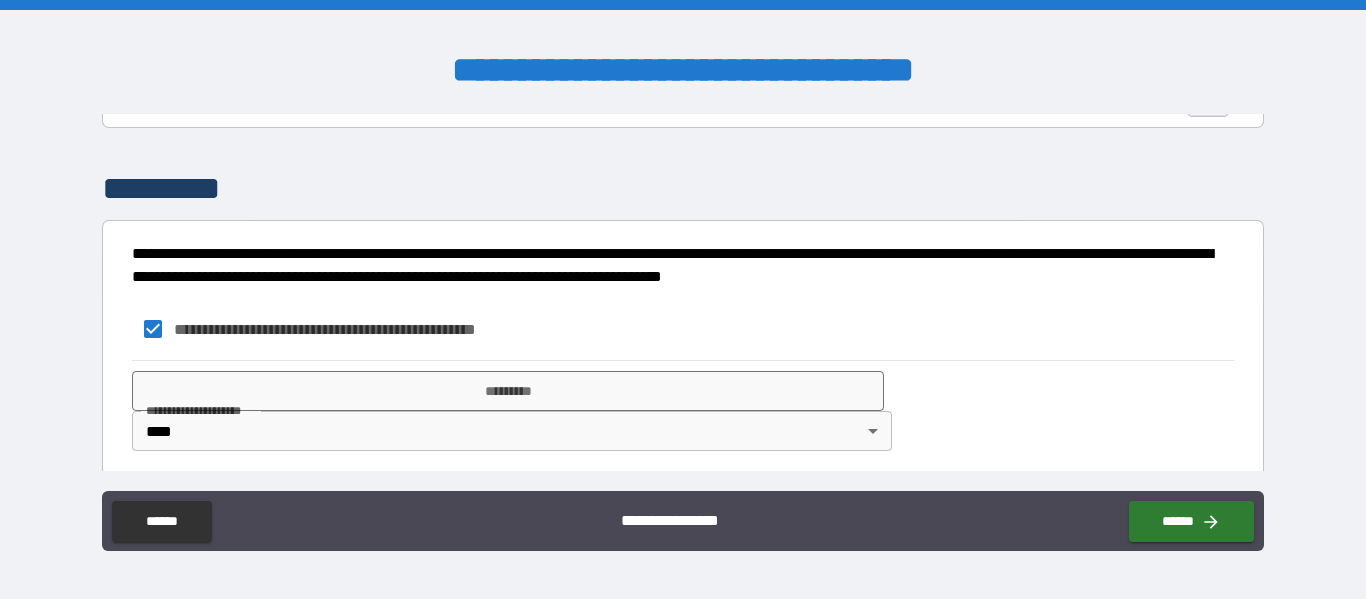 scroll, scrollTop: 3868, scrollLeft: 0, axis: vertical 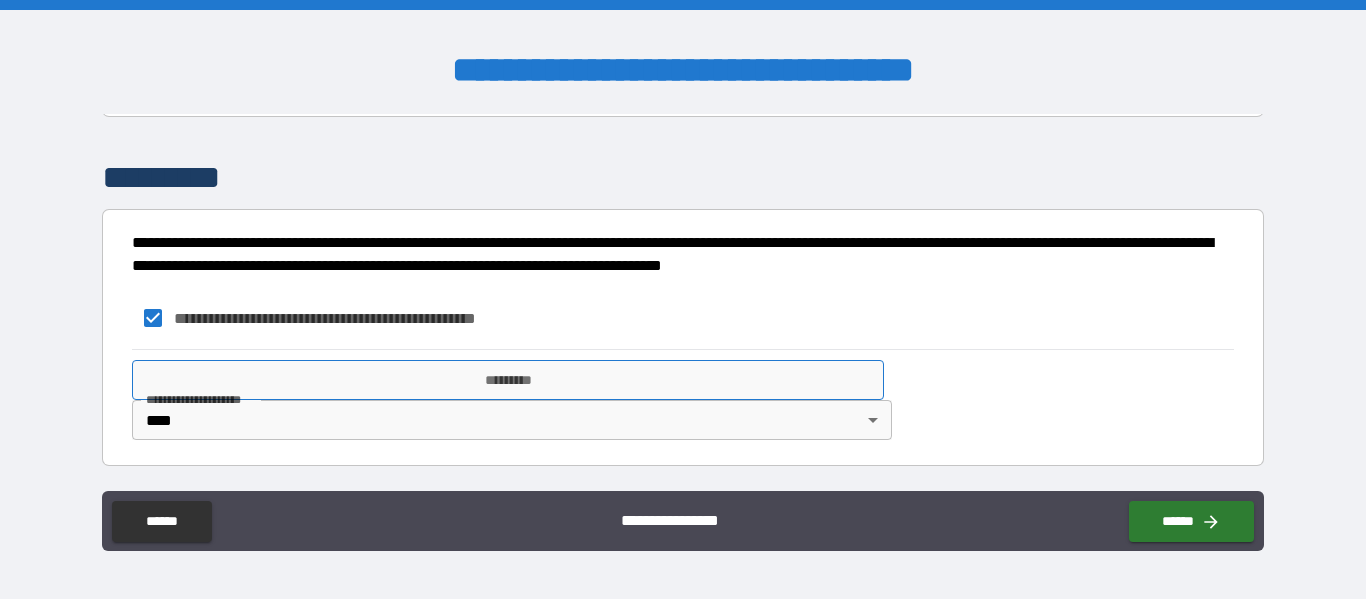 click on "*********" at bounding box center (508, 380) 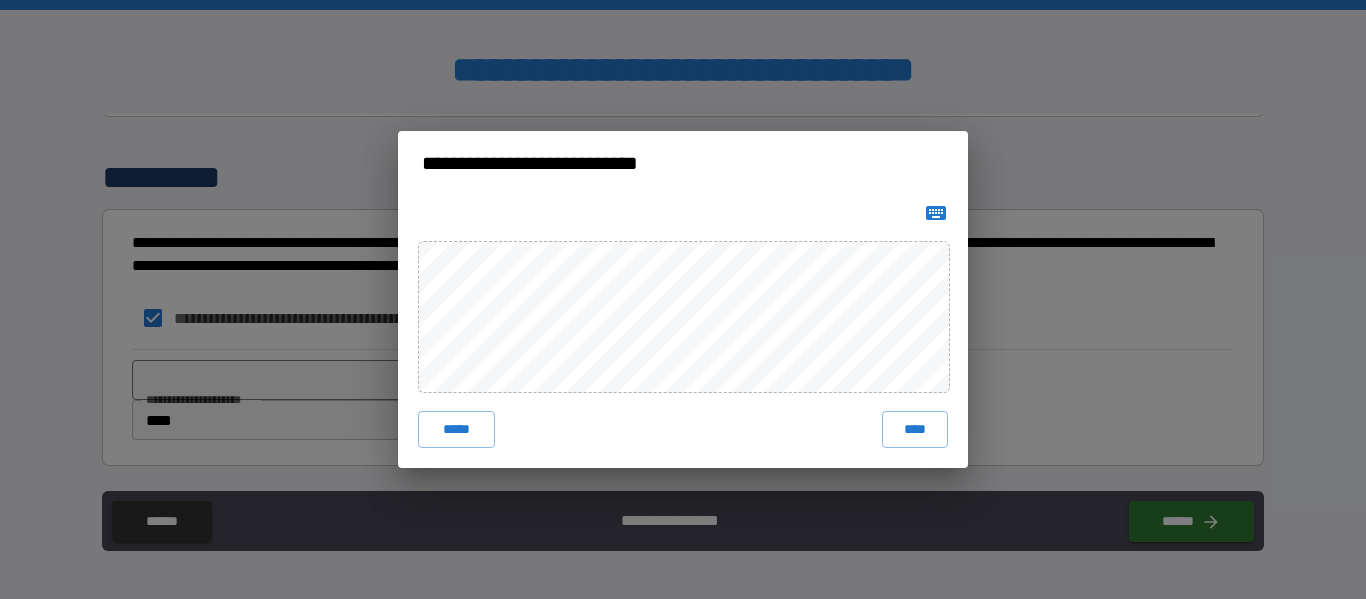 click on "**********" at bounding box center (683, 299) 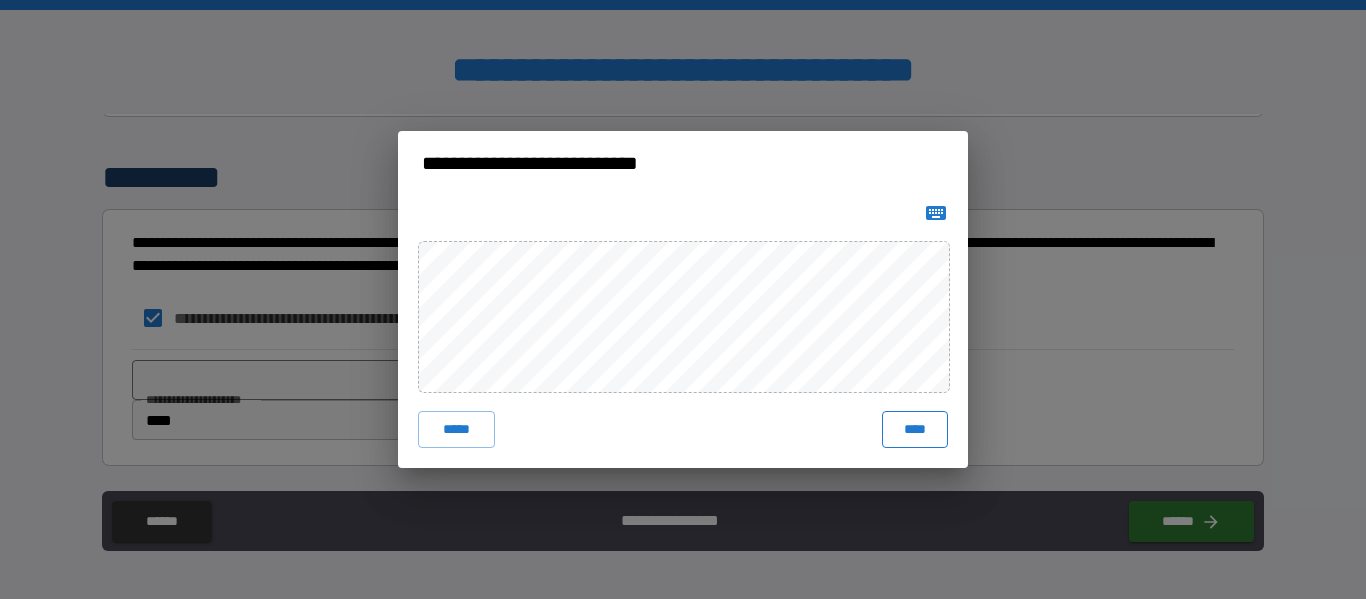 click on "****" at bounding box center [915, 429] 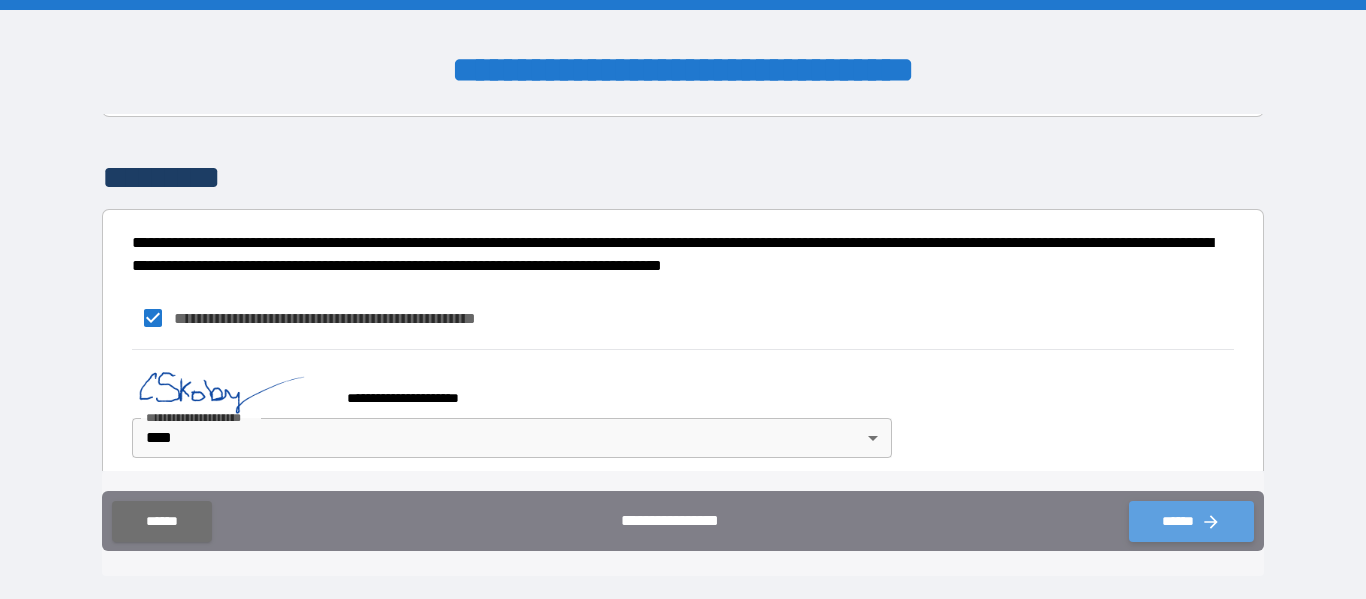 click on "******" at bounding box center (1191, 521) 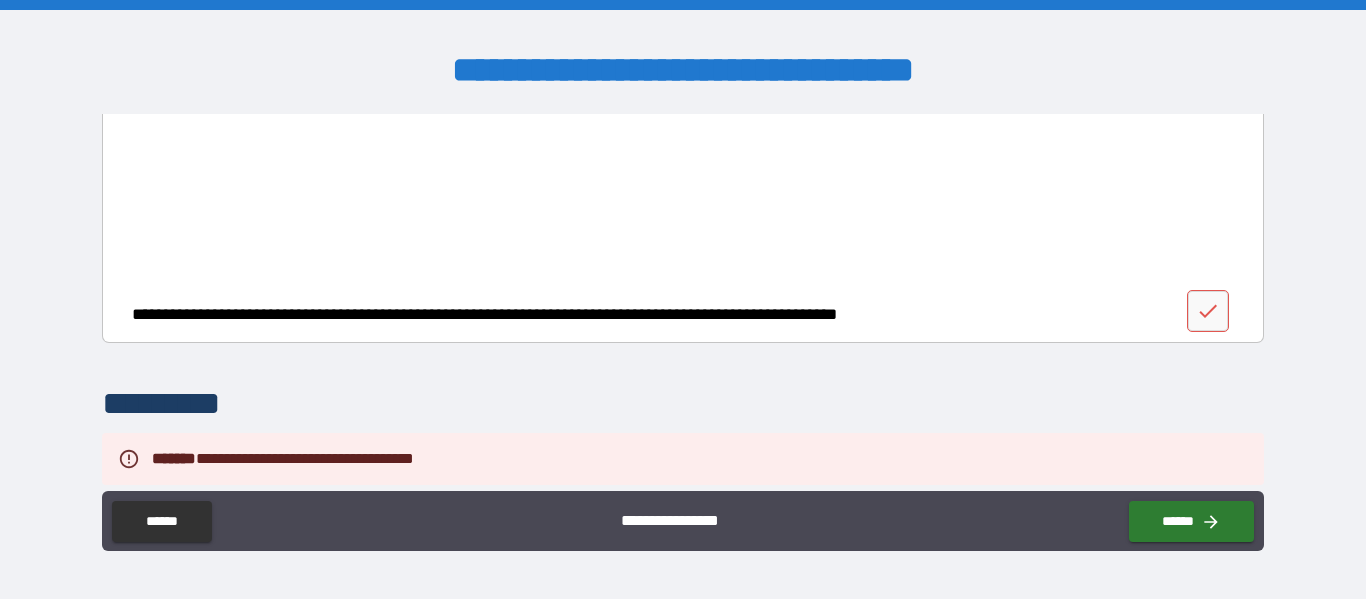 scroll, scrollTop: 3656, scrollLeft: 0, axis: vertical 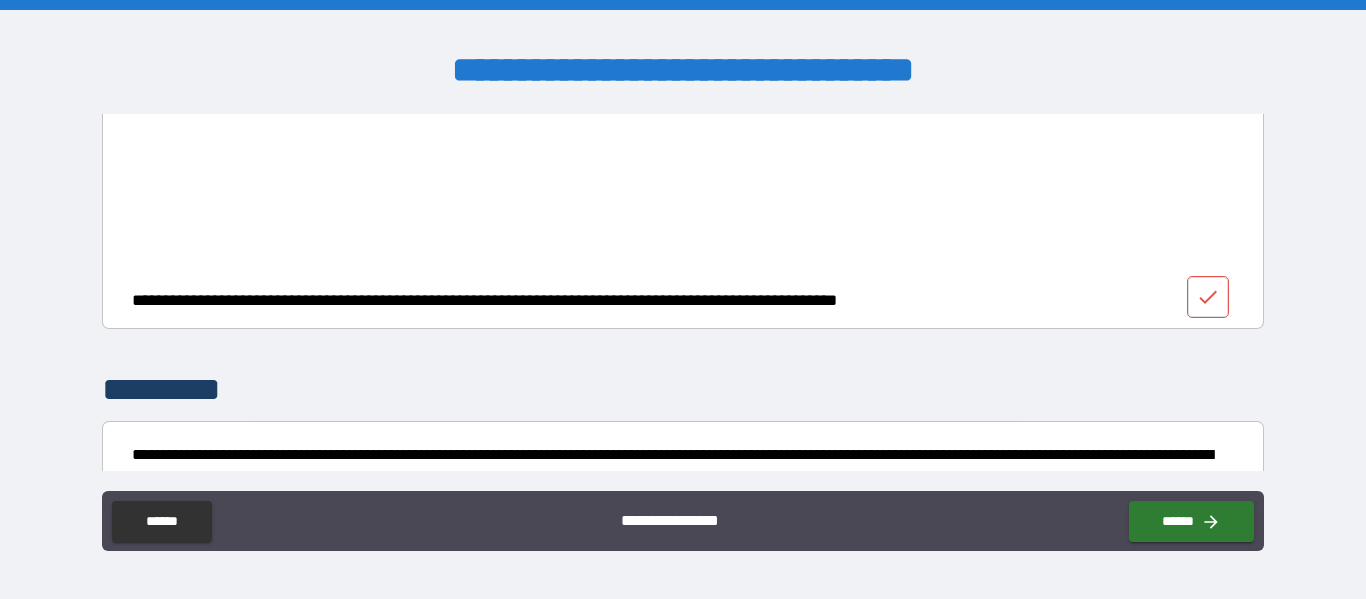 click 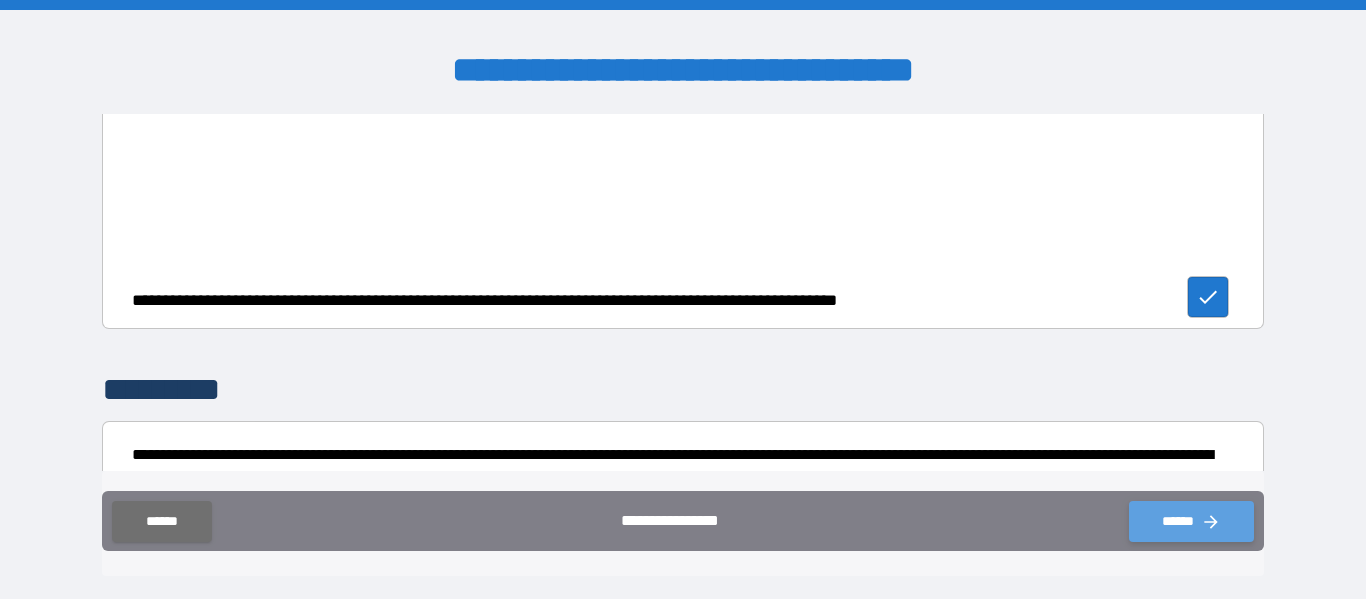 click on "******" at bounding box center (1191, 521) 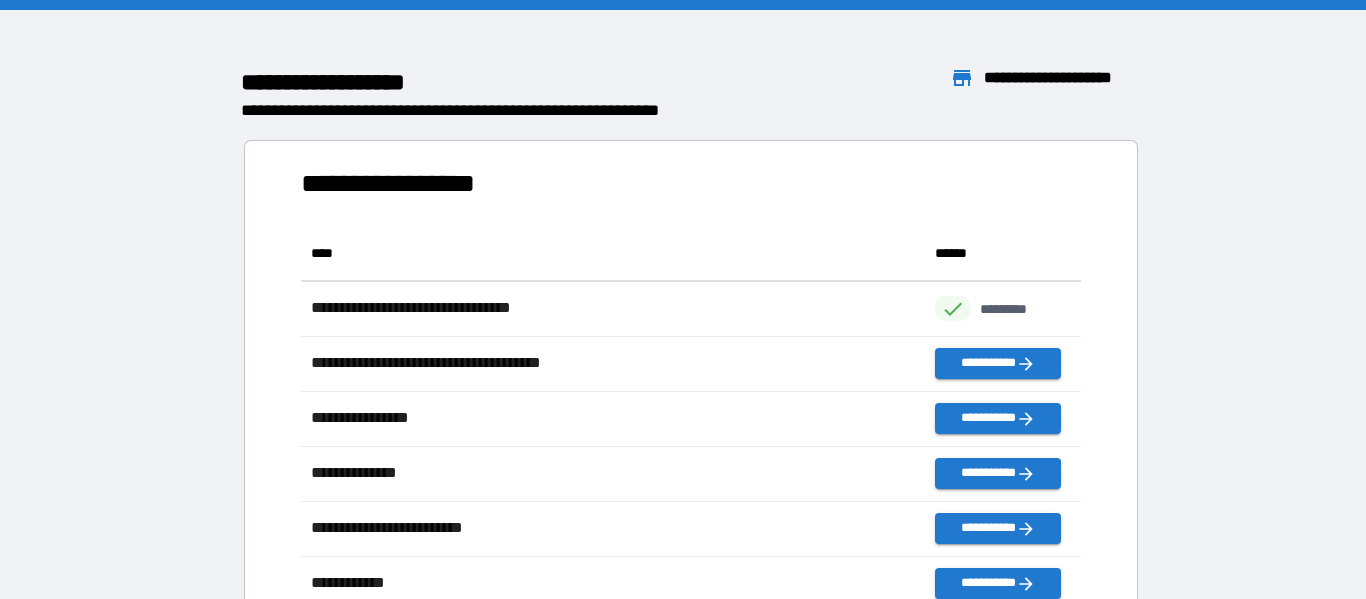 scroll, scrollTop: 1, scrollLeft: 1, axis: both 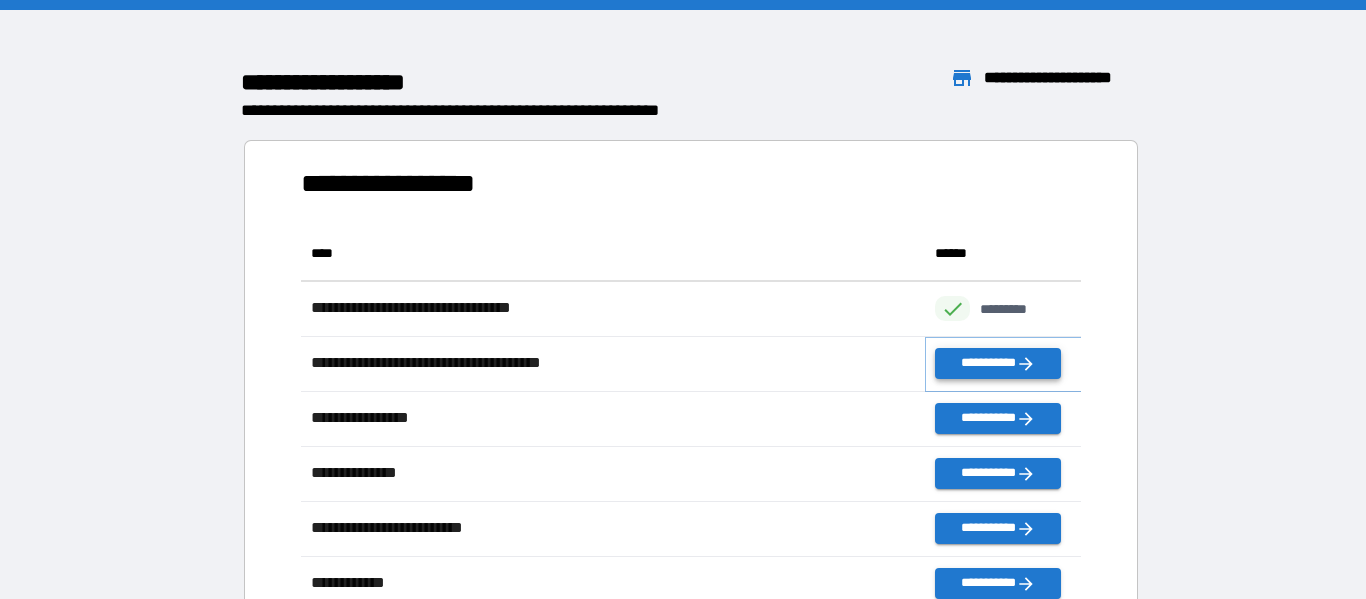 click on "**********" at bounding box center (997, 363) 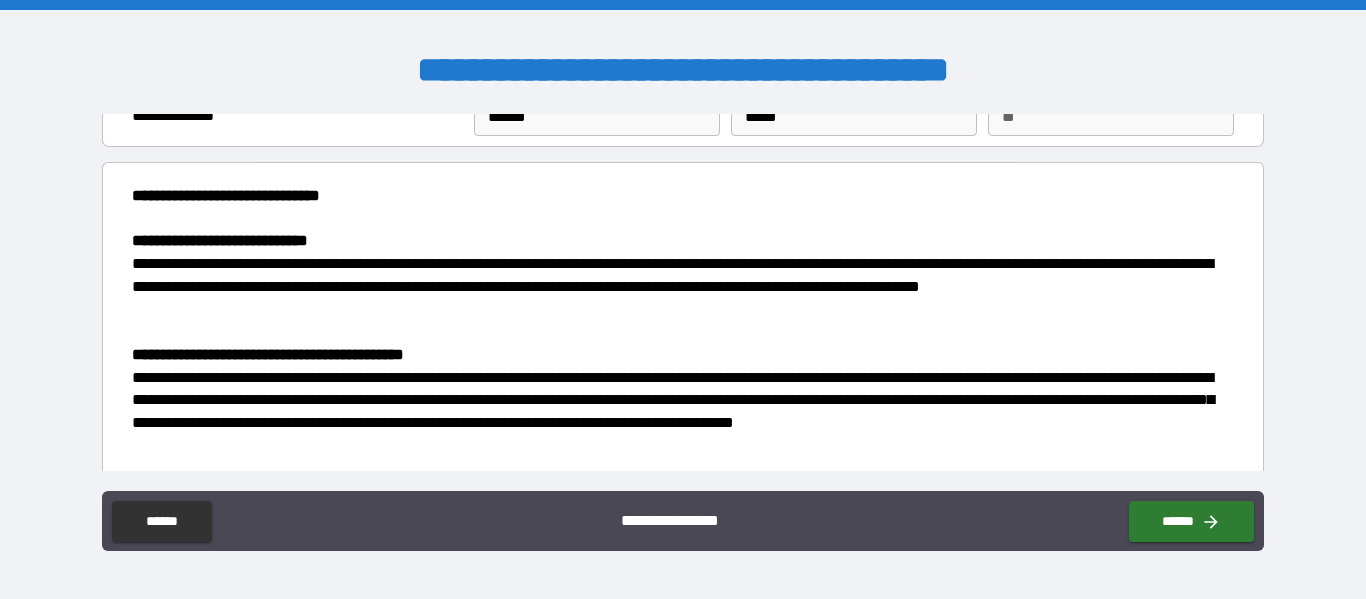 scroll, scrollTop: 144, scrollLeft: 0, axis: vertical 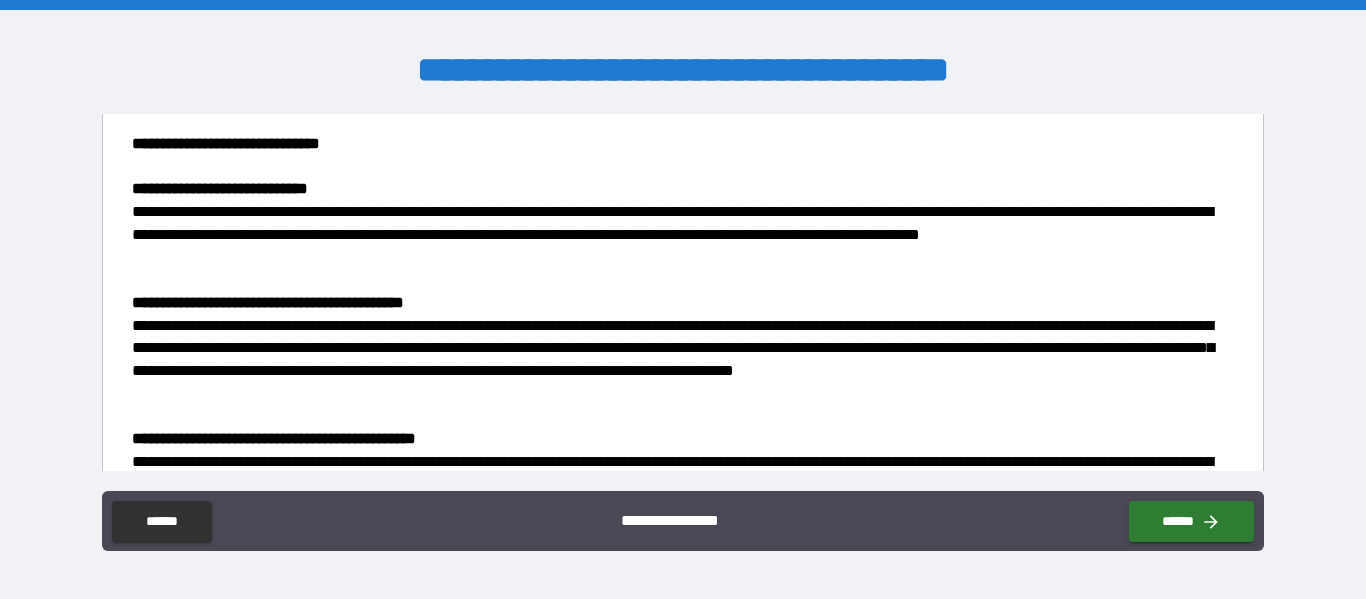 click on "**********" at bounding box center (677, 235) 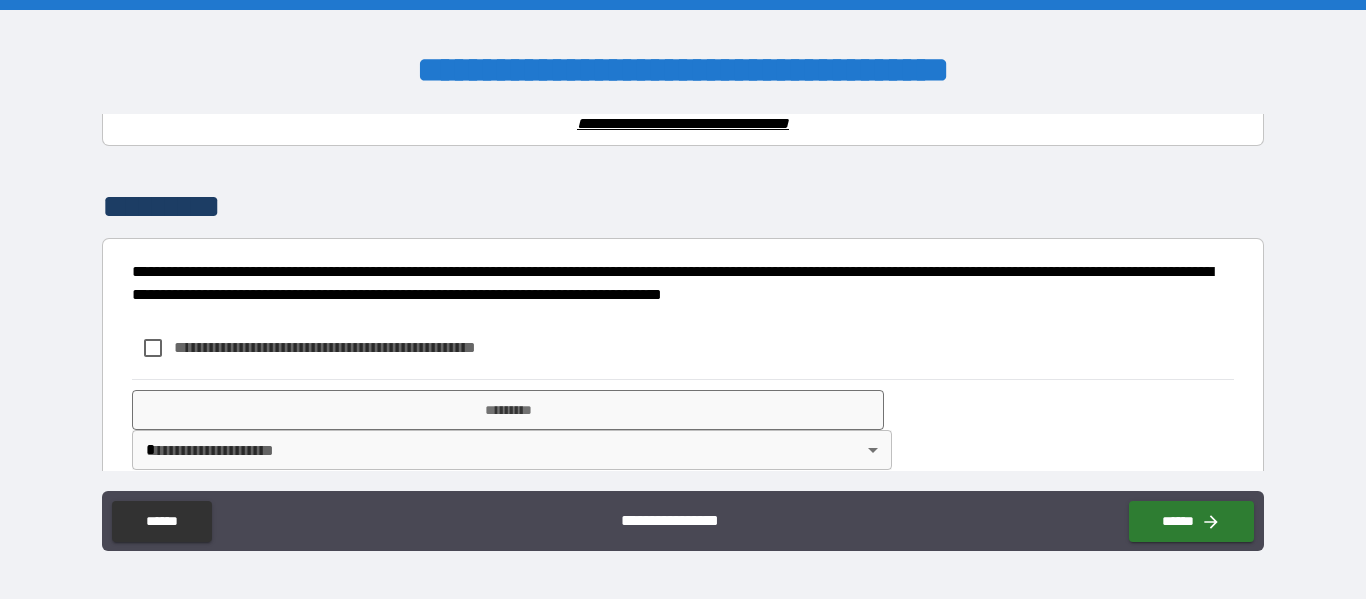scroll, scrollTop: 1353, scrollLeft: 0, axis: vertical 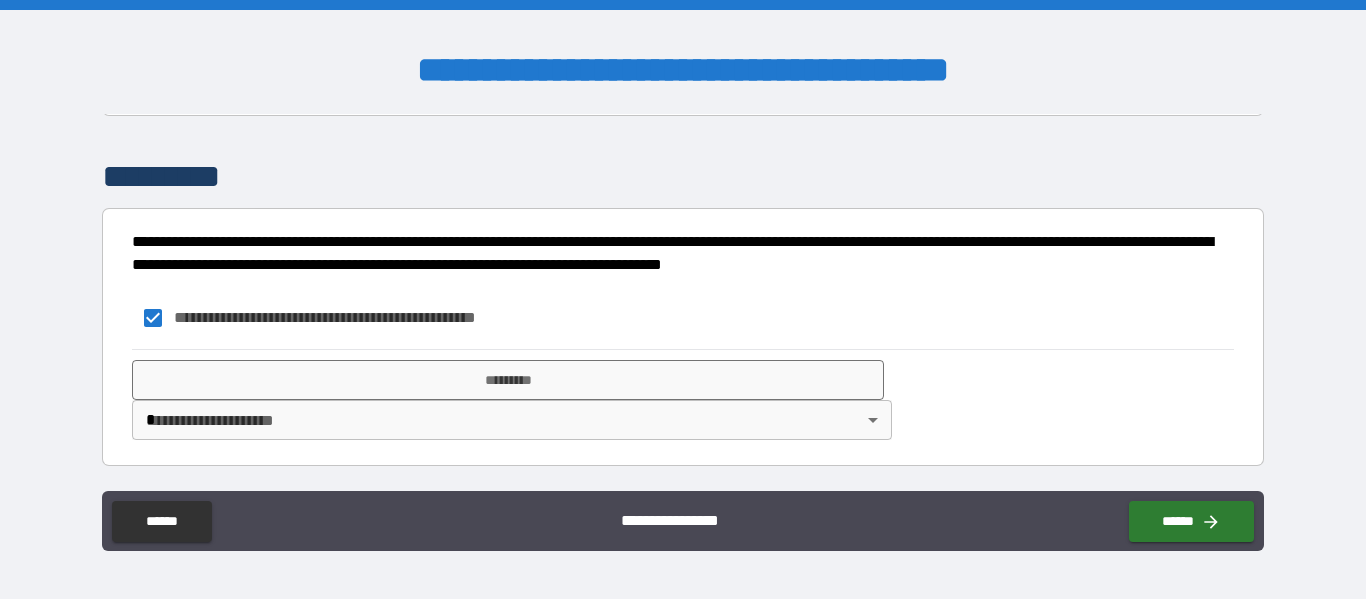 click on "**********" at bounding box center [683, 299] 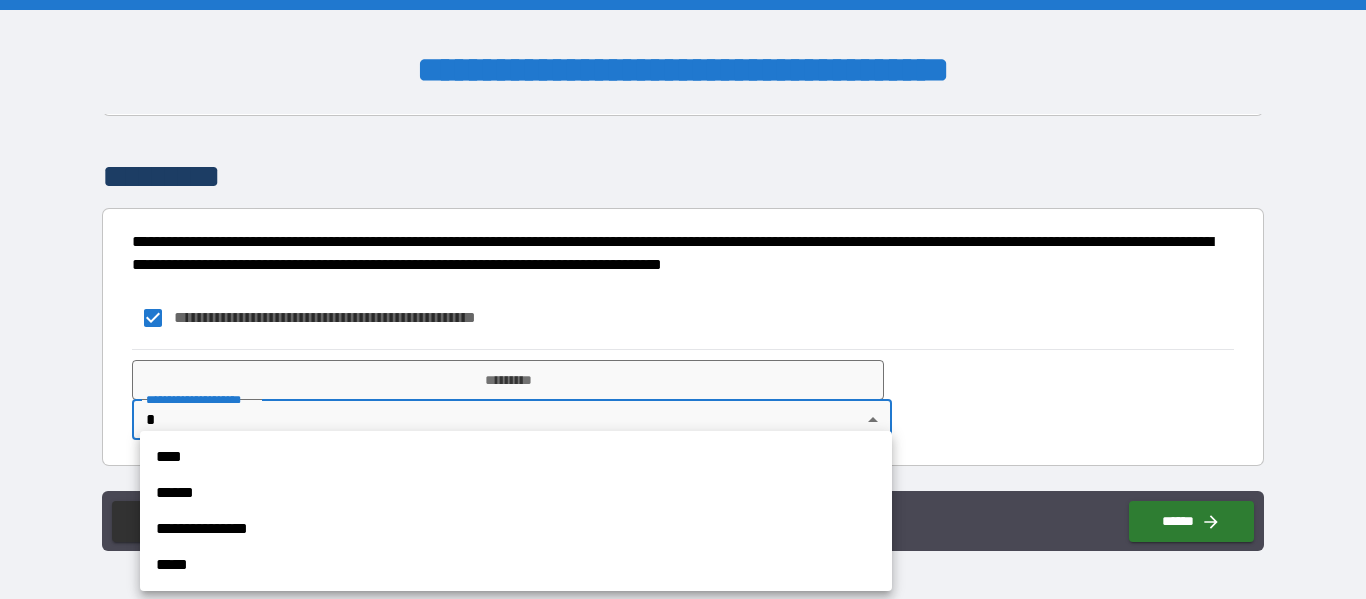 click on "****" at bounding box center [516, 457] 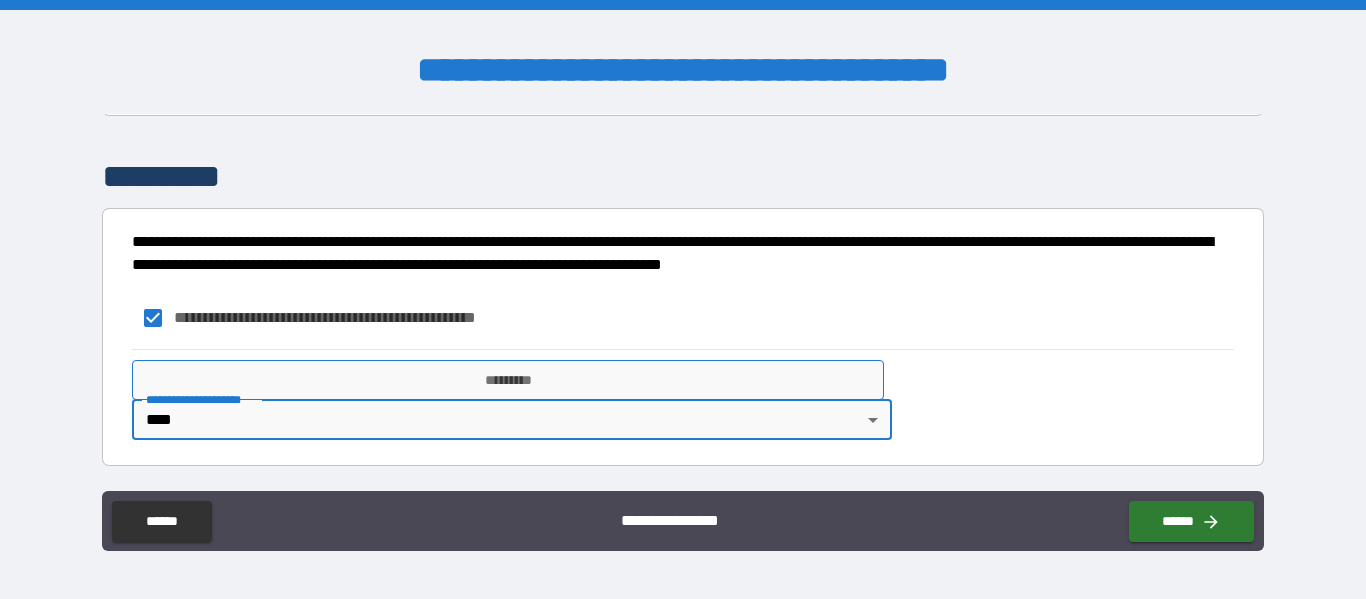 click on "*********" at bounding box center (508, 380) 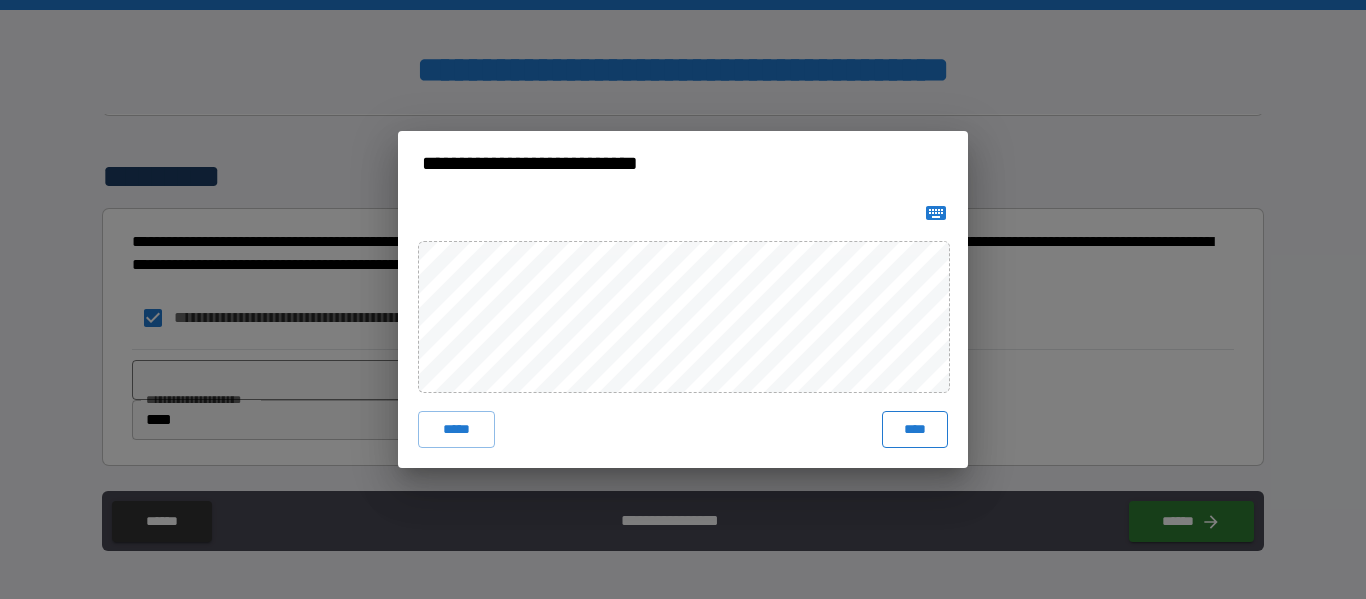 click on "****" at bounding box center [915, 429] 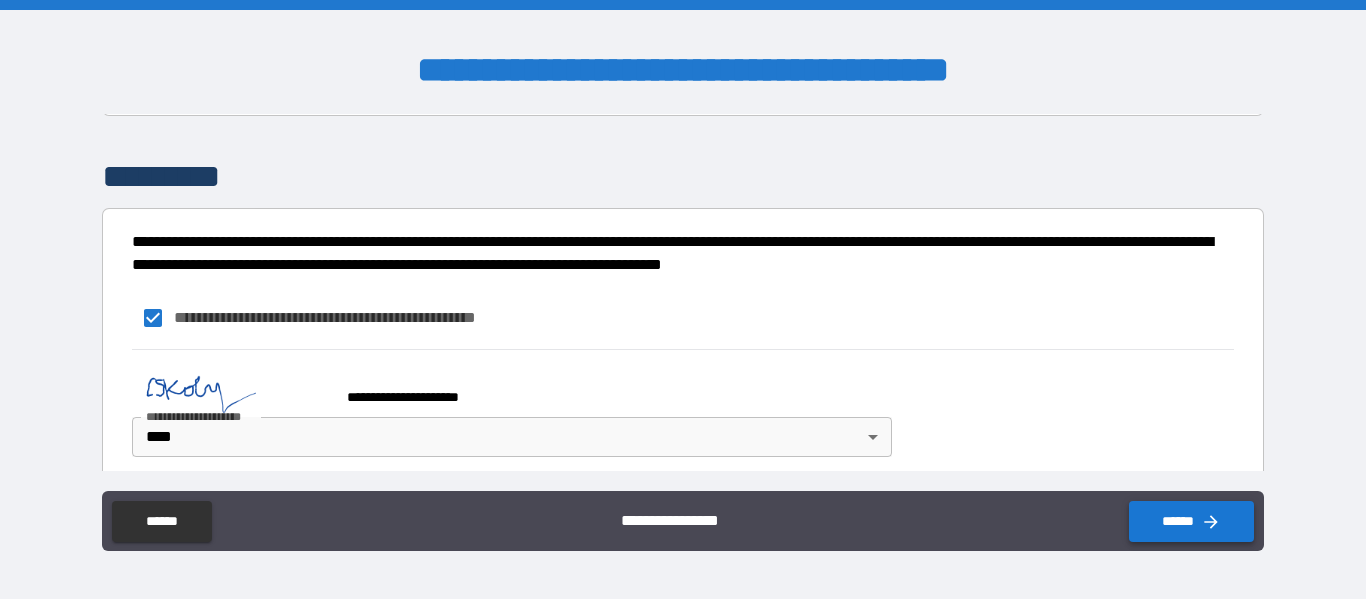 click on "******" at bounding box center [1191, 521] 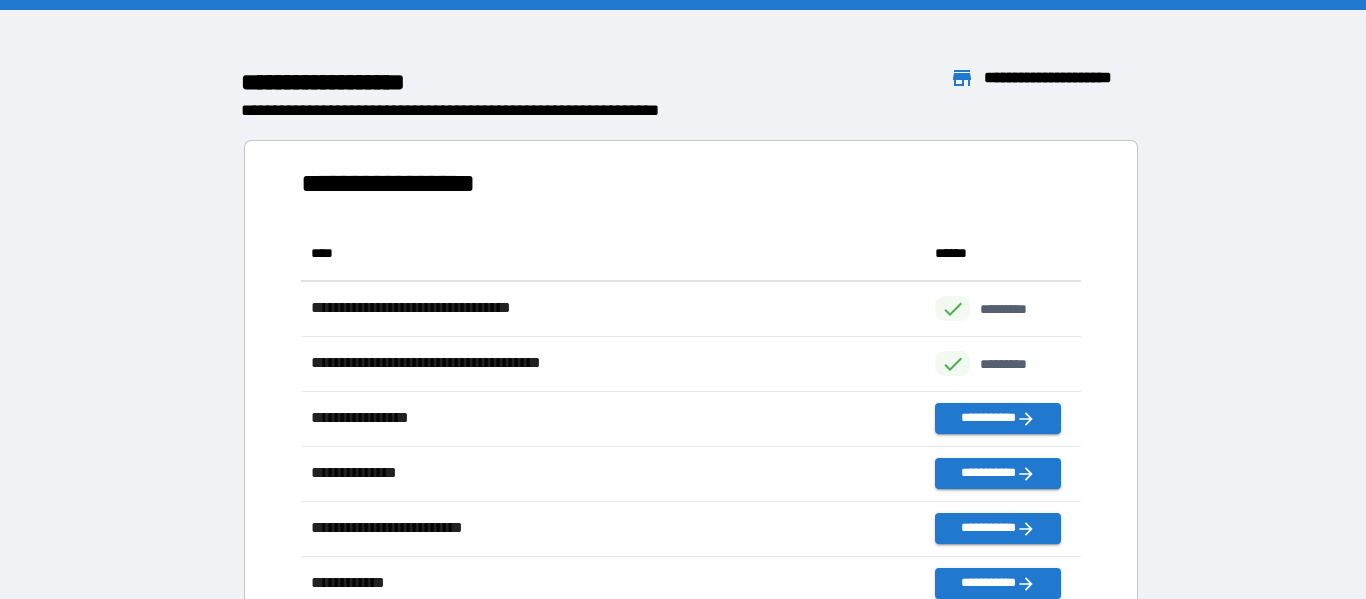 scroll, scrollTop: 1, scrollLeft: 1, axis: both 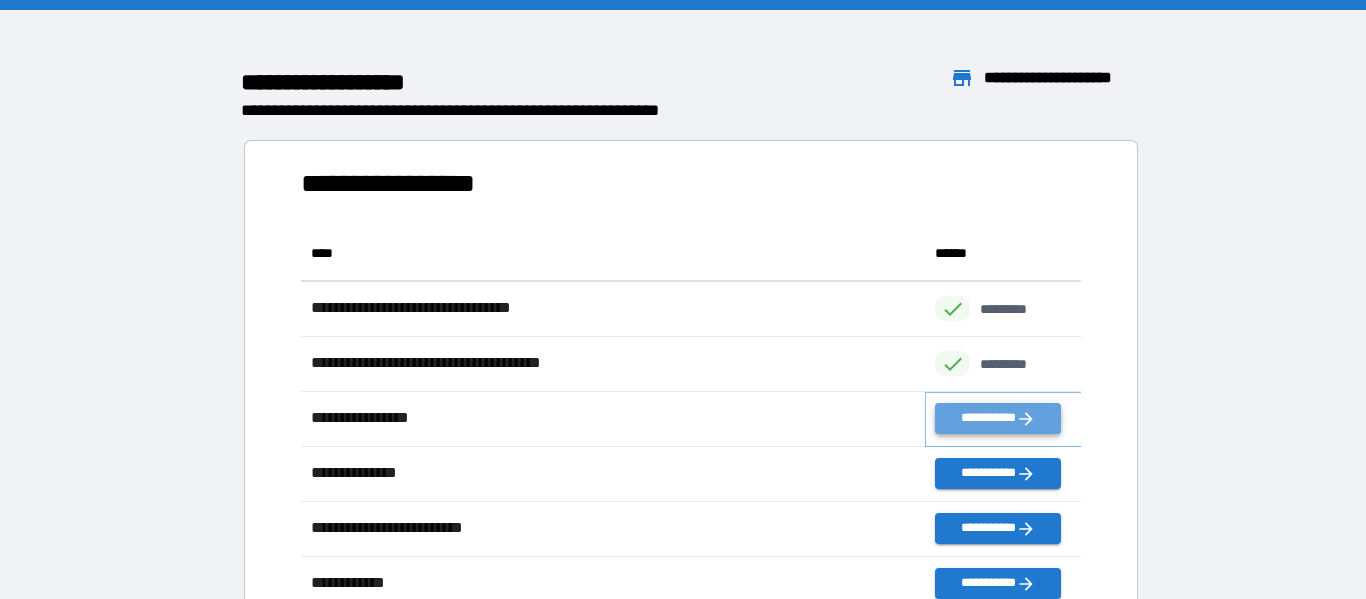 click on "**********" at bounding box center (997, 418) 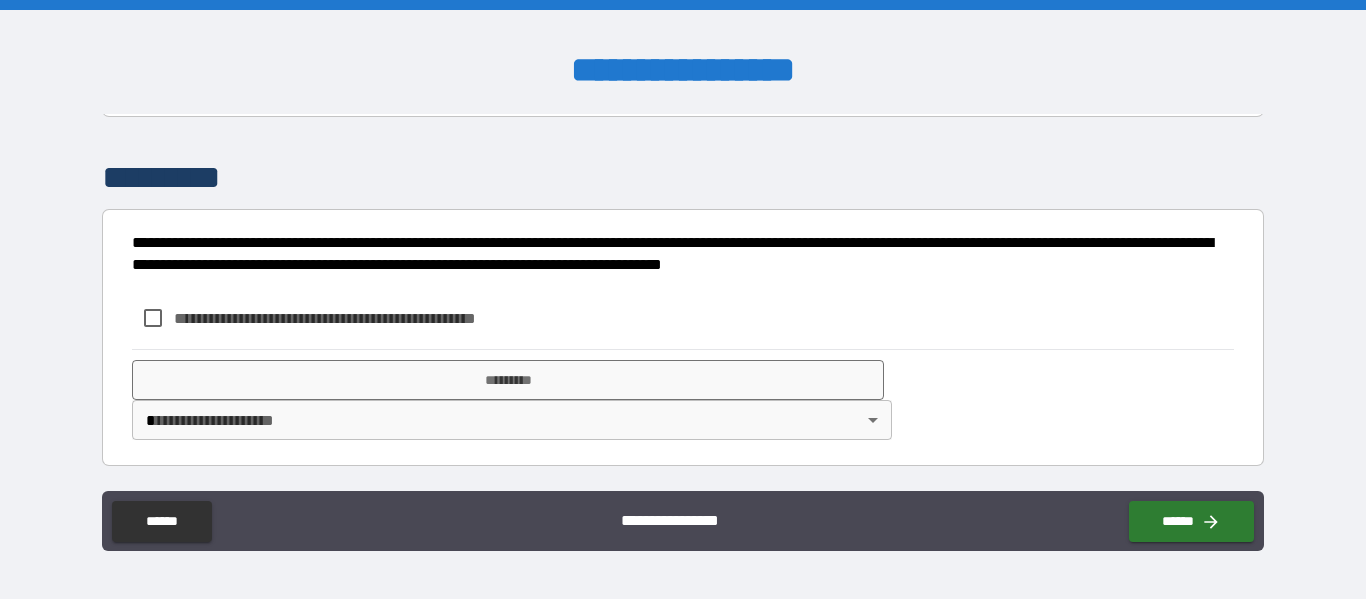 scroll, scrollTop: 1035, scrollLeft: 0, axis: vertical 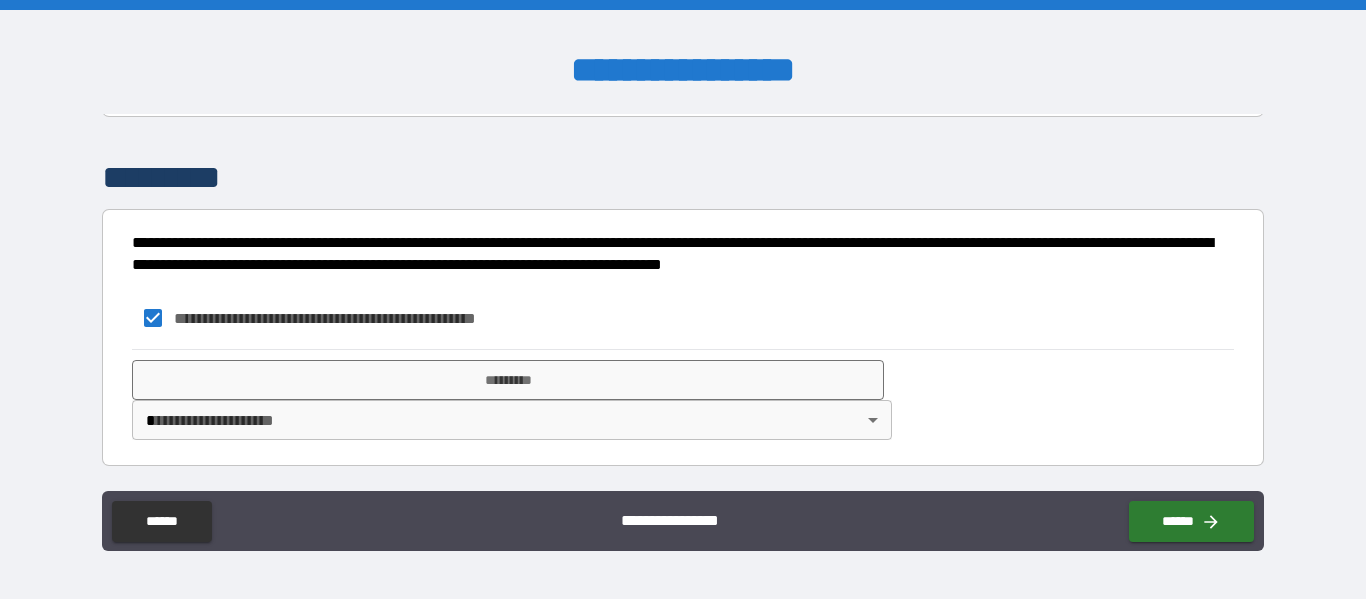 click on "**********" at bounding box center [683, 299] 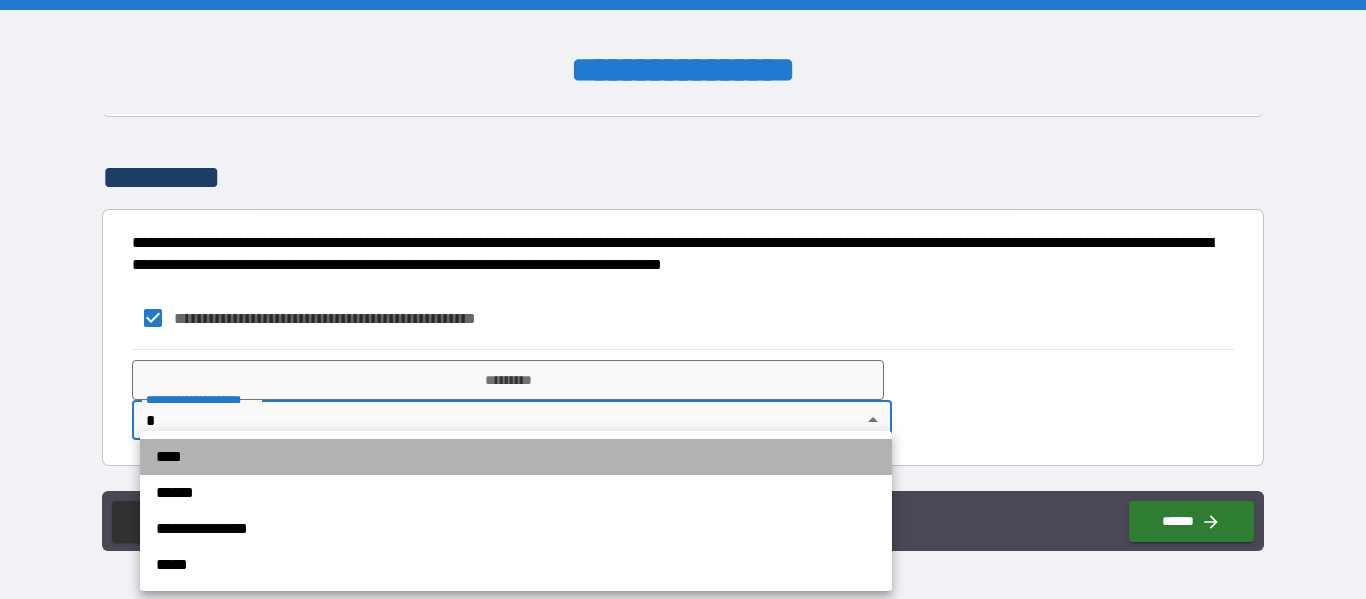 click on "****" at bounding box center (516, 457) 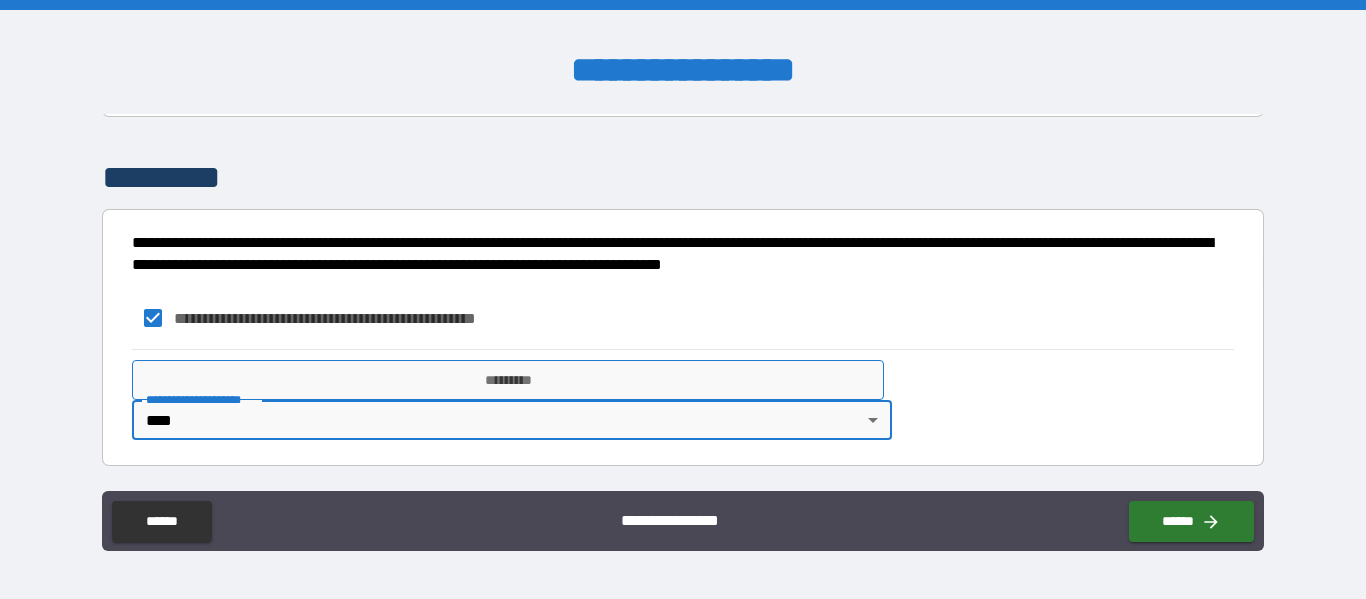 click on "*********" at bounding box center [508, 380] 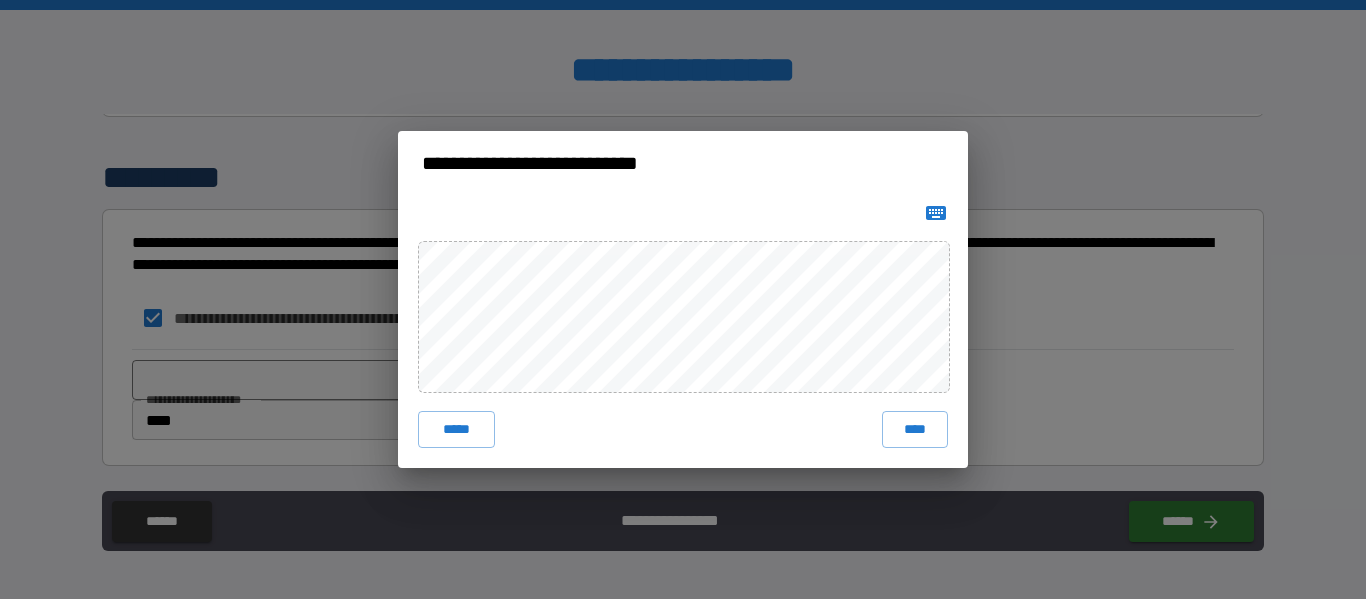 click on "****" at bounding box center [915, 429] 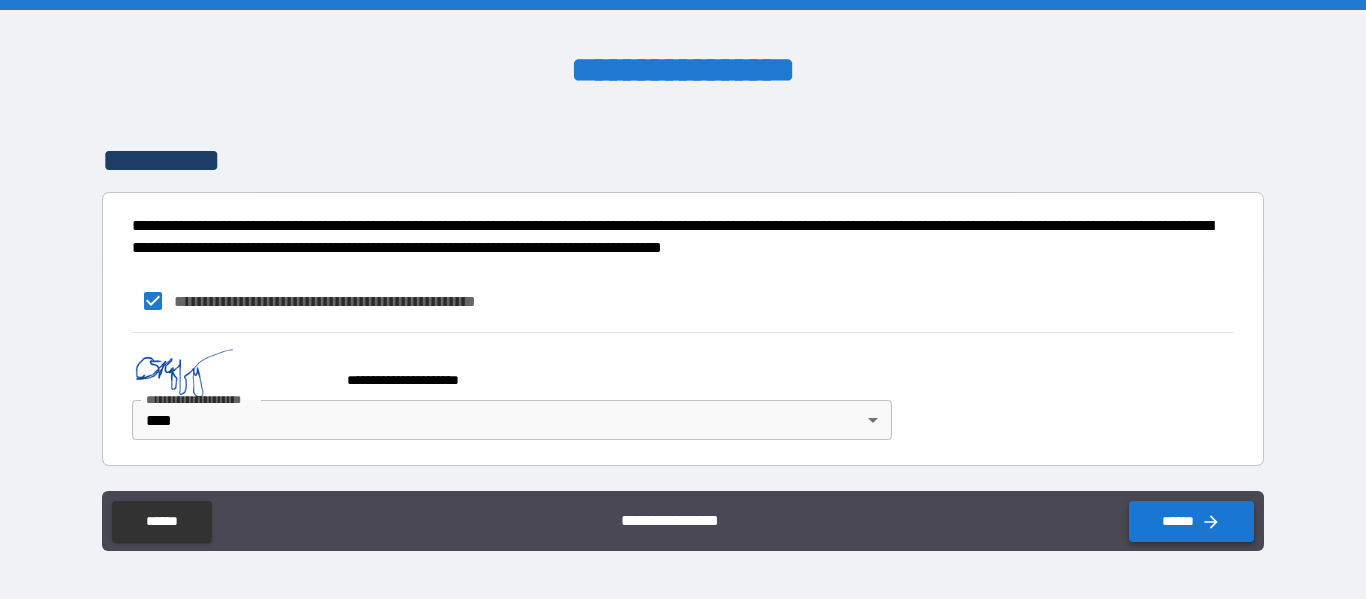 click on "******" at bounding box center [1191, 521] 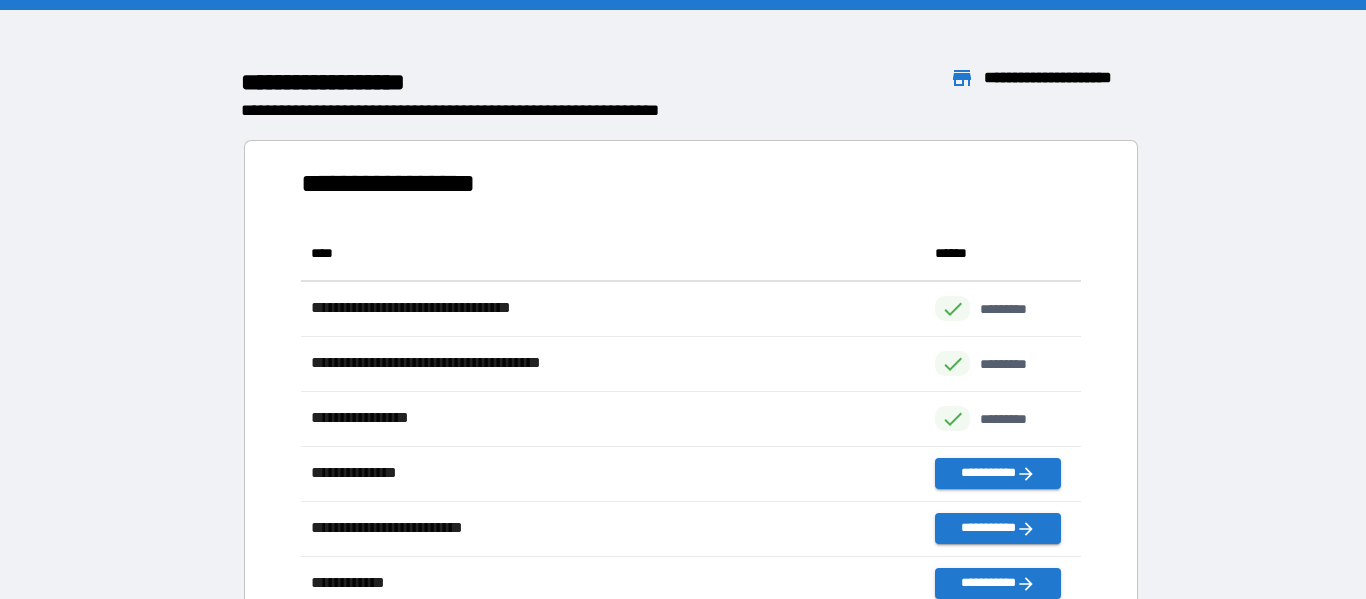 scroll, scrollTop: 1, scrollLeft: 1, axis: both 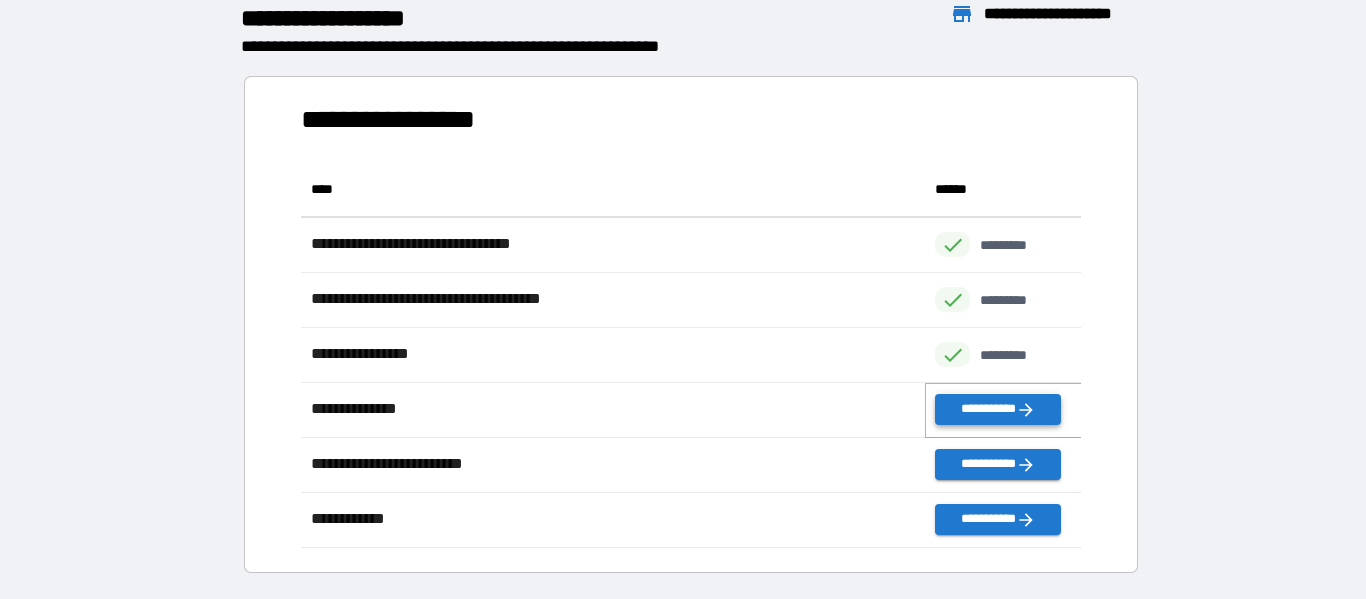 click on "**********" at bounding box center [997, 409] 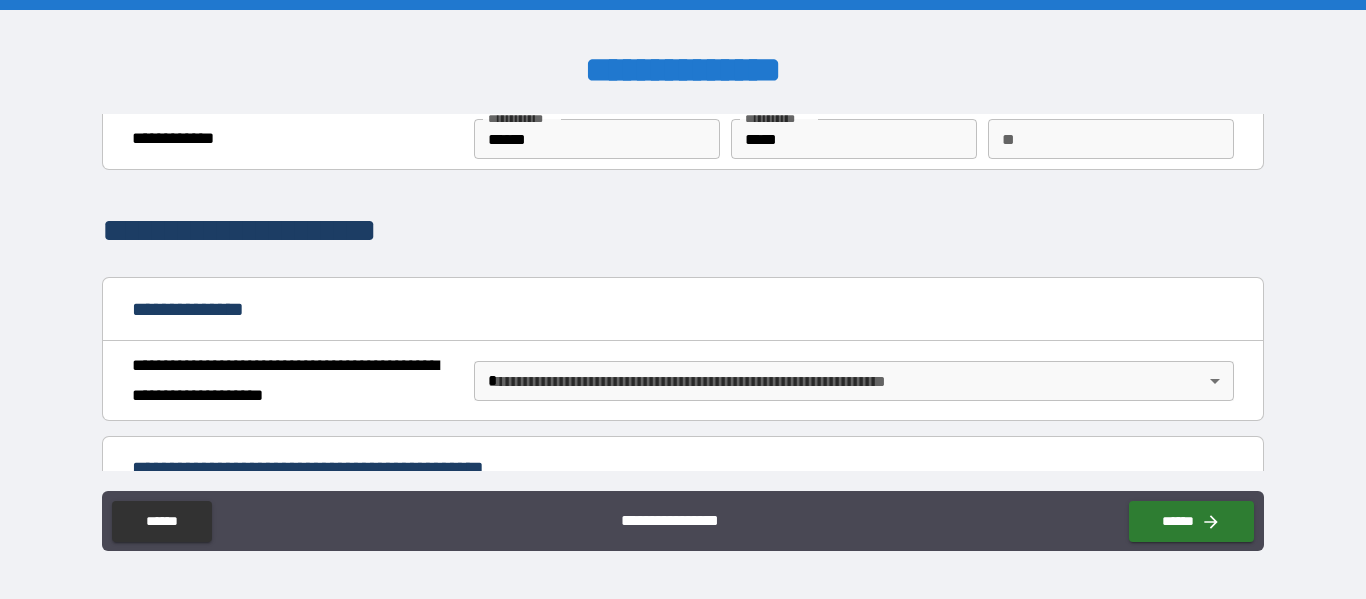 scroll, scrollTop: 76, scrollLeft: 0, axis: vertical 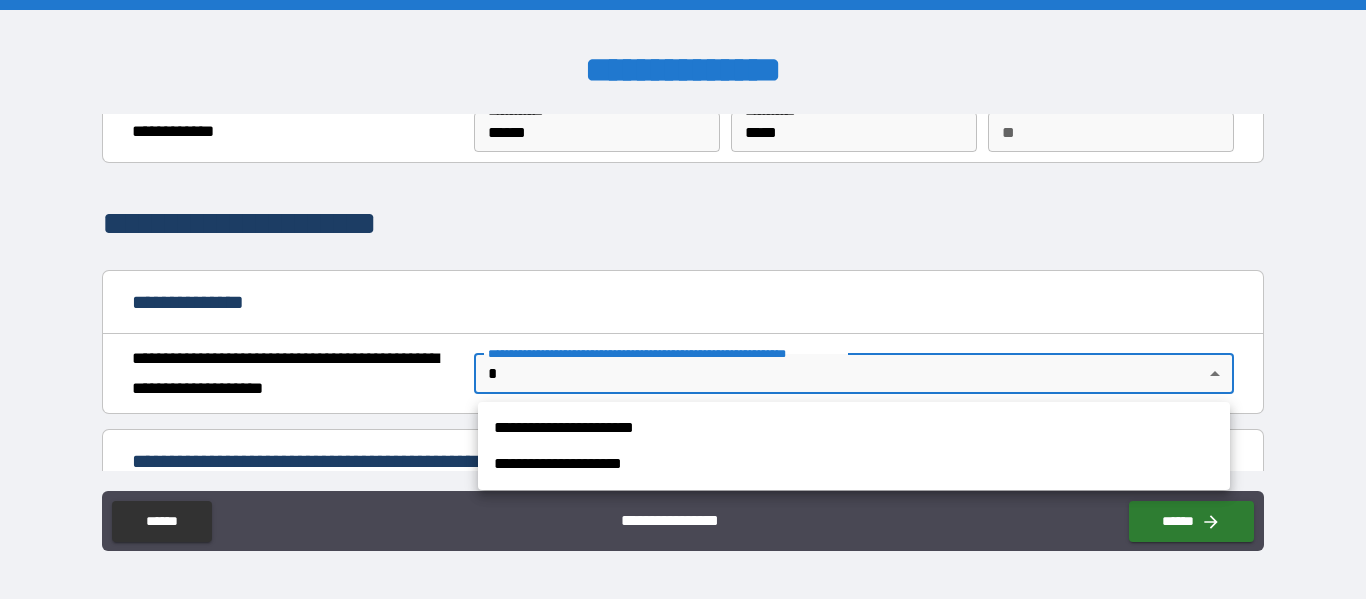 click on "**********" at bounding box center (683, 299) 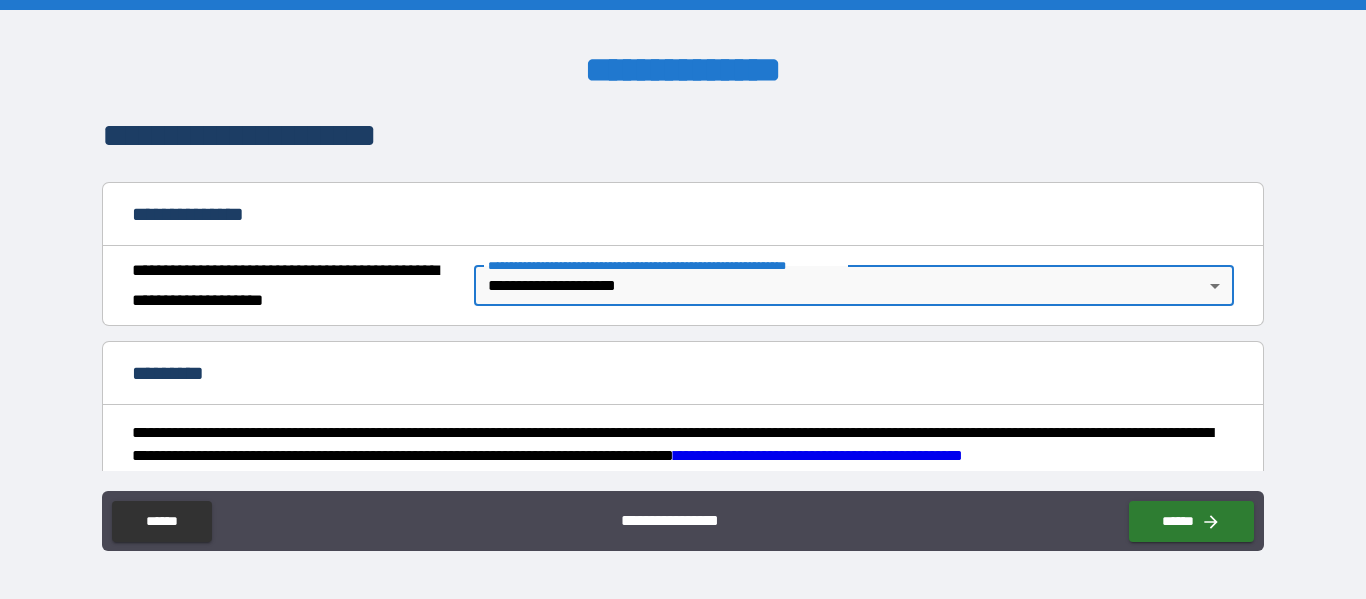 scroll, scrollTop: 286, scrollLeft: 0, axis: vertical 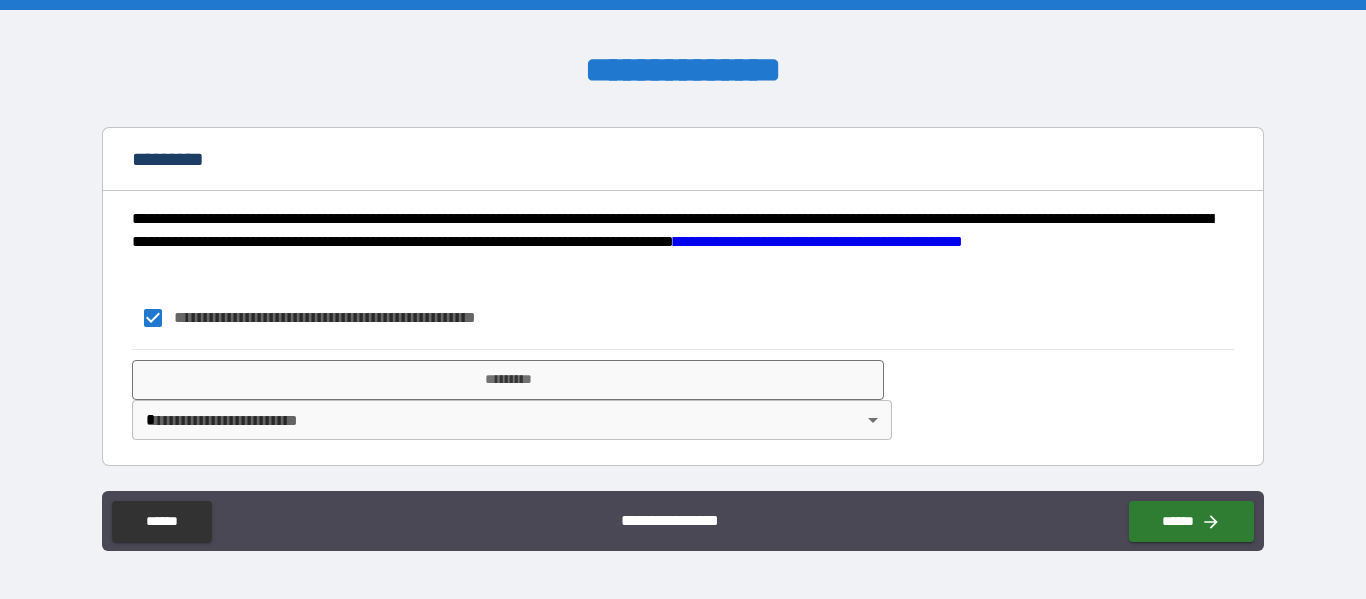 click on "**********" at bounding box center [683, 299] 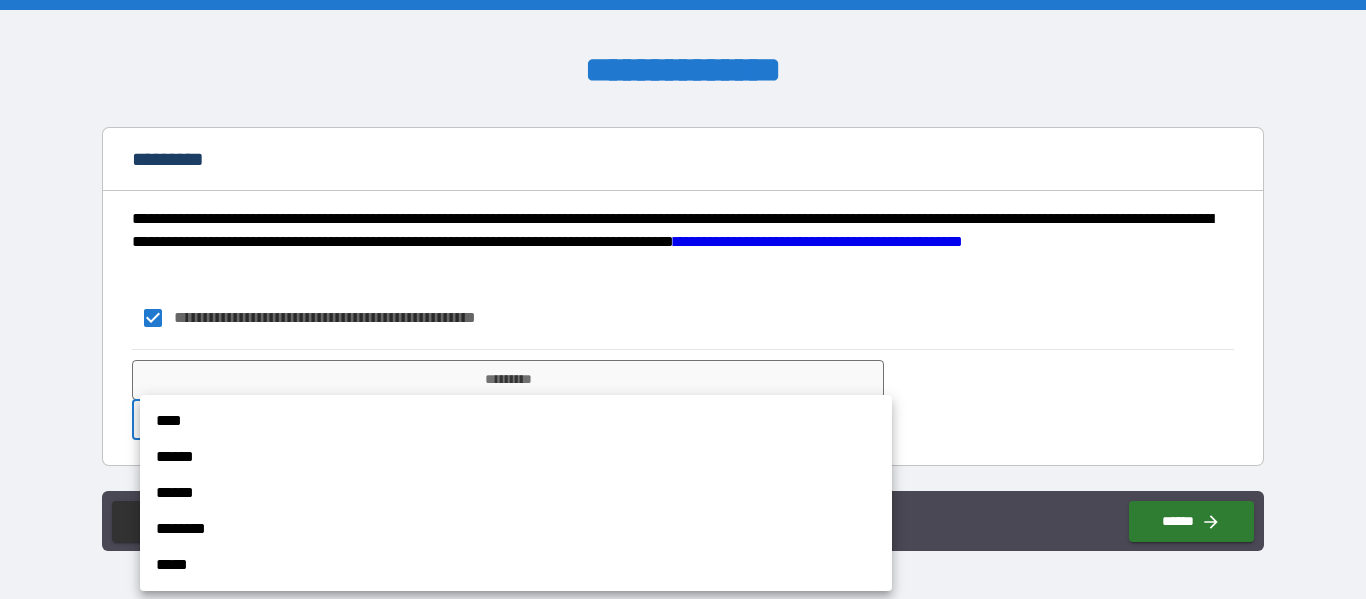 click on "****" at bounding box center (516, 421) 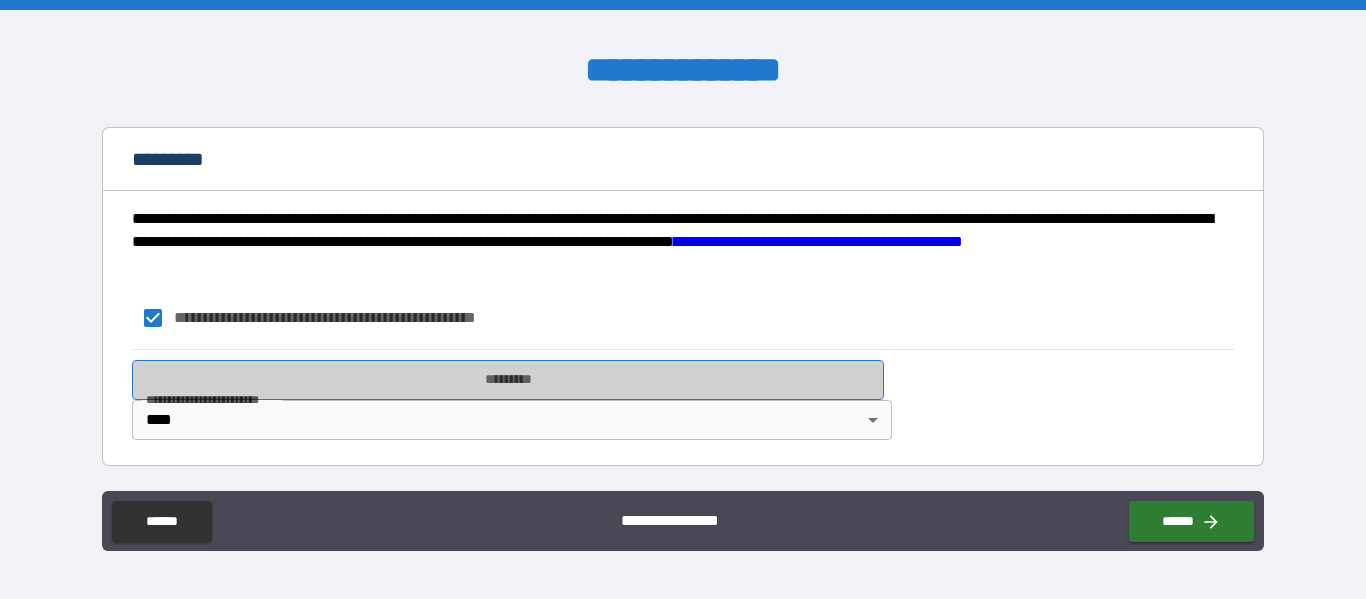 click on "*********" at bounding box center [508, 380] 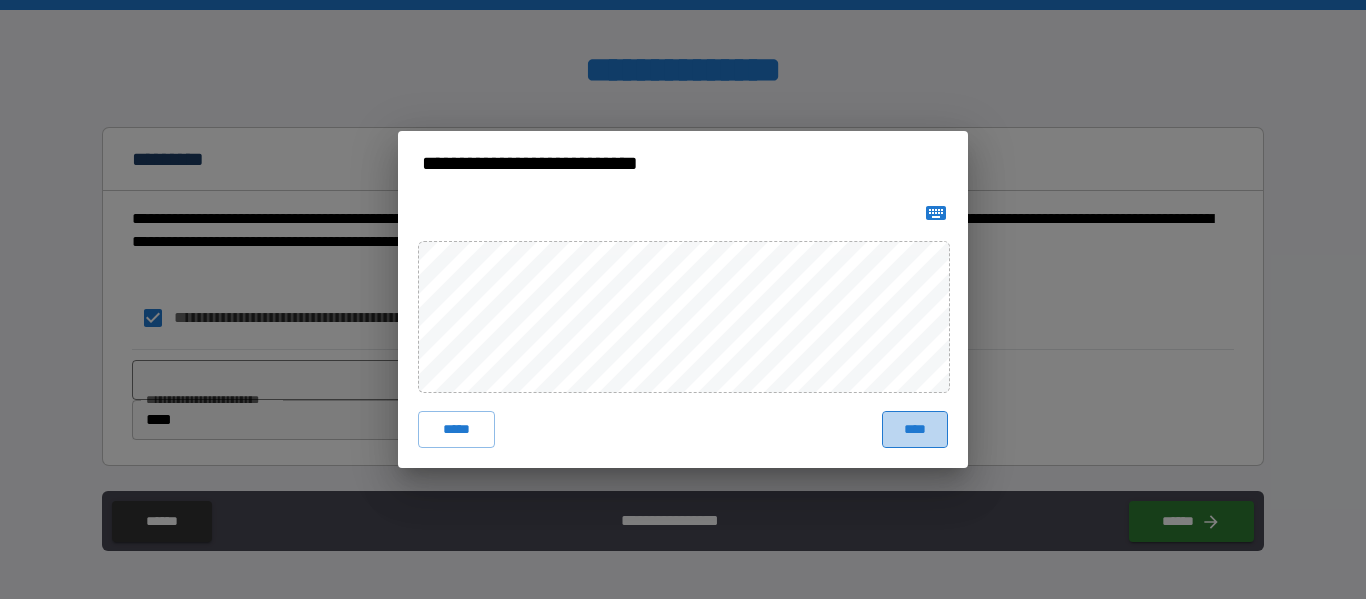 click on "****" at bounding box center (915, 429) 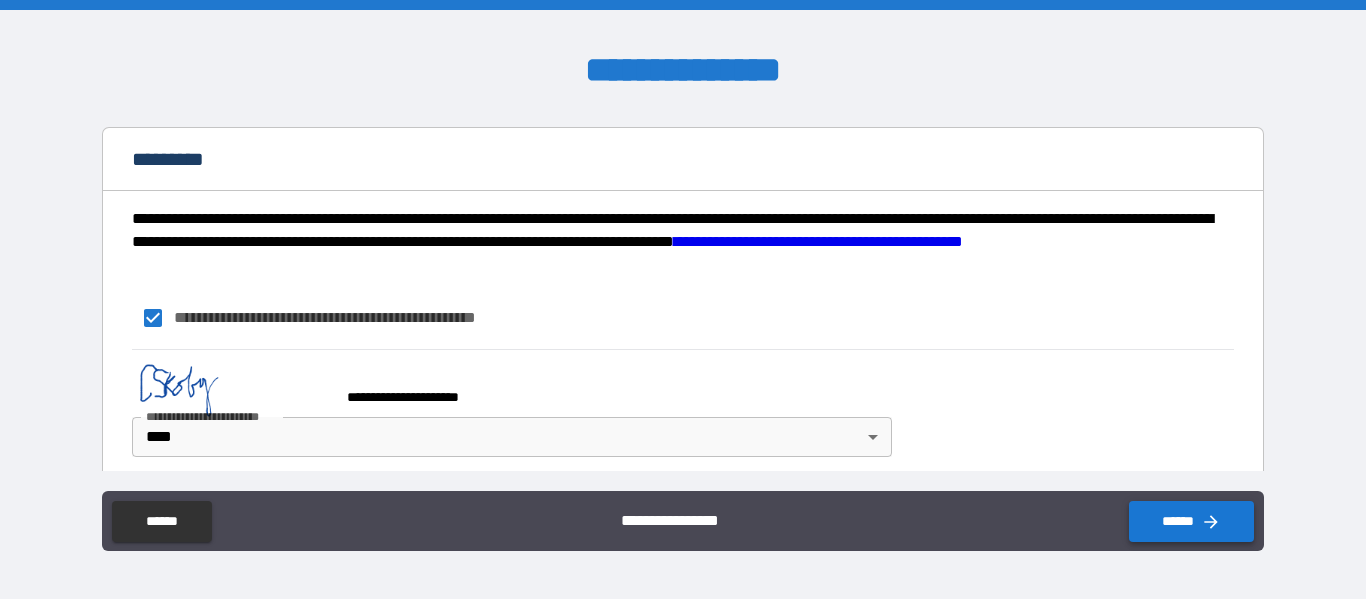 click on "******" at bounding box center [1191, 521] 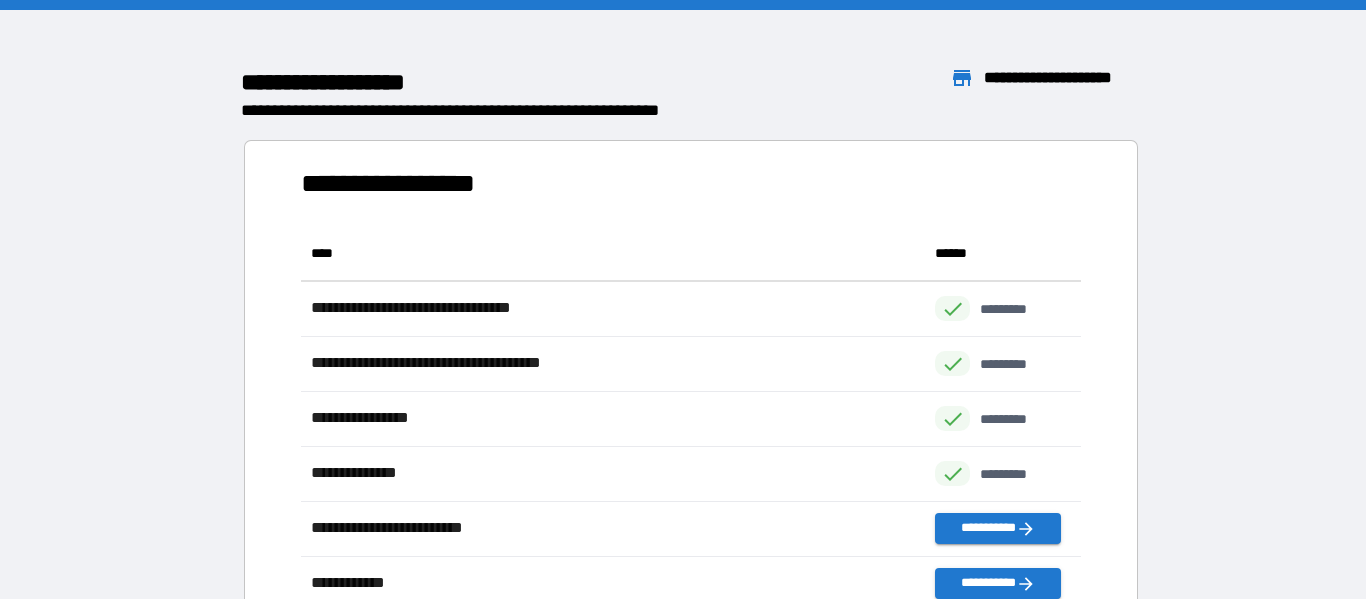 scroll, scrollTop: 1, scrollLeft: 1, axis: both 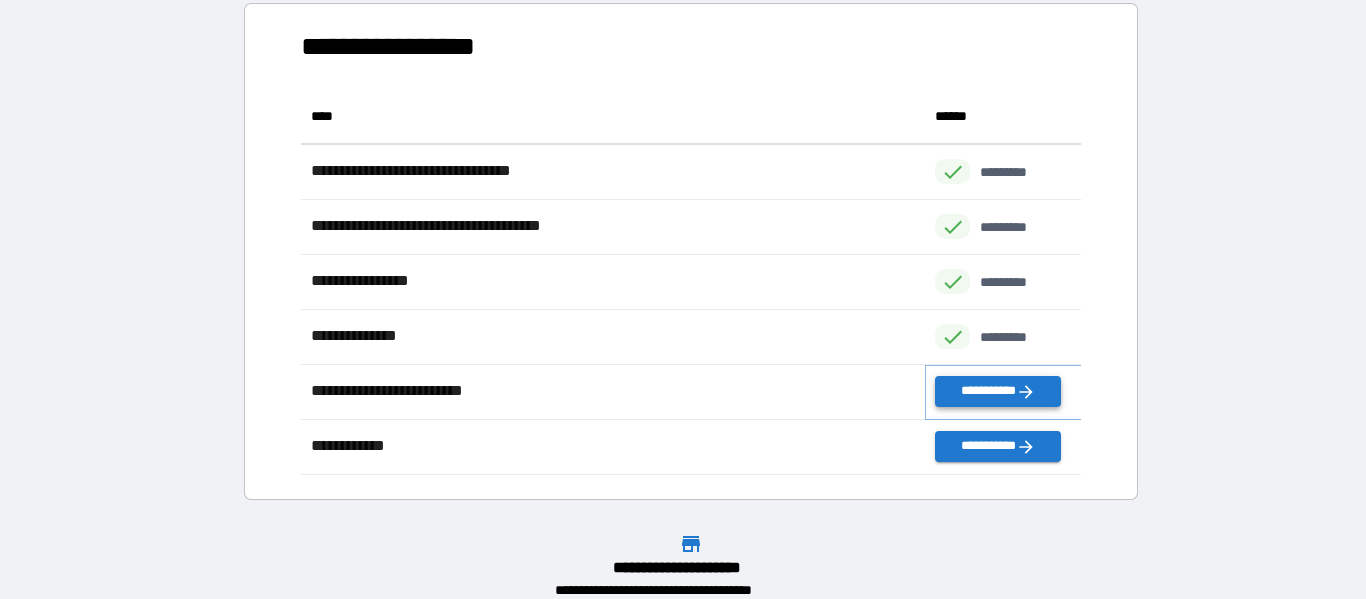 click on "**********" at bounding box center [997, 391] 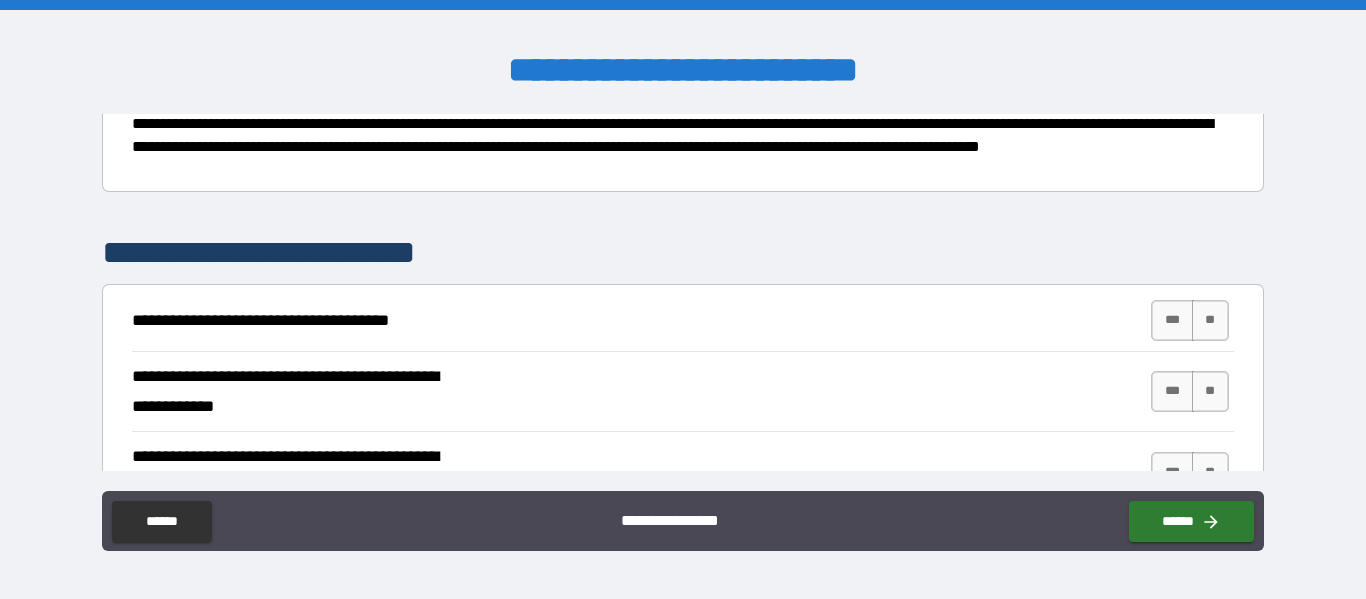scroll, scrollTop: 252, scrollLeft: 0, axis: vertical 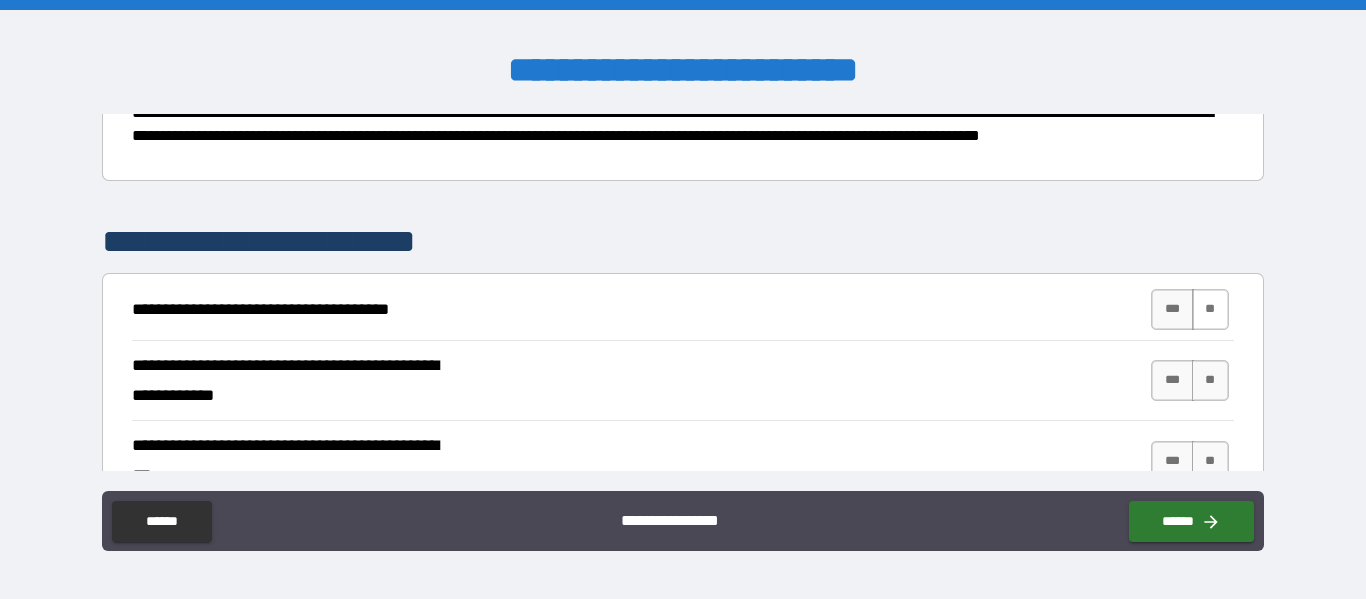 click on "**" at bounding box center [1210, 309] 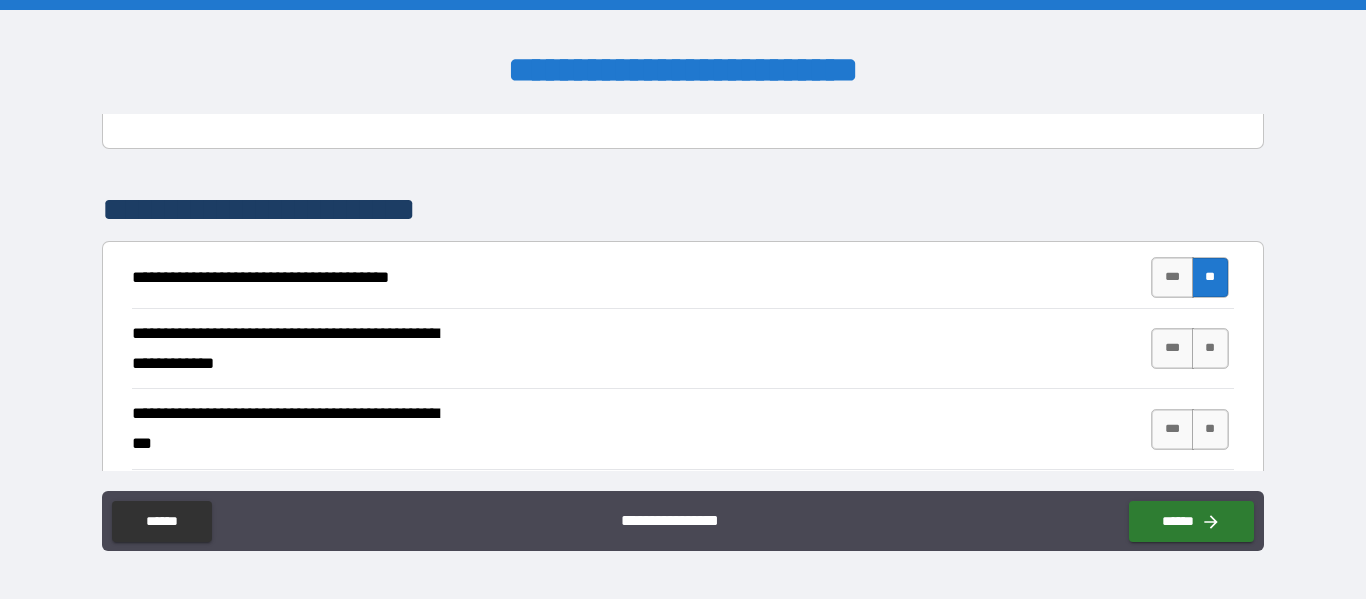 scroll, scrollTop: 285, scrollLeft: 0, axis: vertical 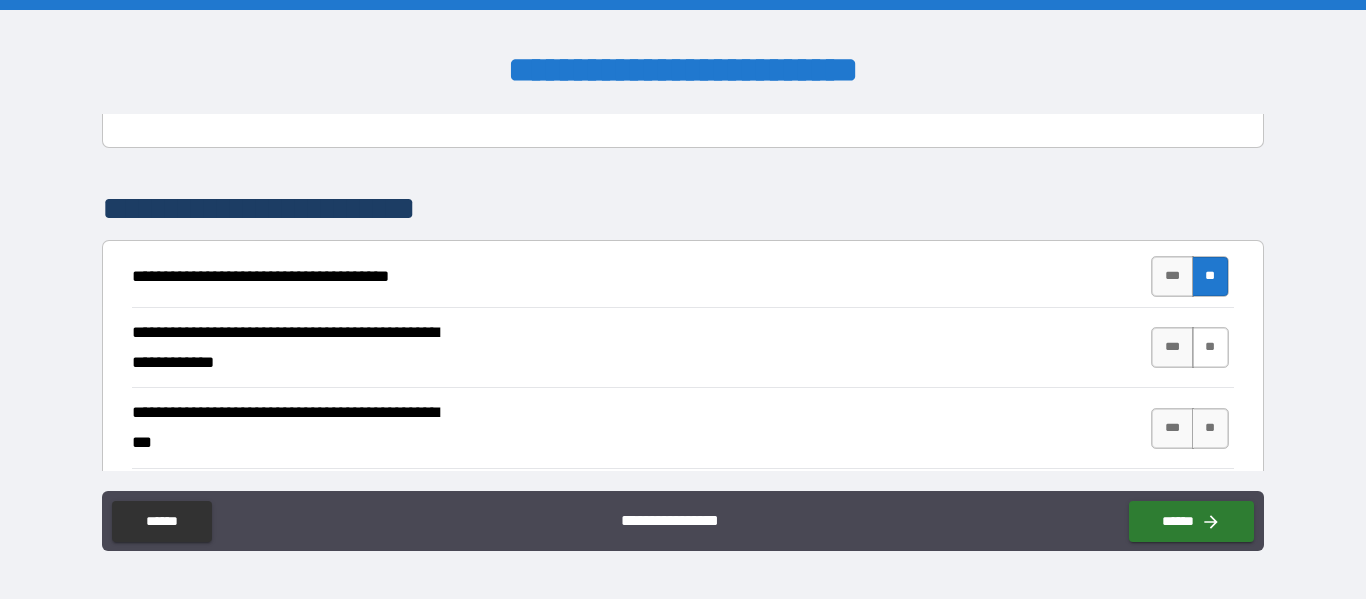 click on "**" at bounding box center (1210, 347) 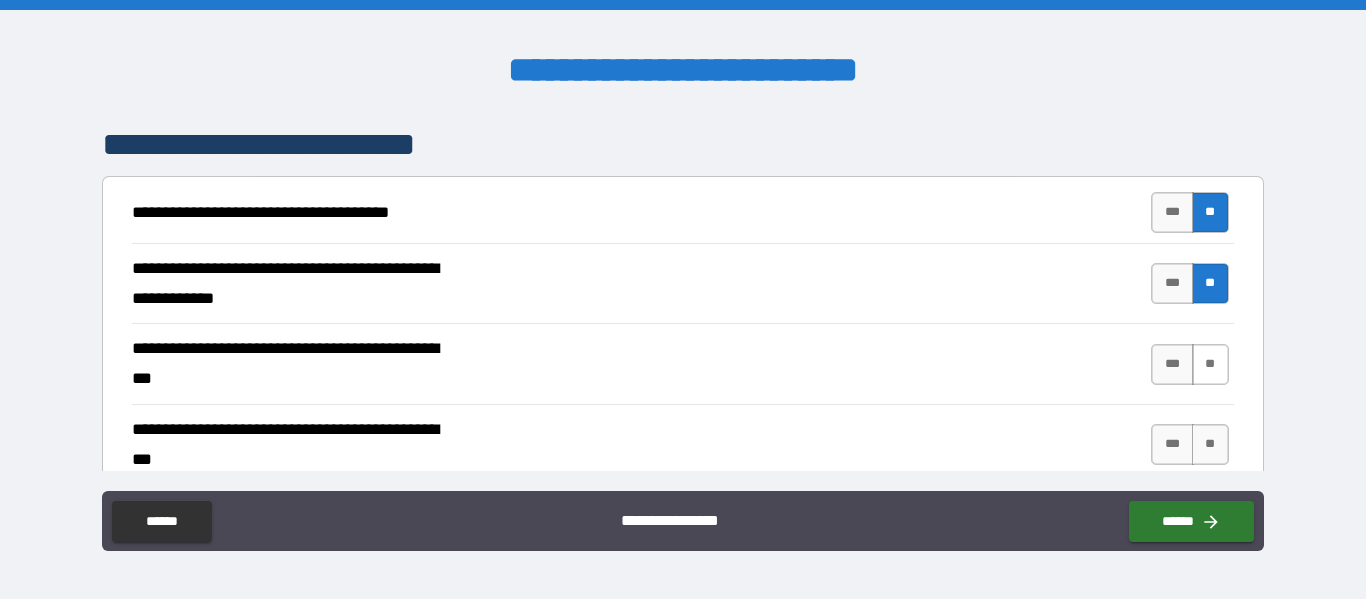 scroll, scrollTop: 364, scrollLeft: 0, axis: vertical 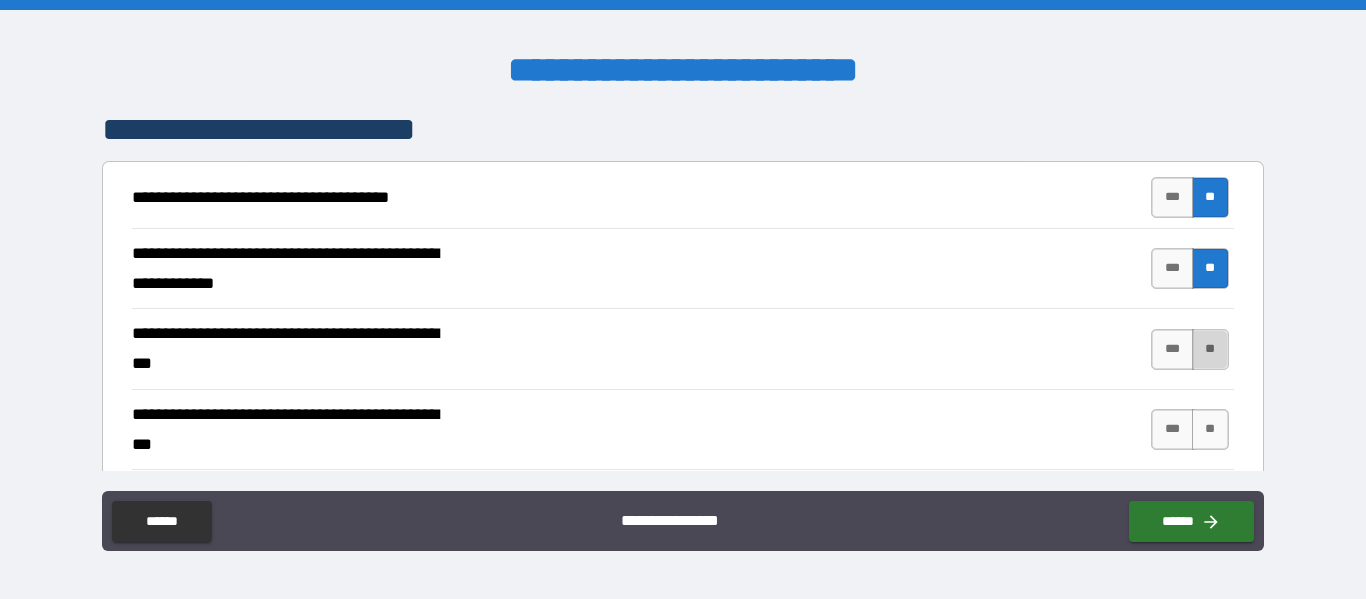 click on "**" at bounding box center [1210, 349] 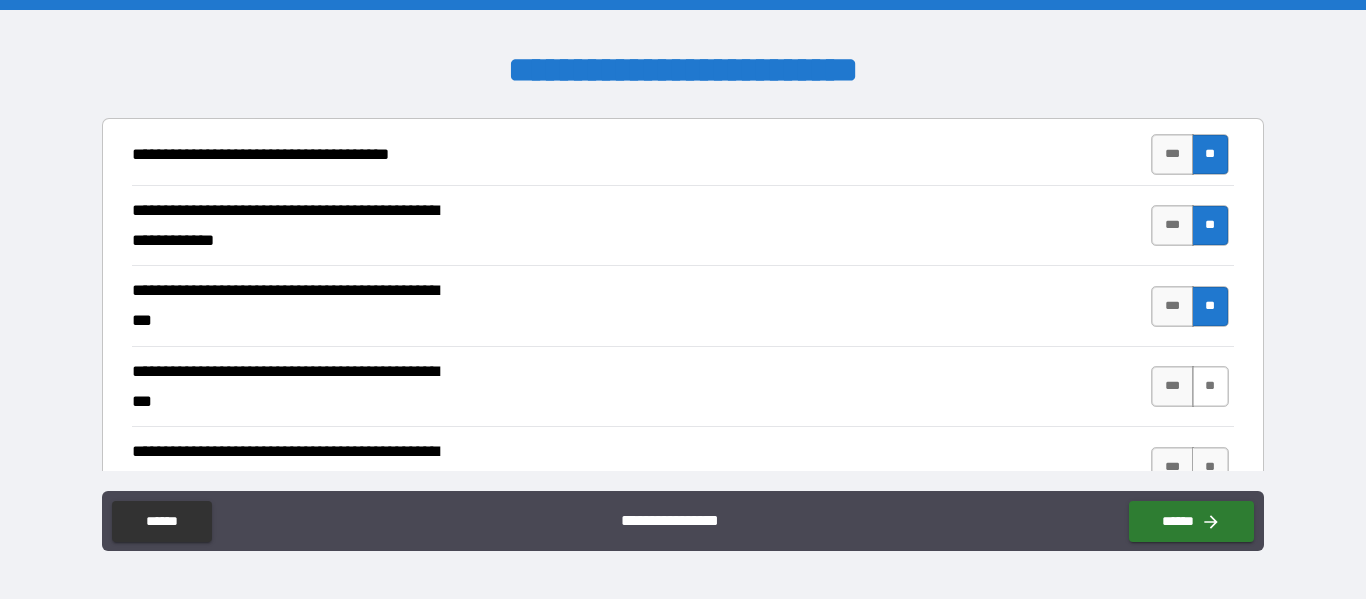 scroll, scrollTop: 431, scrollLeft: 0, axis: vertical 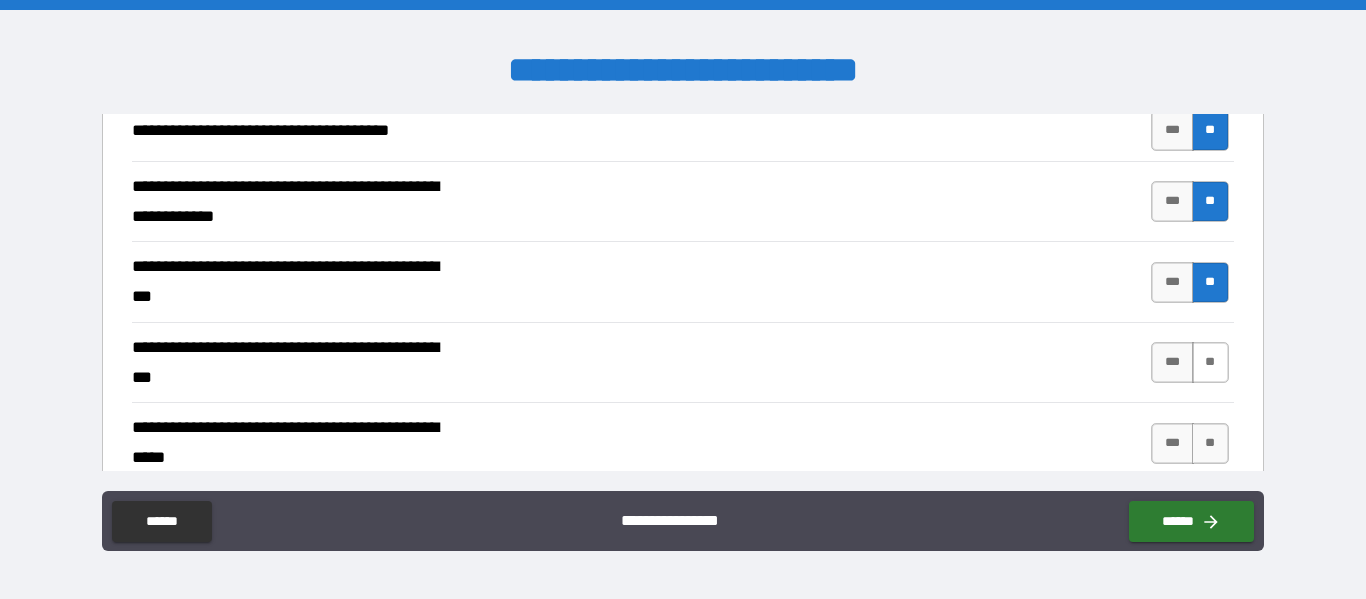click on "**" at bounding box center (1210, 362) 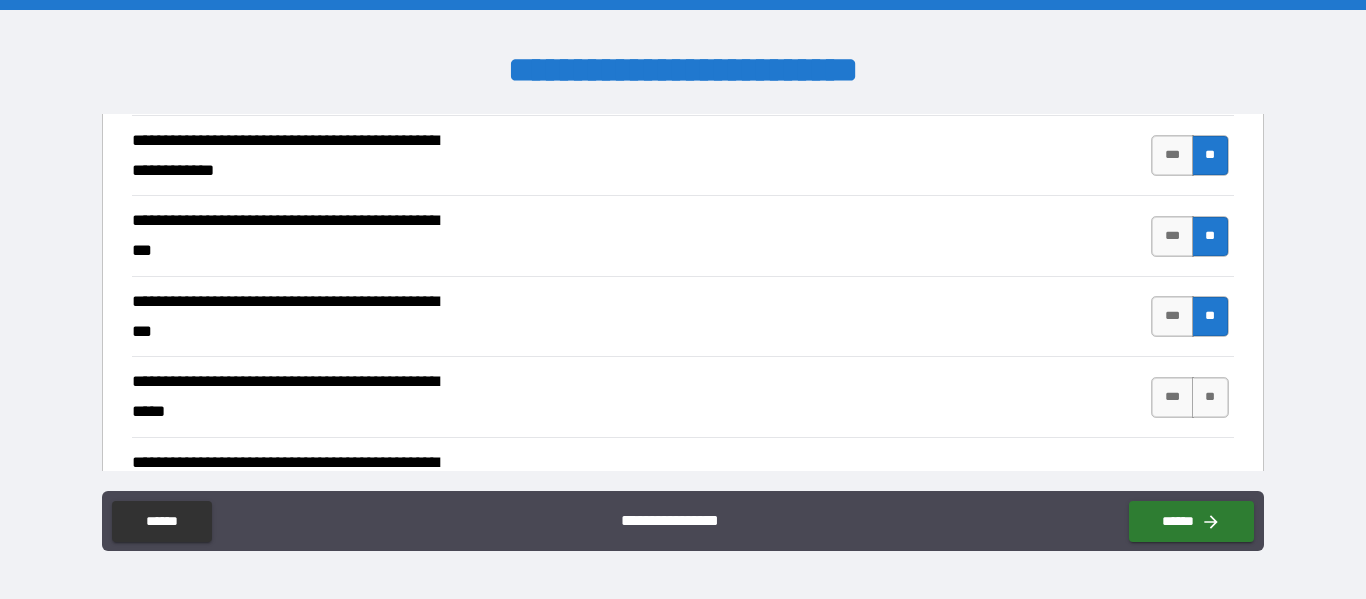 scroll, scrollTop: 555, scrollLeft: 0, axis: vertical 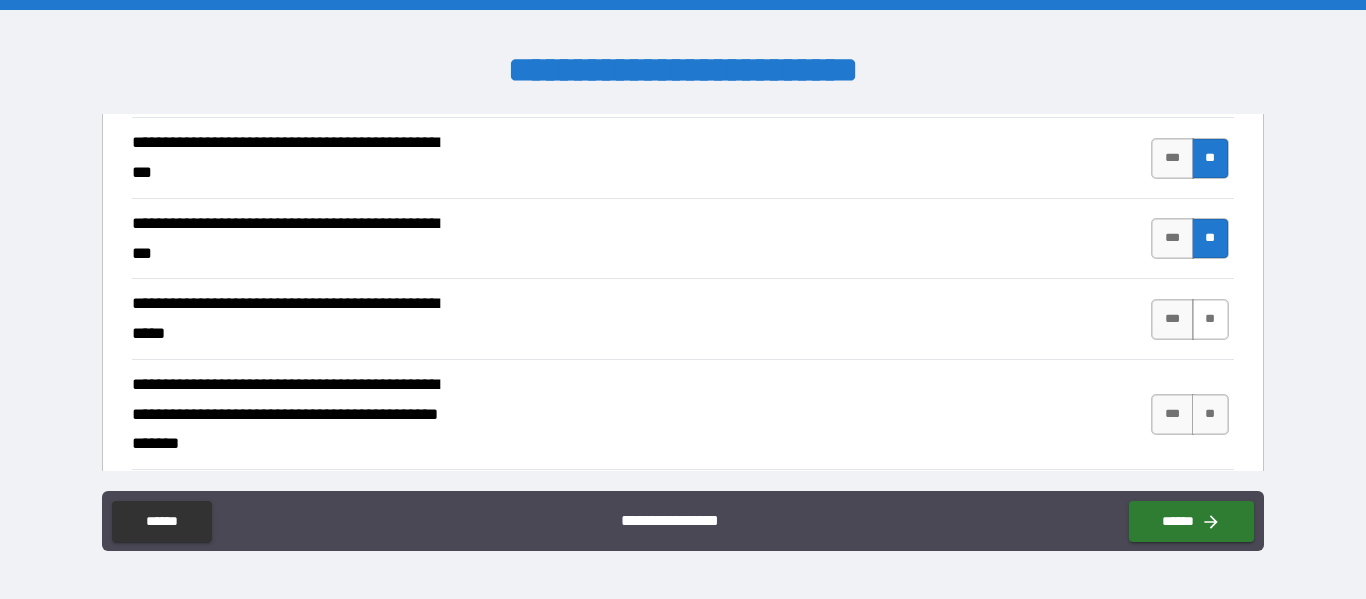 click on "**" at bounding box center (1210, 319) 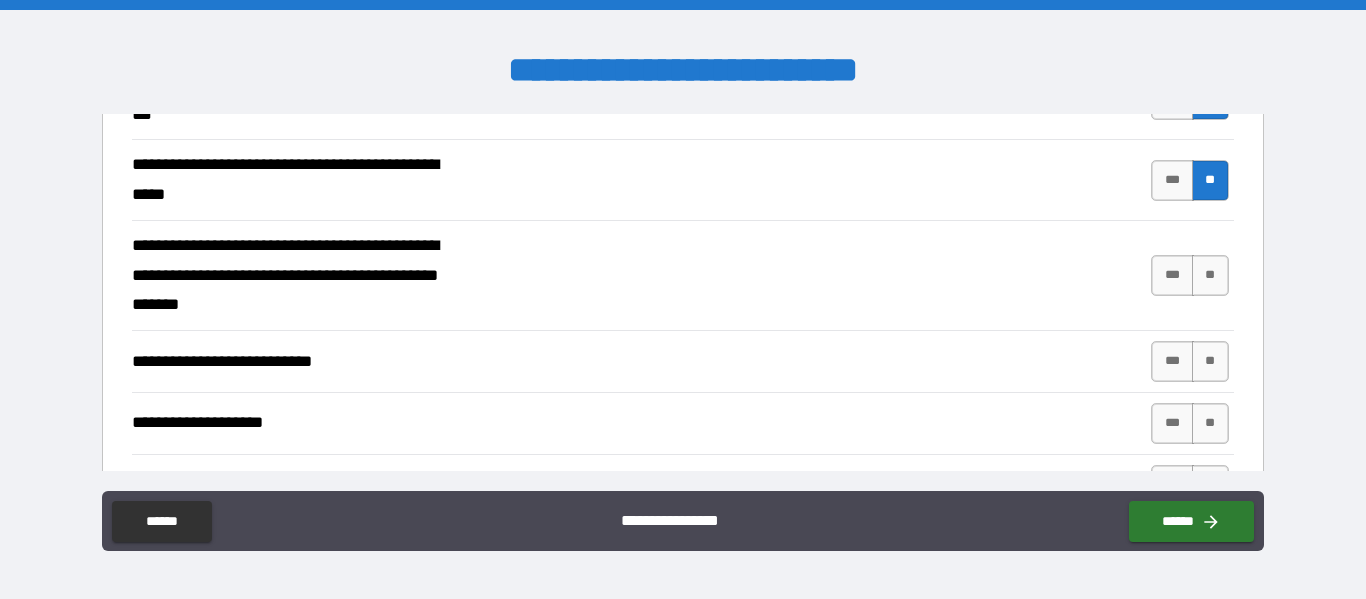 scroll, scrollTop: 700, scrollLeft: 0, axis: vertical 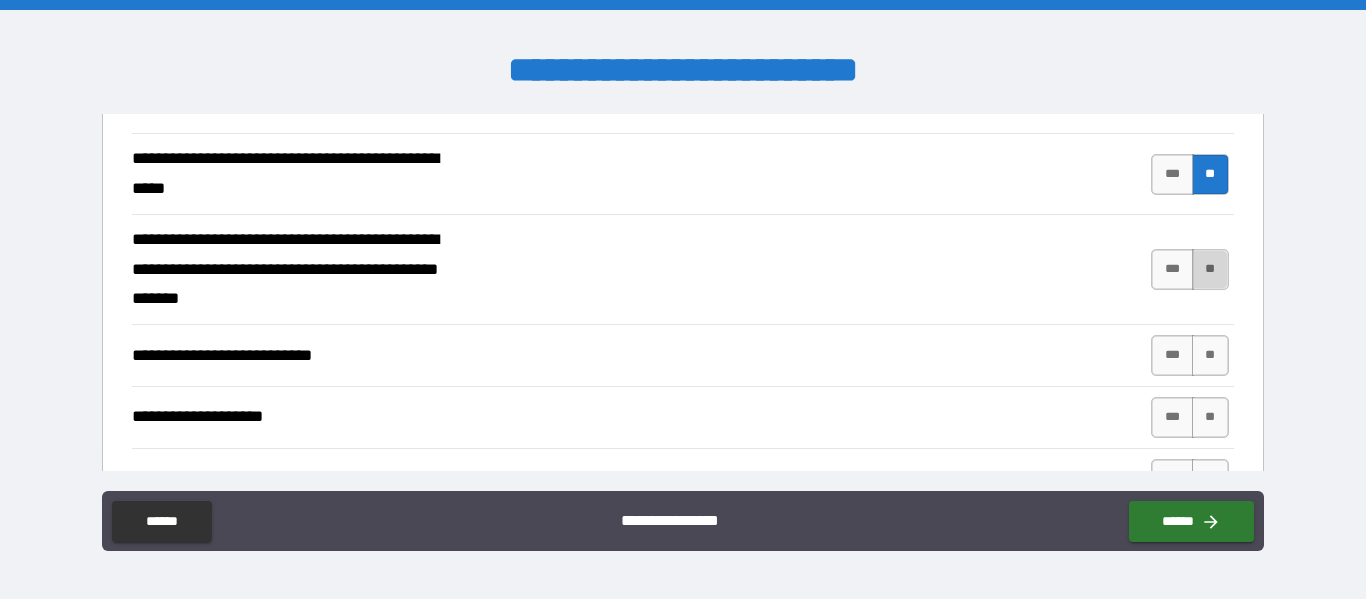 click on "**" at bounding box center (1210, 269) 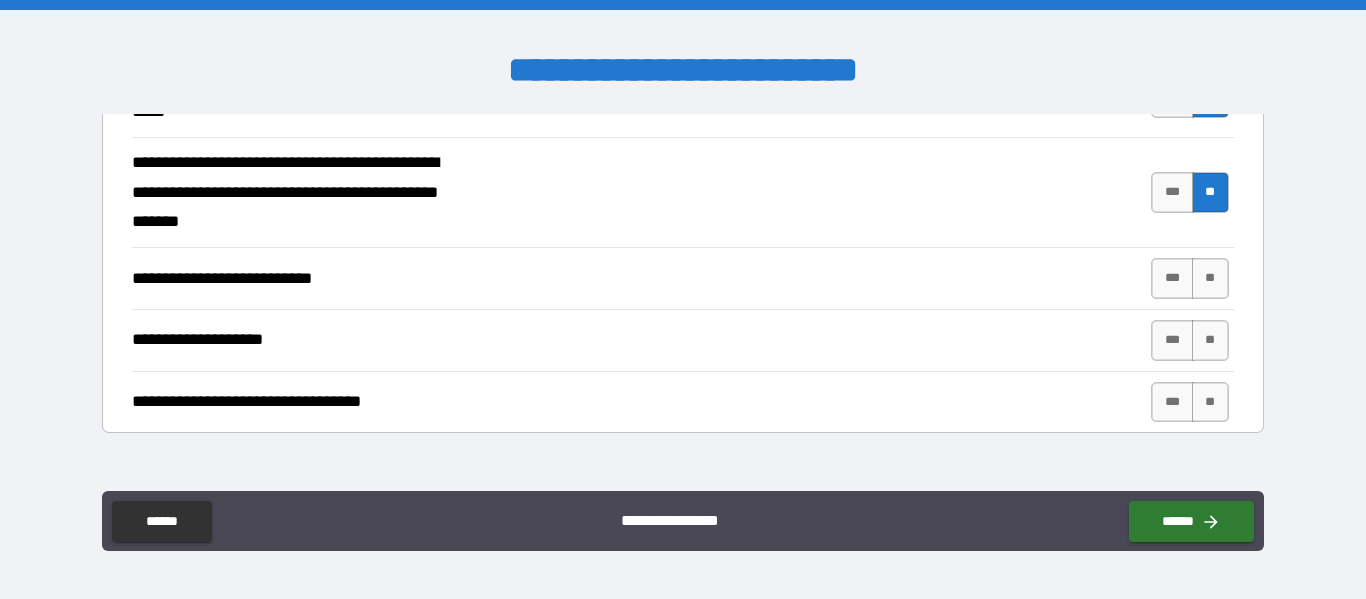 scroll, scrollTop: 785, scrollLeft: 0, axis: vertical 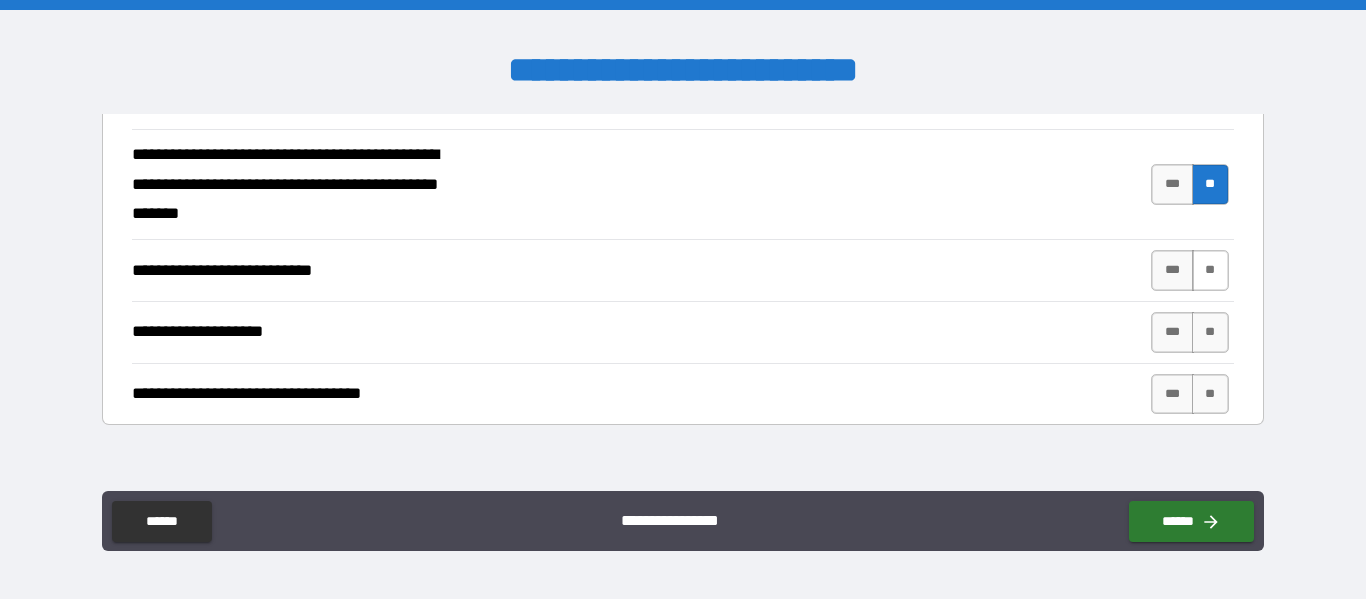 click on "**" at bounding box center (1210, 270) 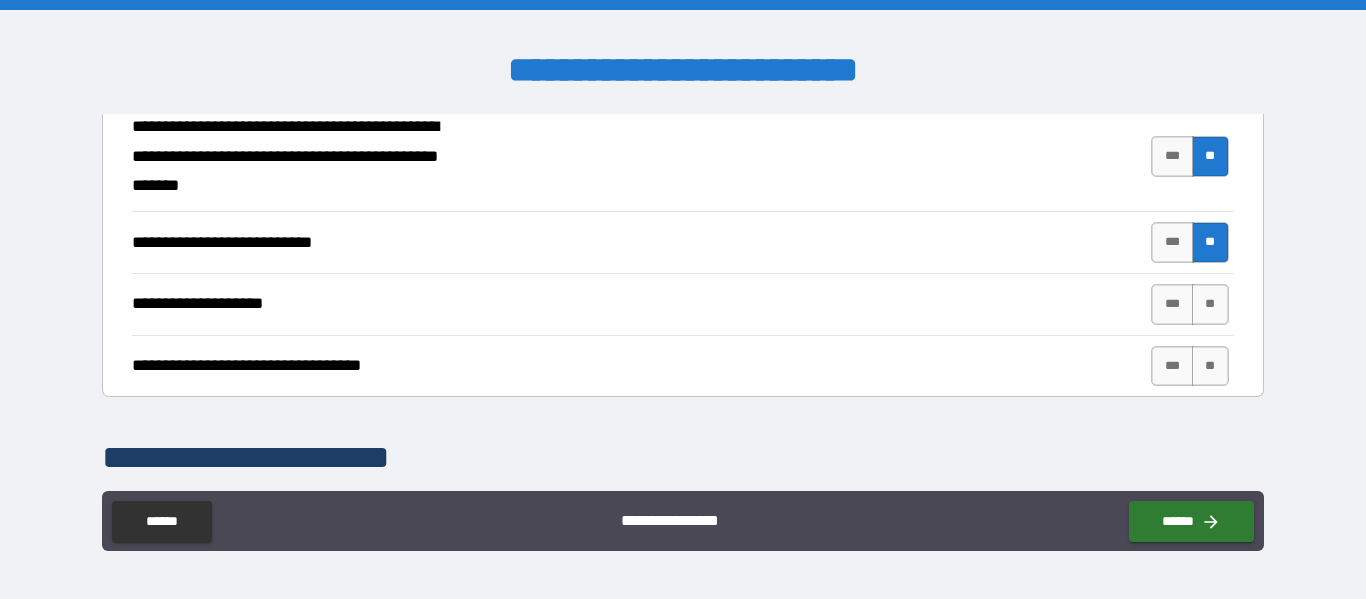 scroll, scrollTop: 818, scrollLeft: 0, axis: vertical 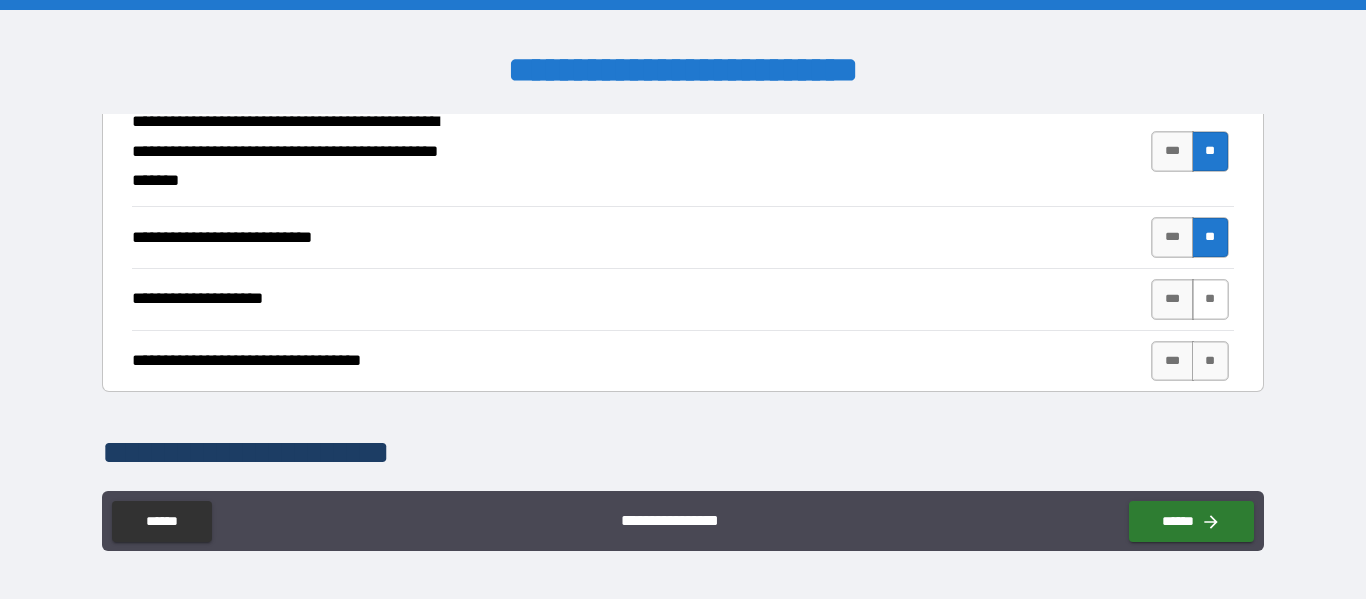 click on "**" at bounding box center [1210, 299] 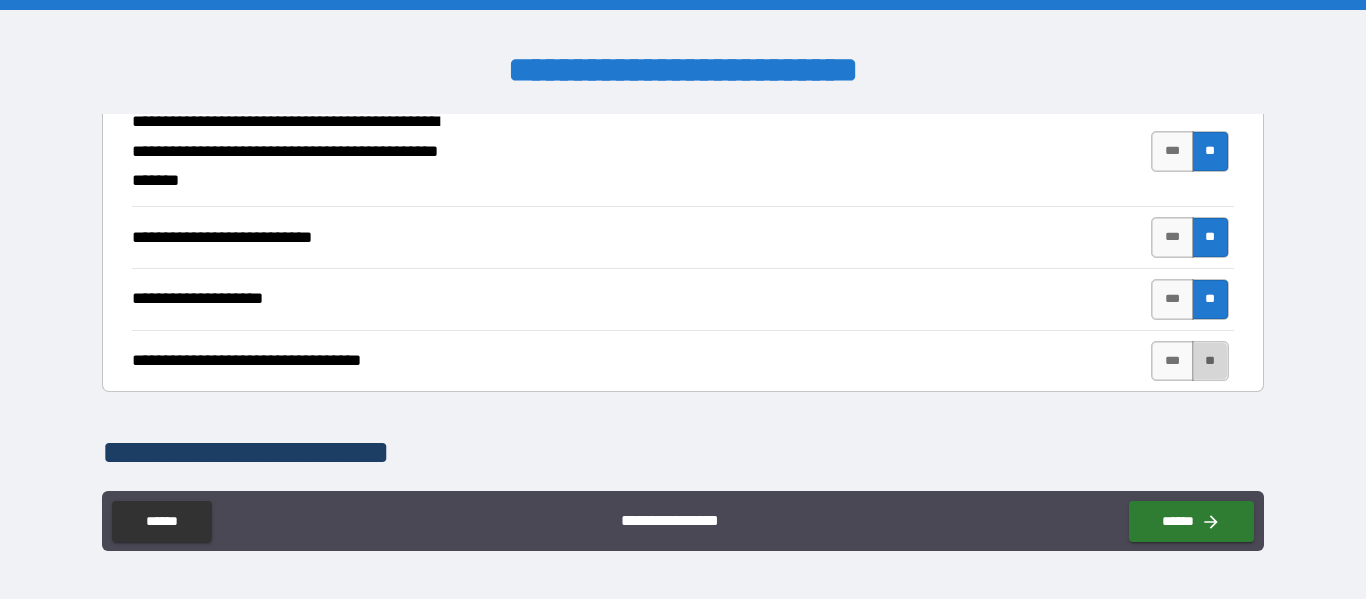 click on "**" at bounding box center [1210, 361] 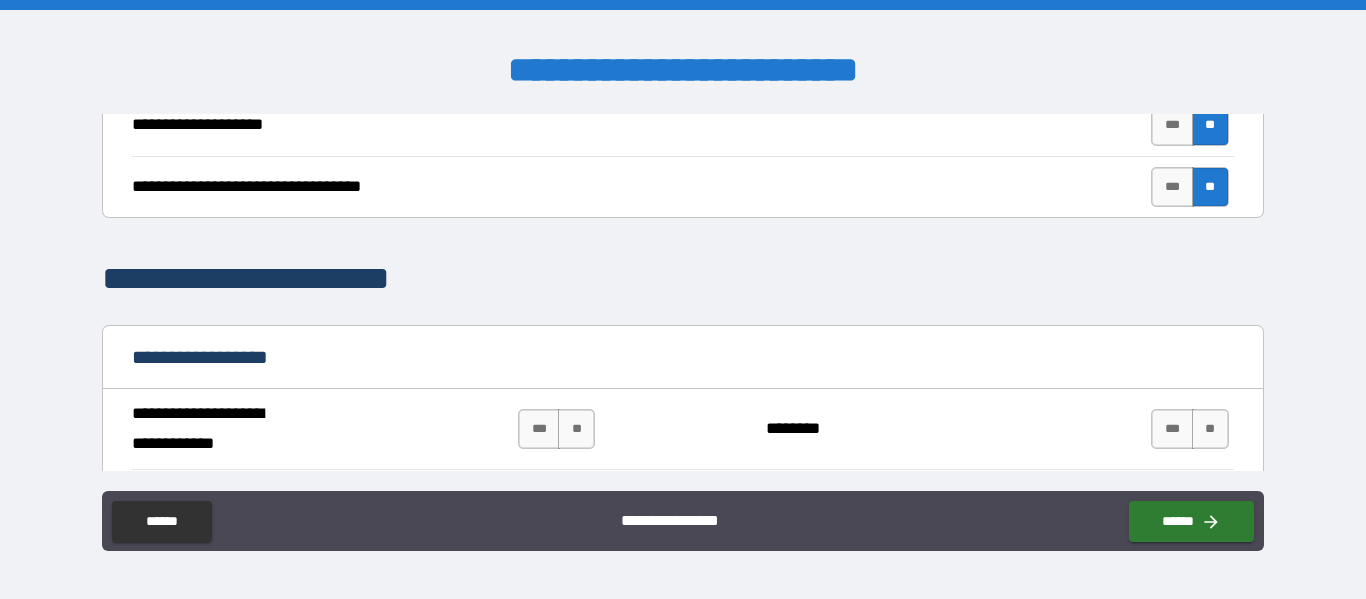 scroll, scrollTop: 1247, scrollLeft: 0, axis: vertical 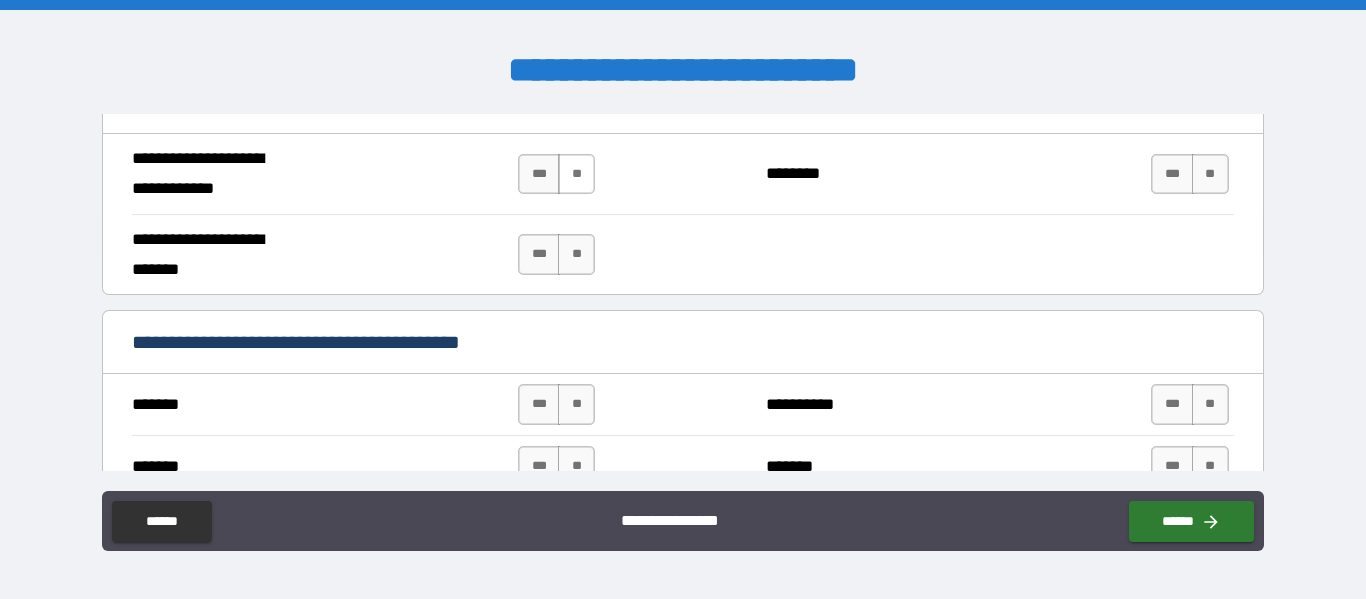 click on "**" at bounding box center (576, 174) 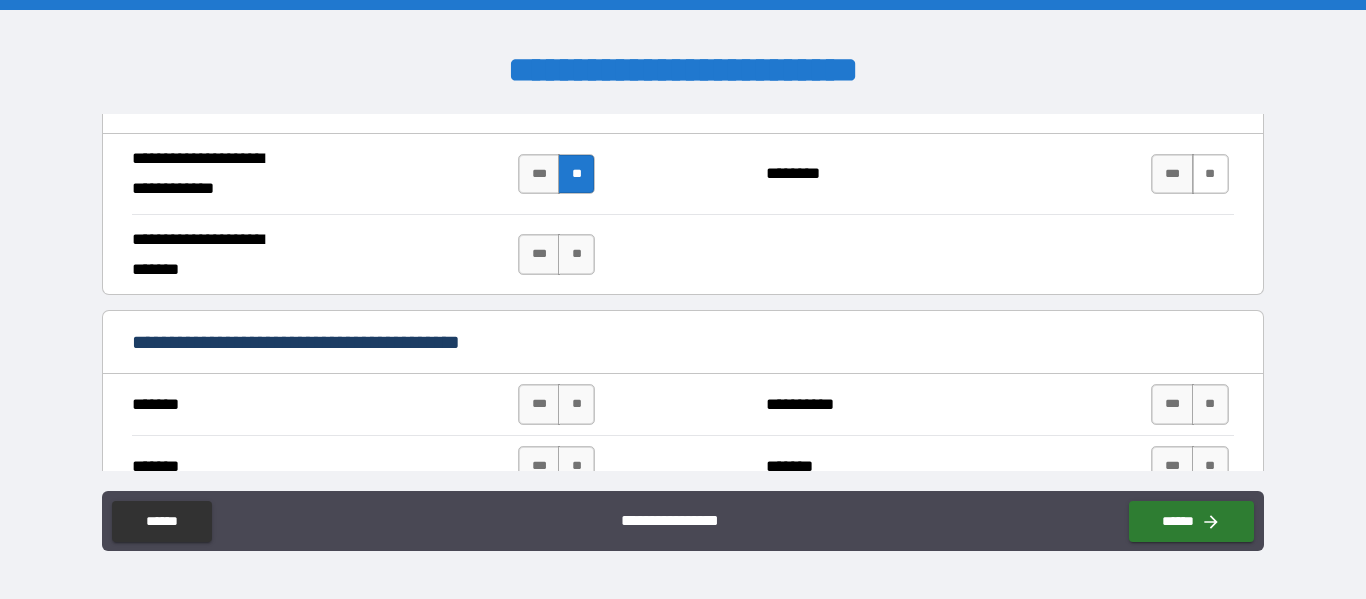 click on "**" at bounding box center [1210, 174] 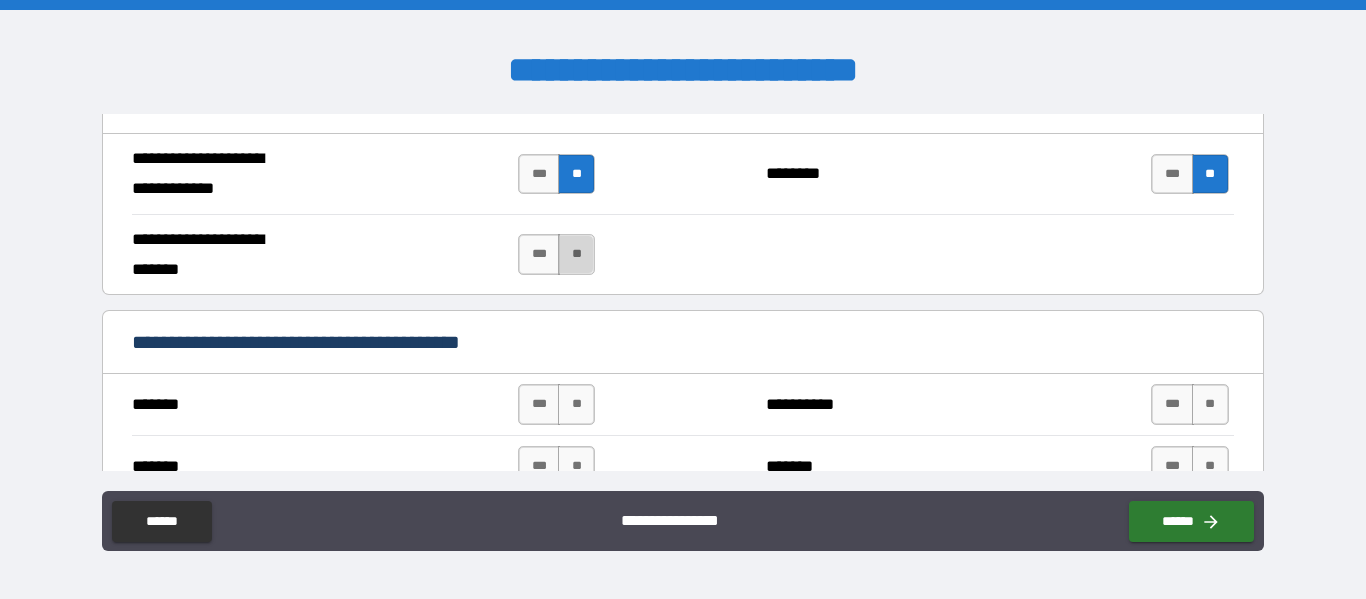click on "**" at bounding box center [576, 254] 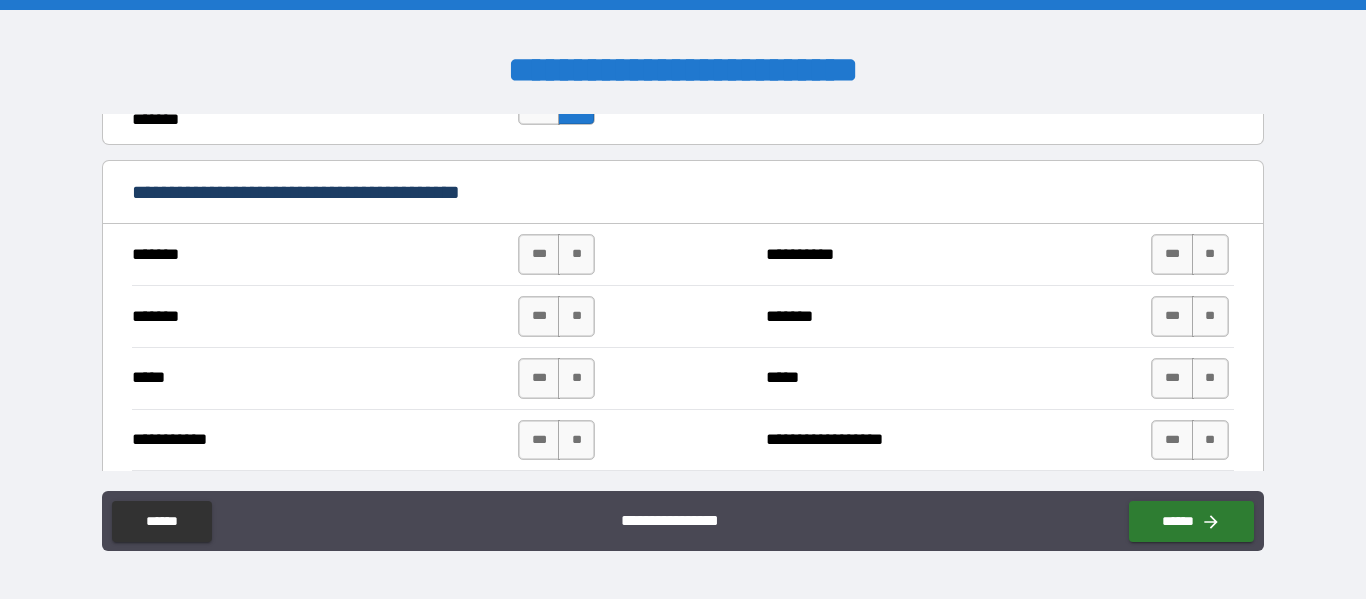 scroll, scrollTop: 1406, scrollLeft: 0, axis: vertical 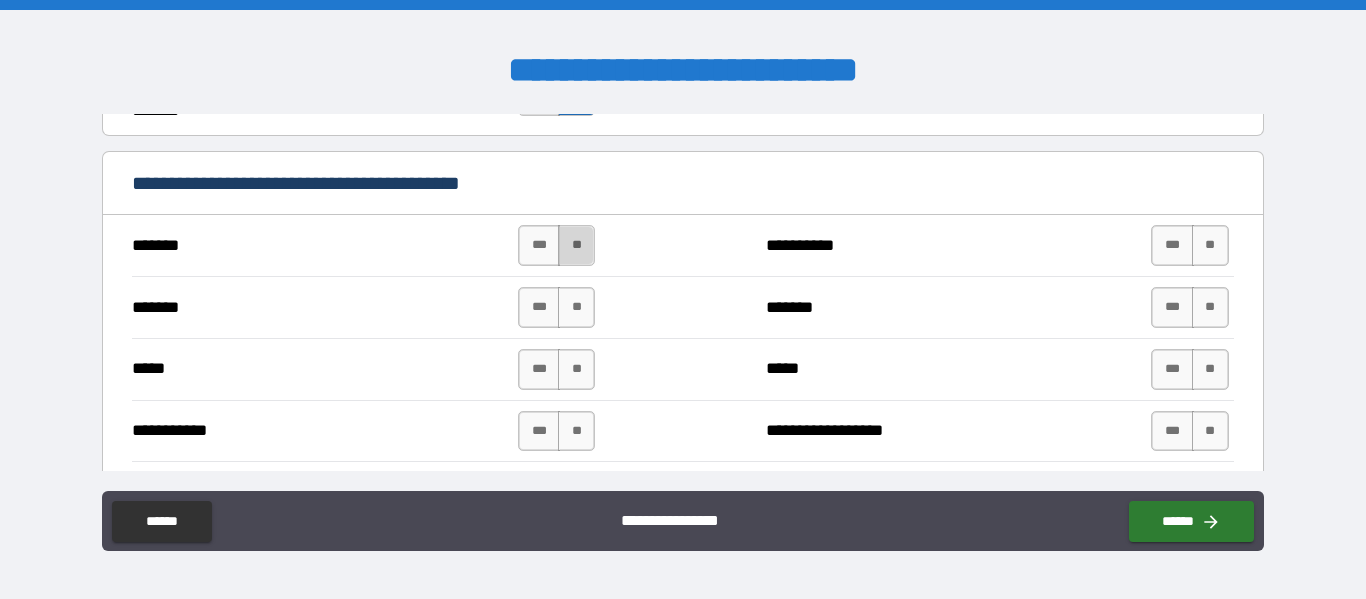 click on "**" at bounding box center (576, 245) 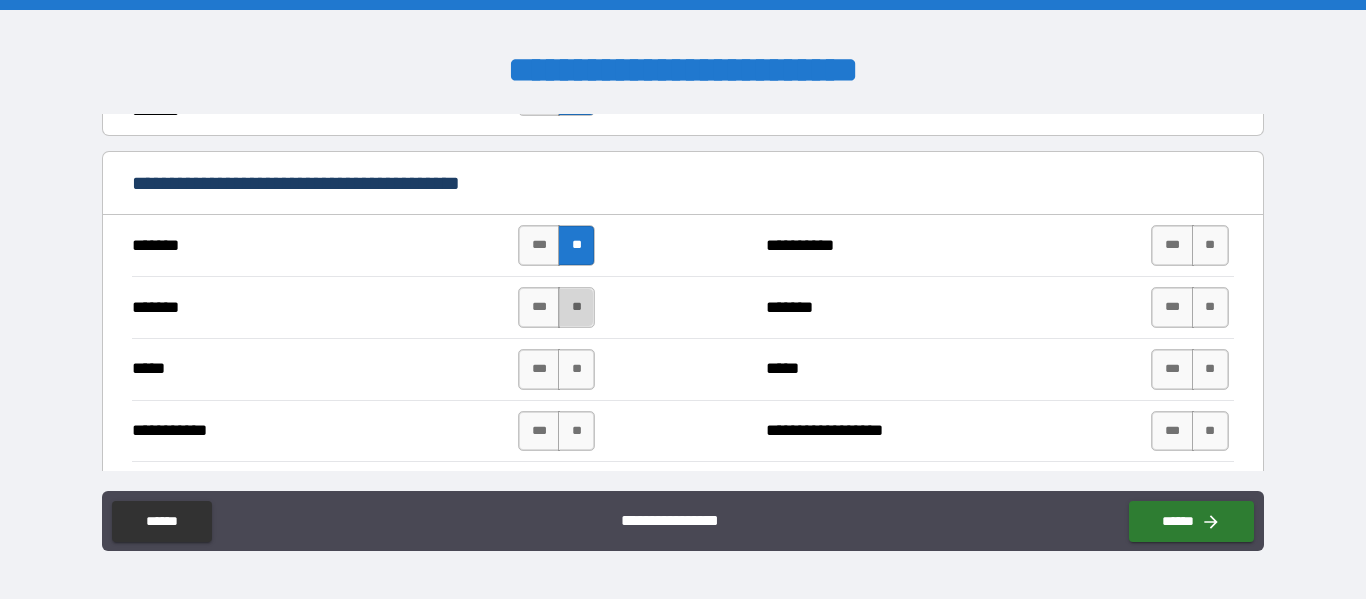click on "**" at bounding box center [576, 307] 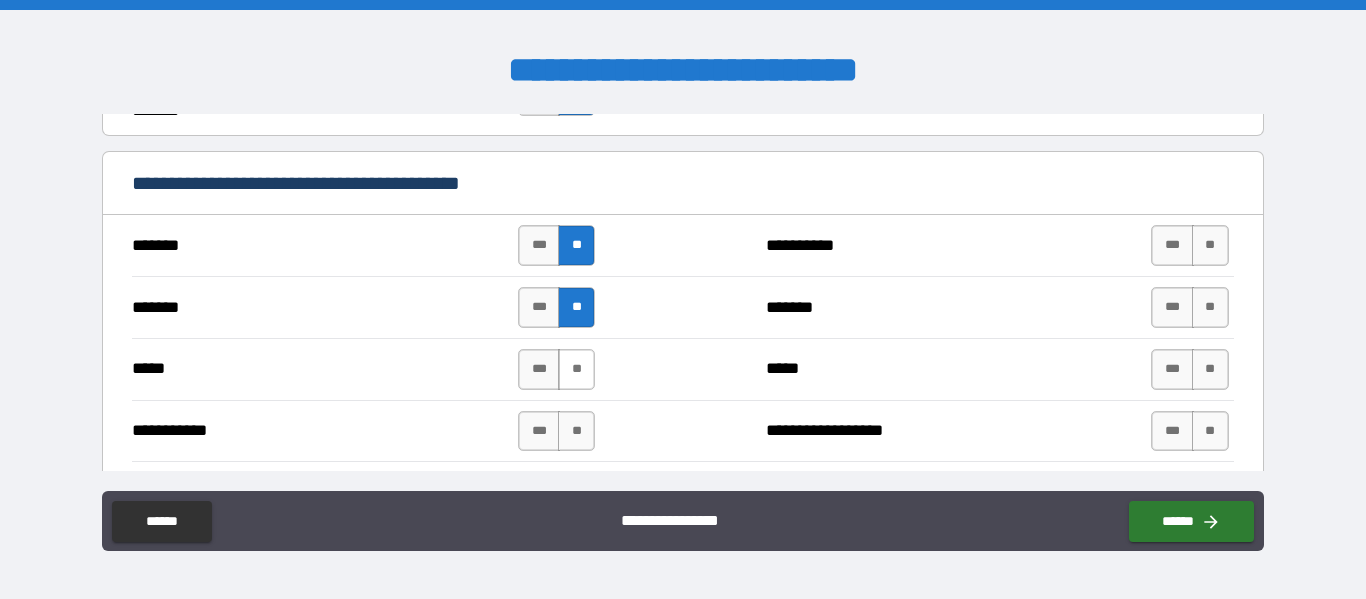 click on "**" at bounding box center [576, 369] 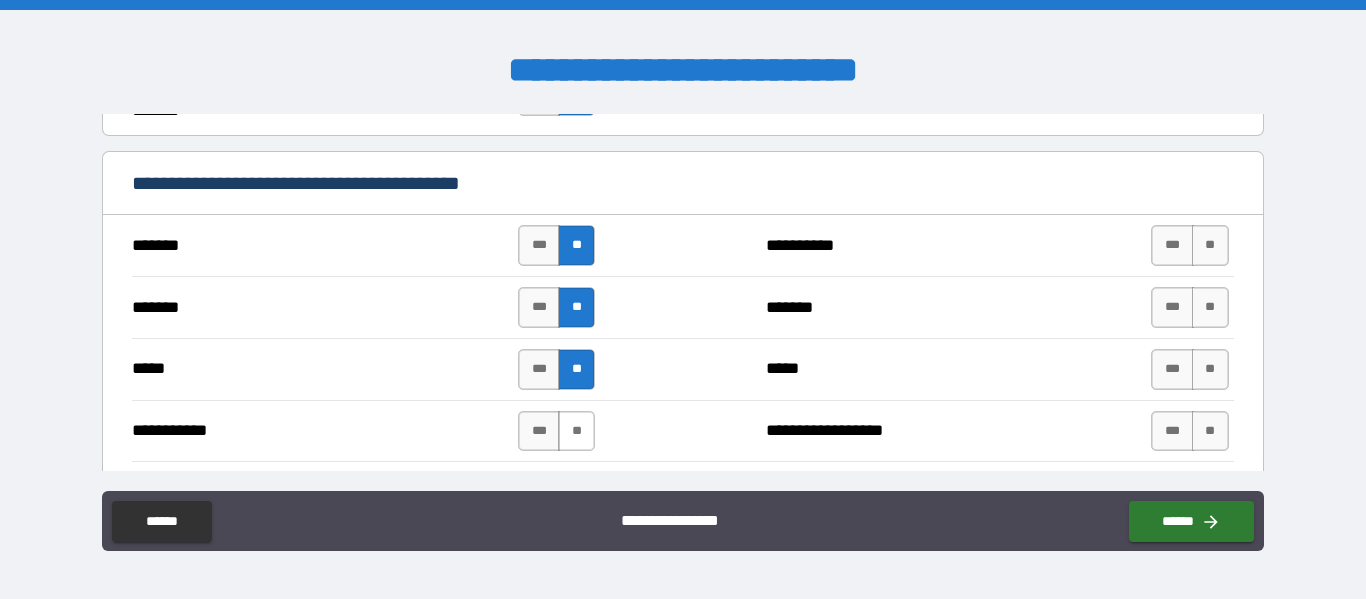 click on "**" at bounding box center (576, 431) 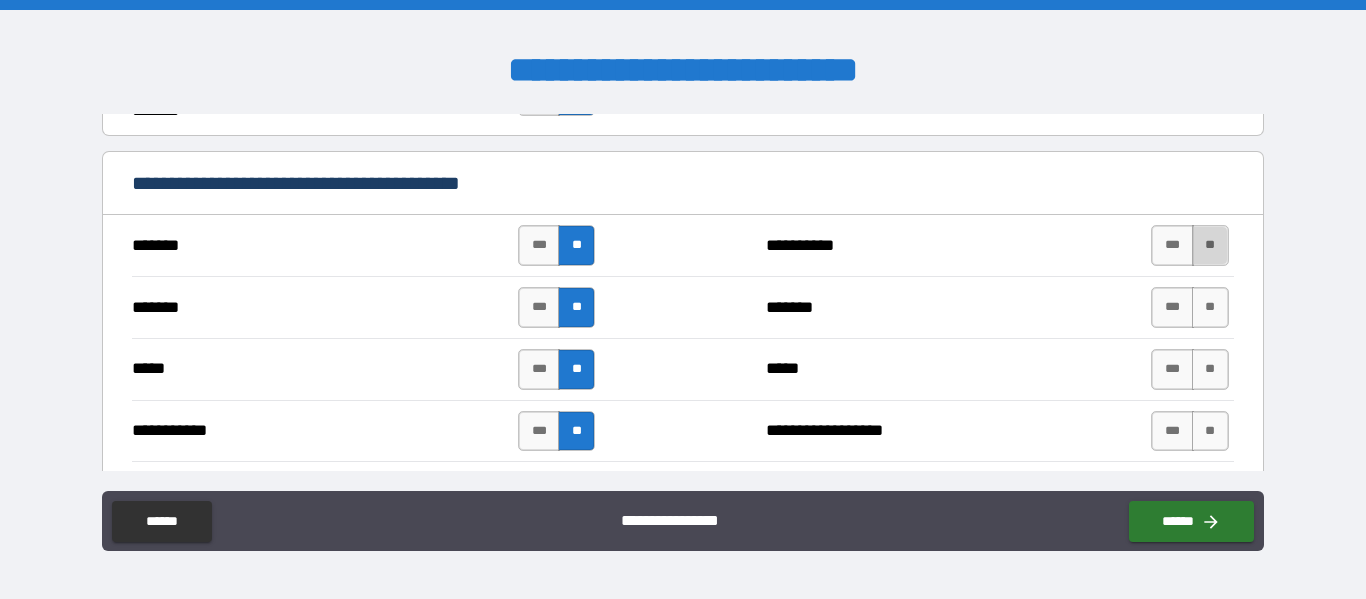 click on "**" at bounding box center [1210, 245] 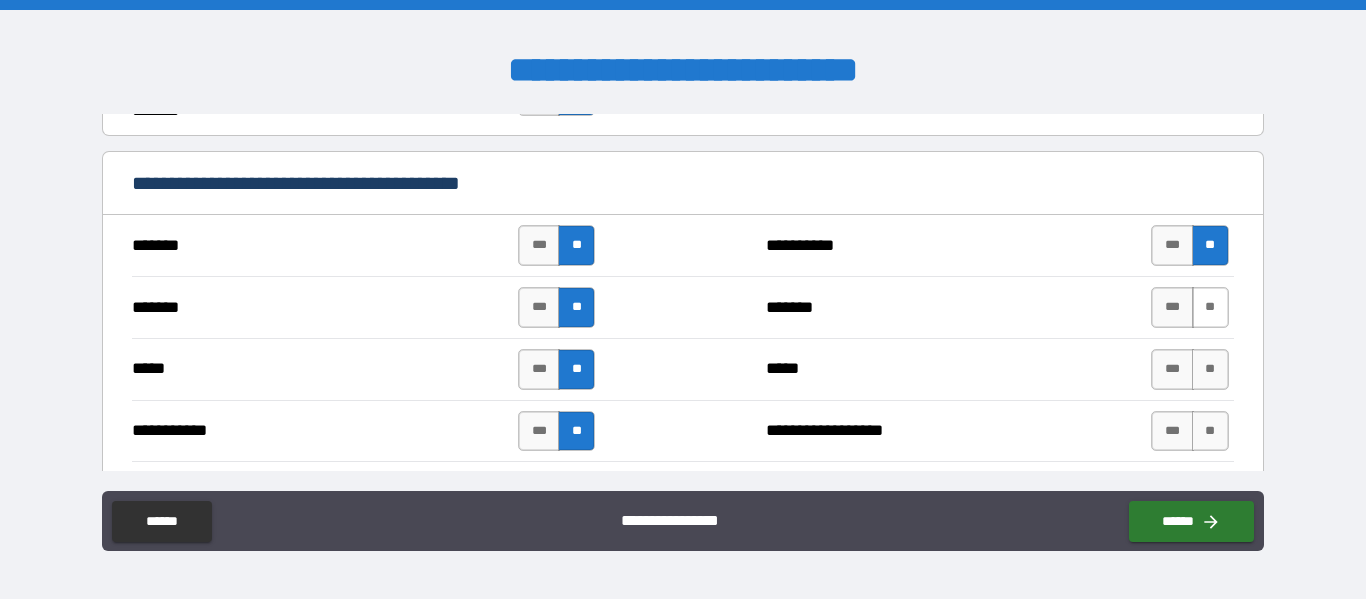 click on "**" at bounding box center [1210, 307] 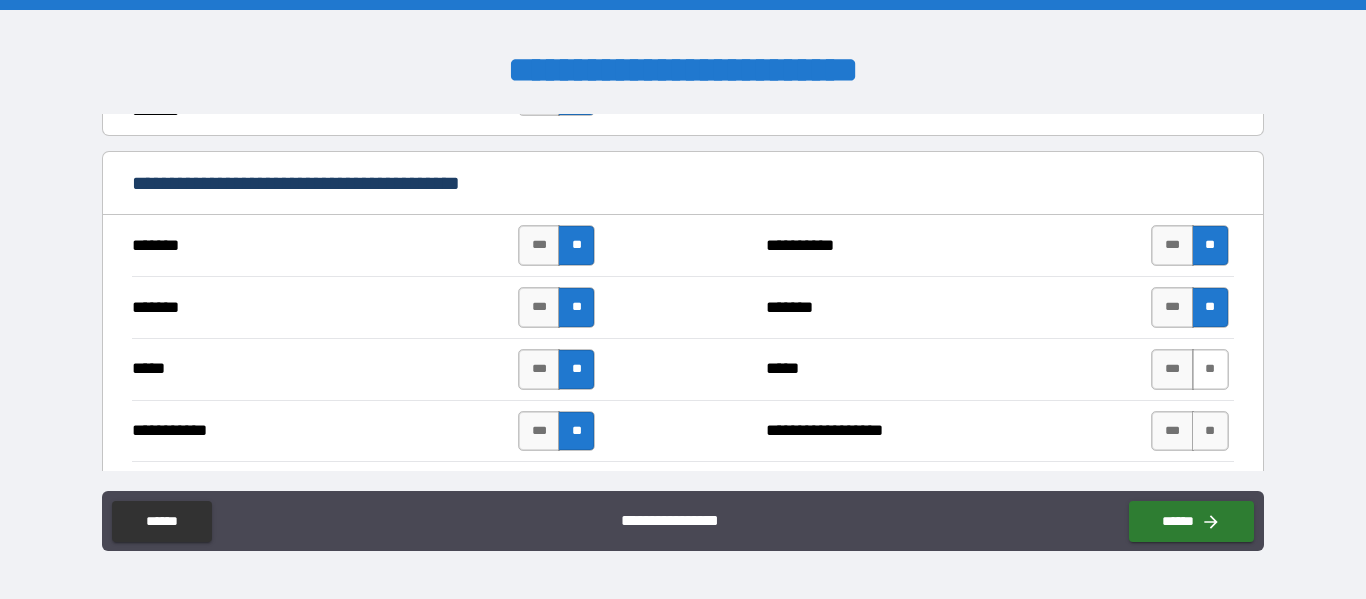 click on "**" at bounding box center [1210, 369] 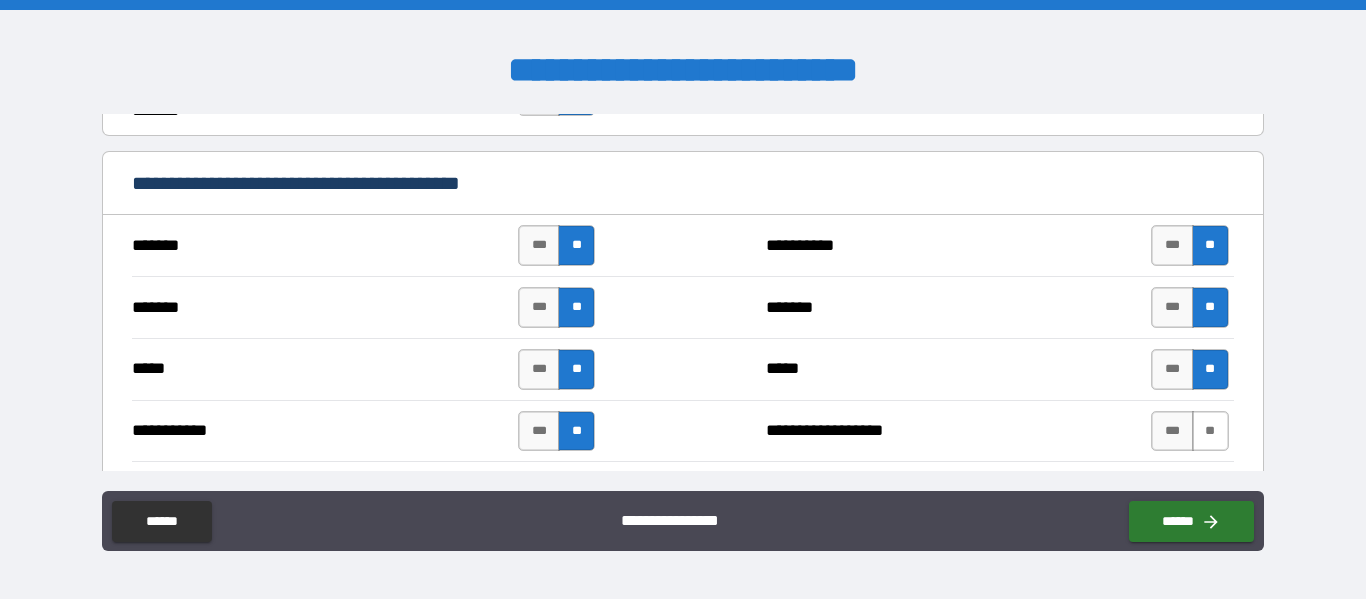 click on "**" at bounding box center (1210, 431) 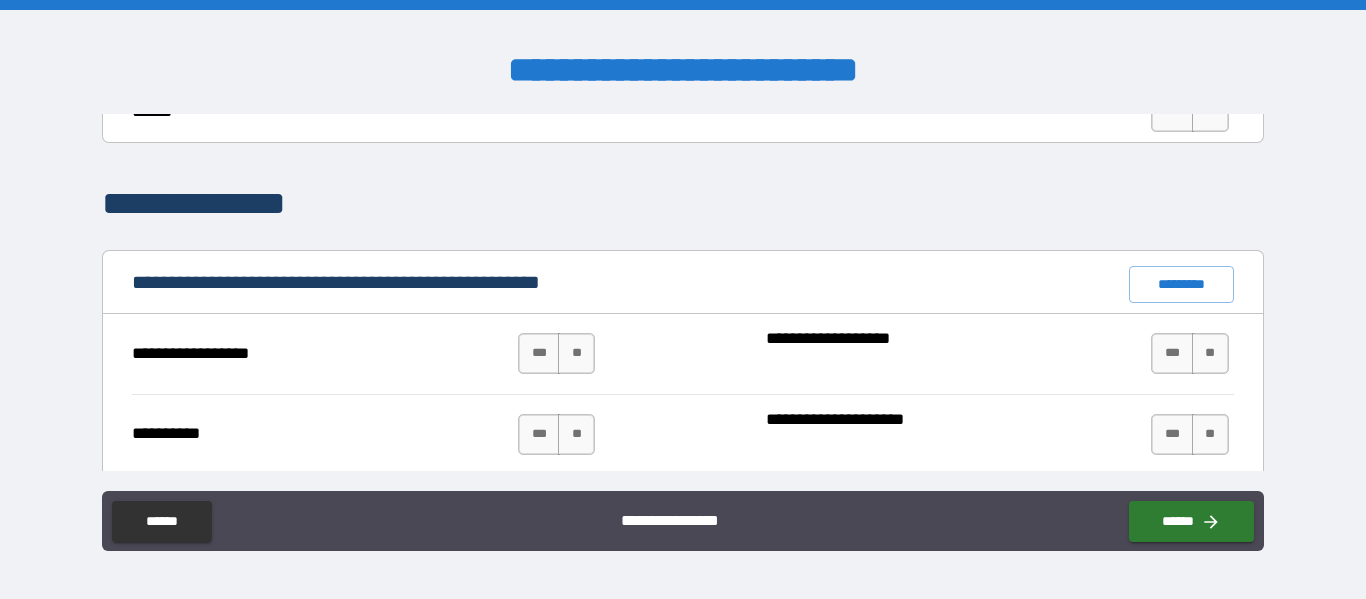 scroll, scrollTop: 1789, scrollLeft: 0, axis: vertical 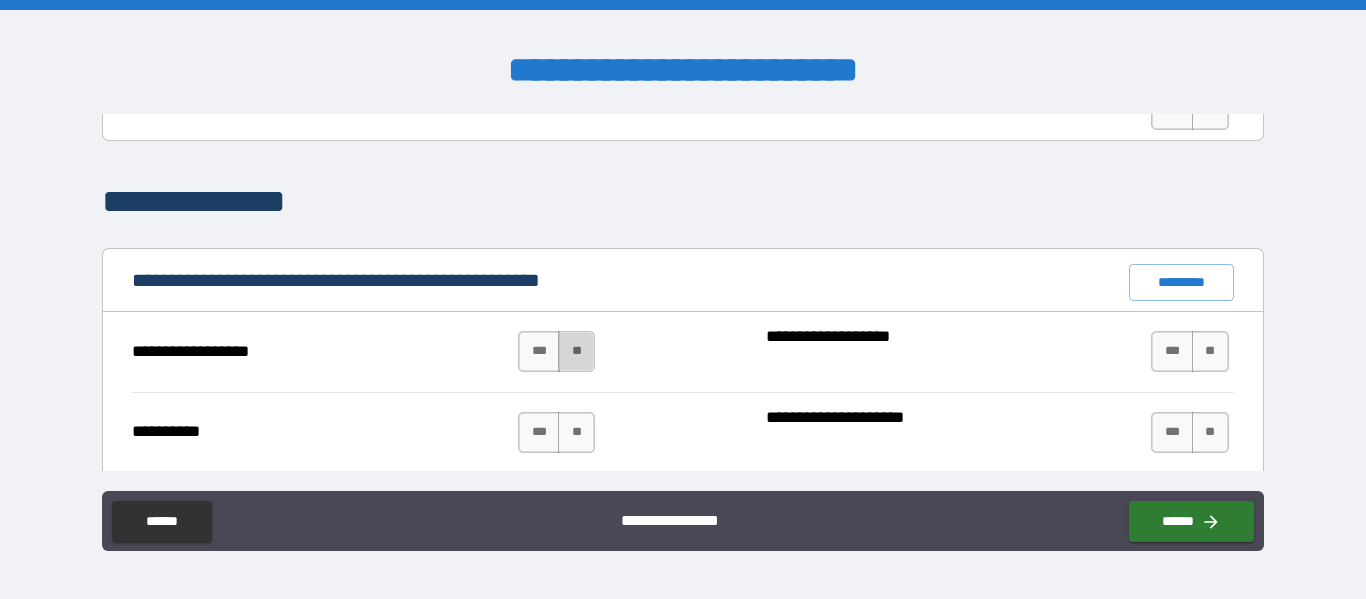 click on "**" at bounding box center [576, 351] 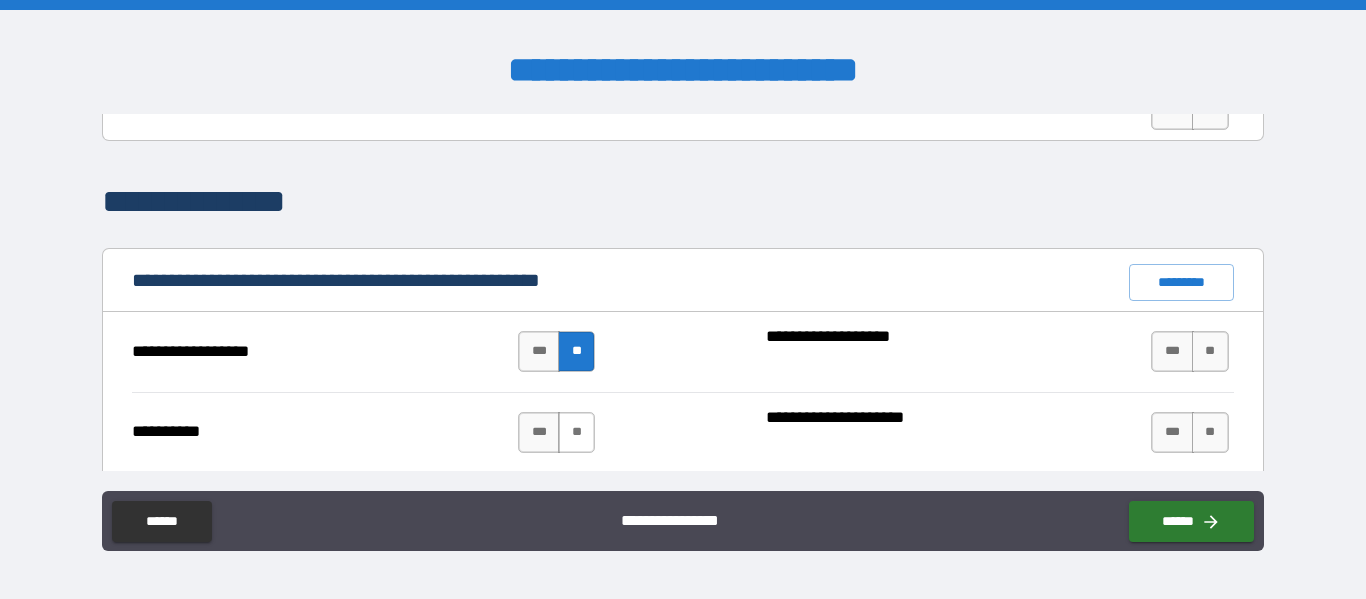 click on "**" at bounding box center [576, 432] 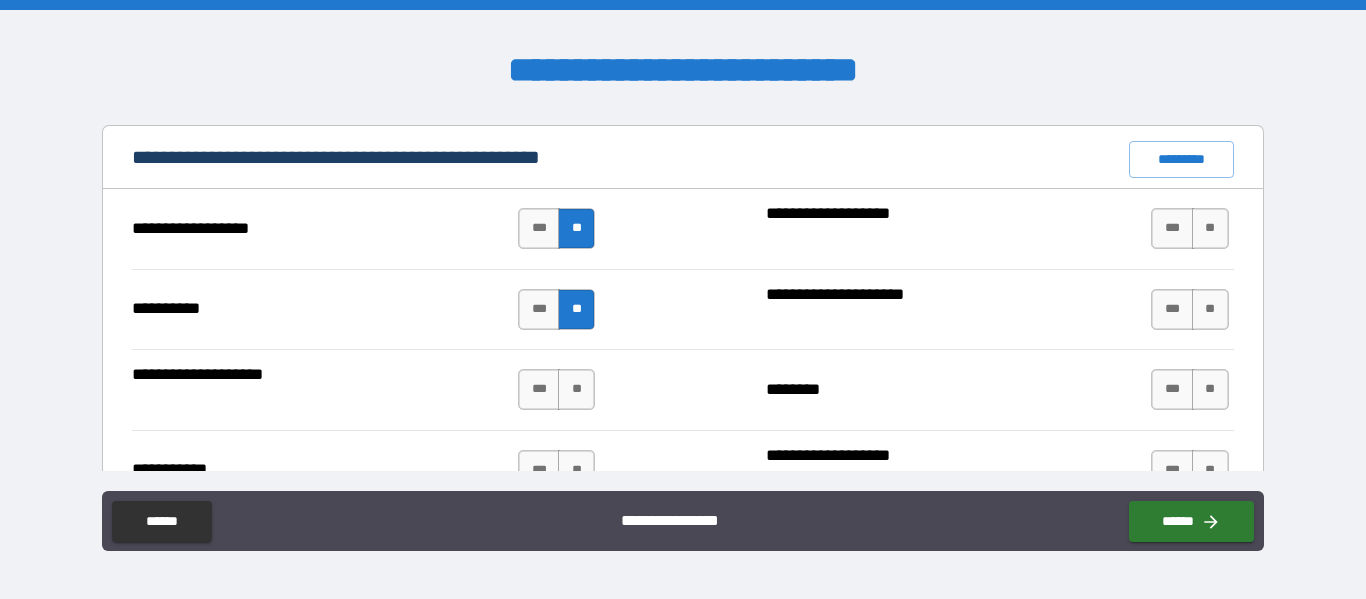 scroll, scrollTop: 1947, scrollLeft: 0, axis: vertical 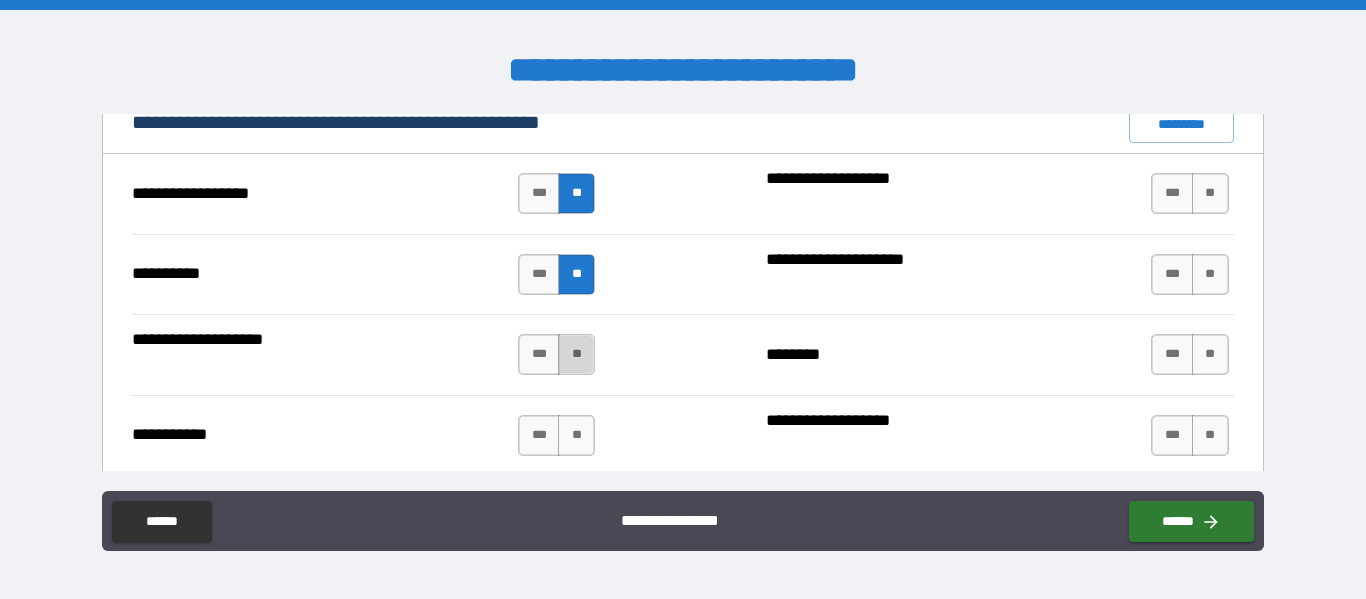 click on "**" at bounding box center [576, 354] 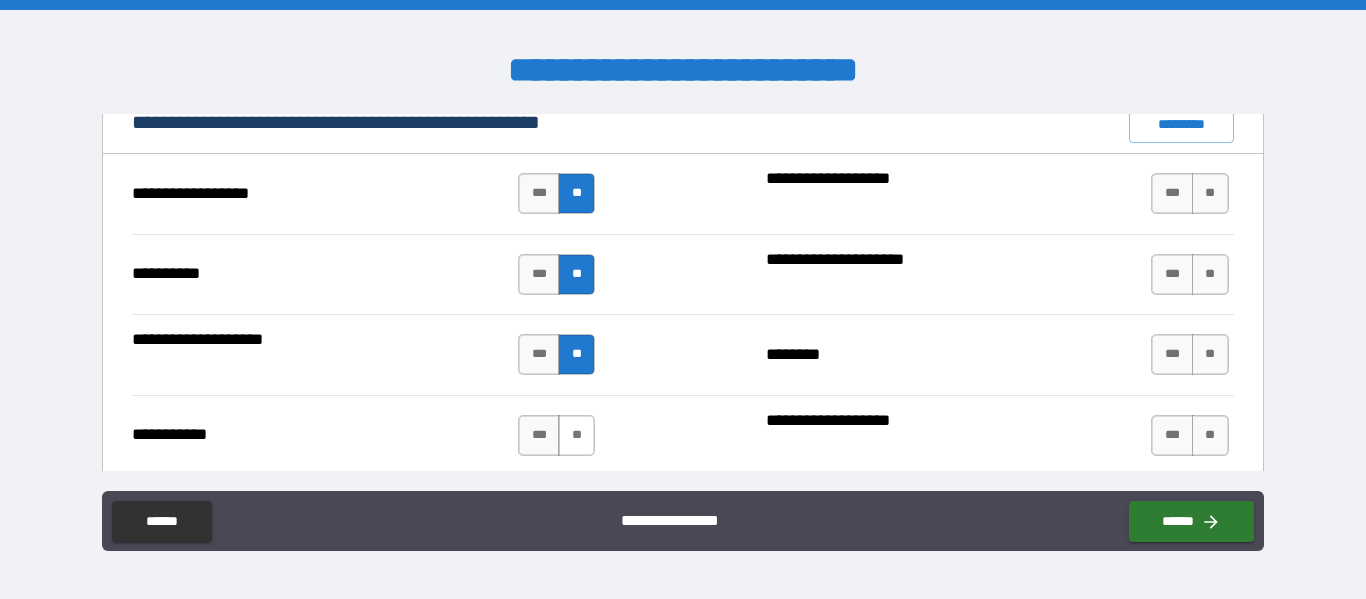 click on "**" at bounding box center (576, 435) 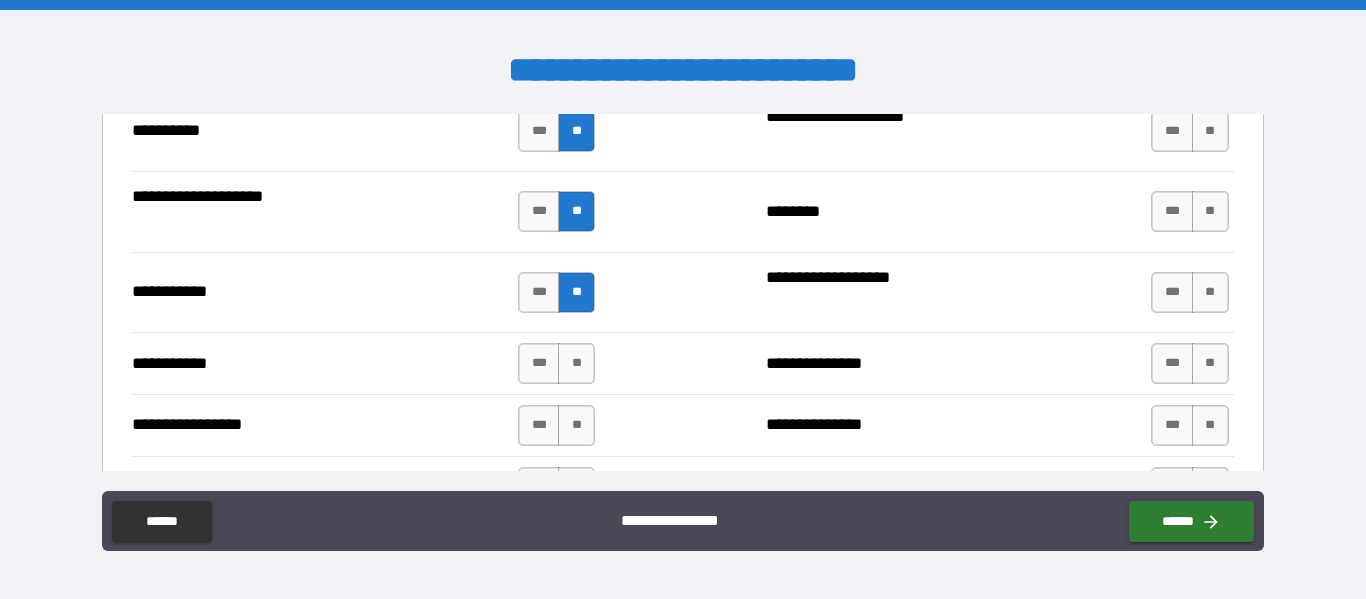 scroll, scrollTop: 2091, scrollLeft: 0, axis: vertical 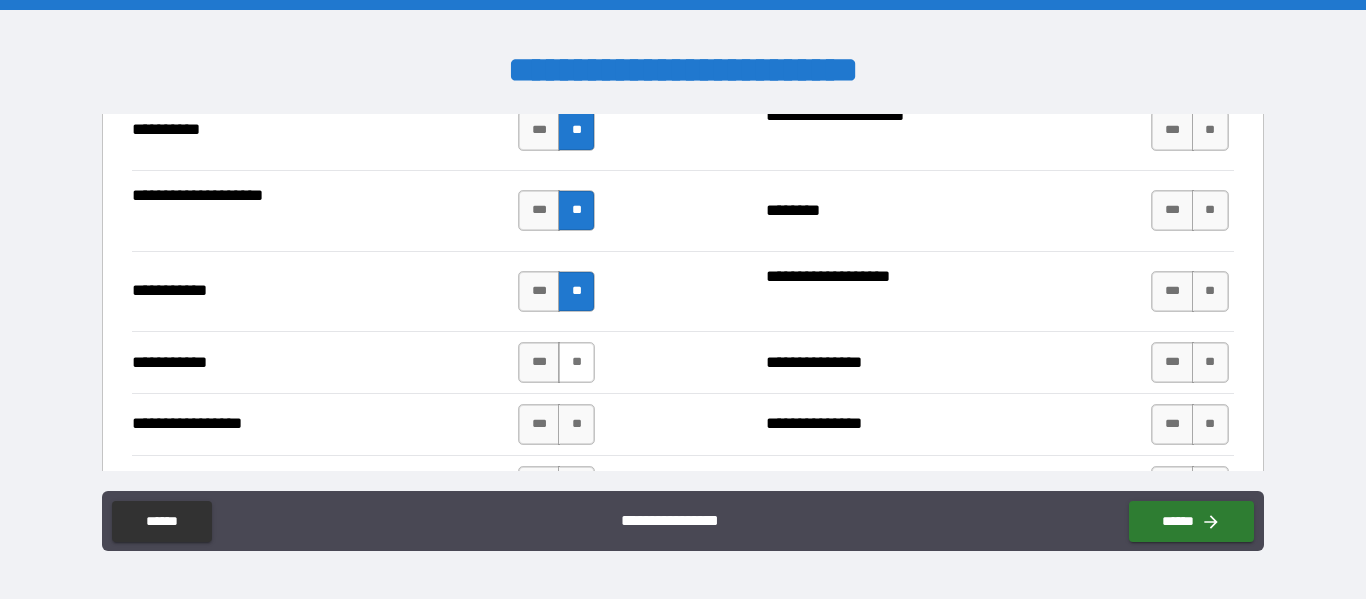 click on "**" at bounding box center (576, 362) 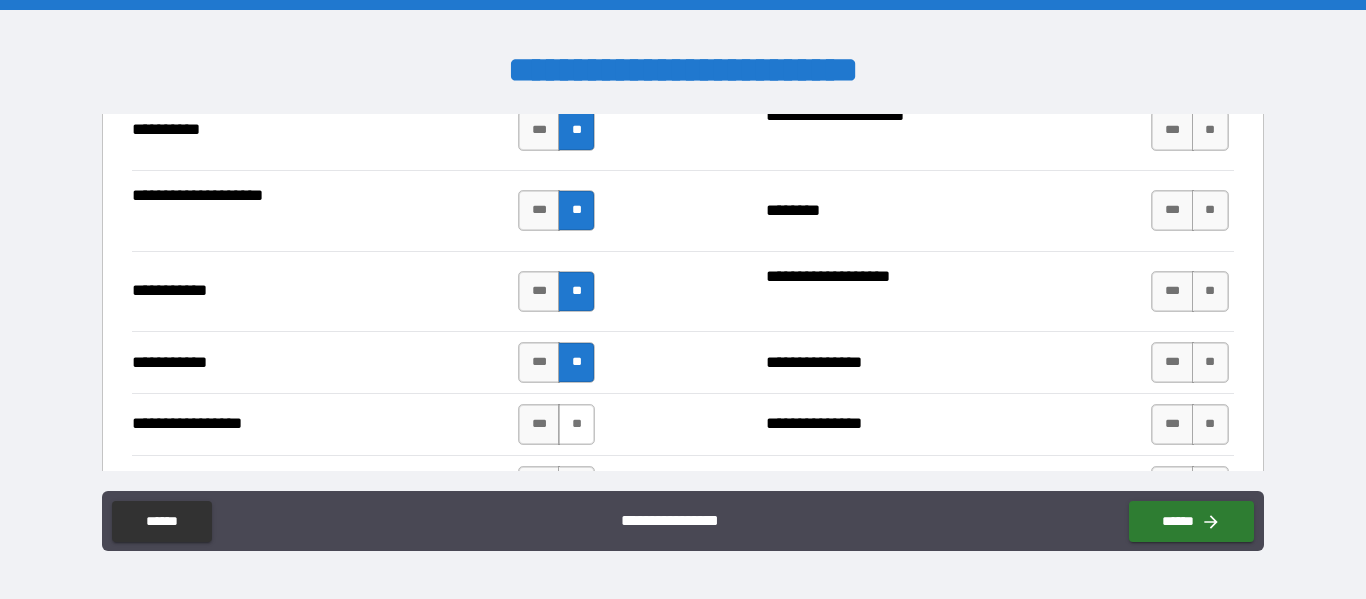 click on "**" at bounding box center (576, 424) 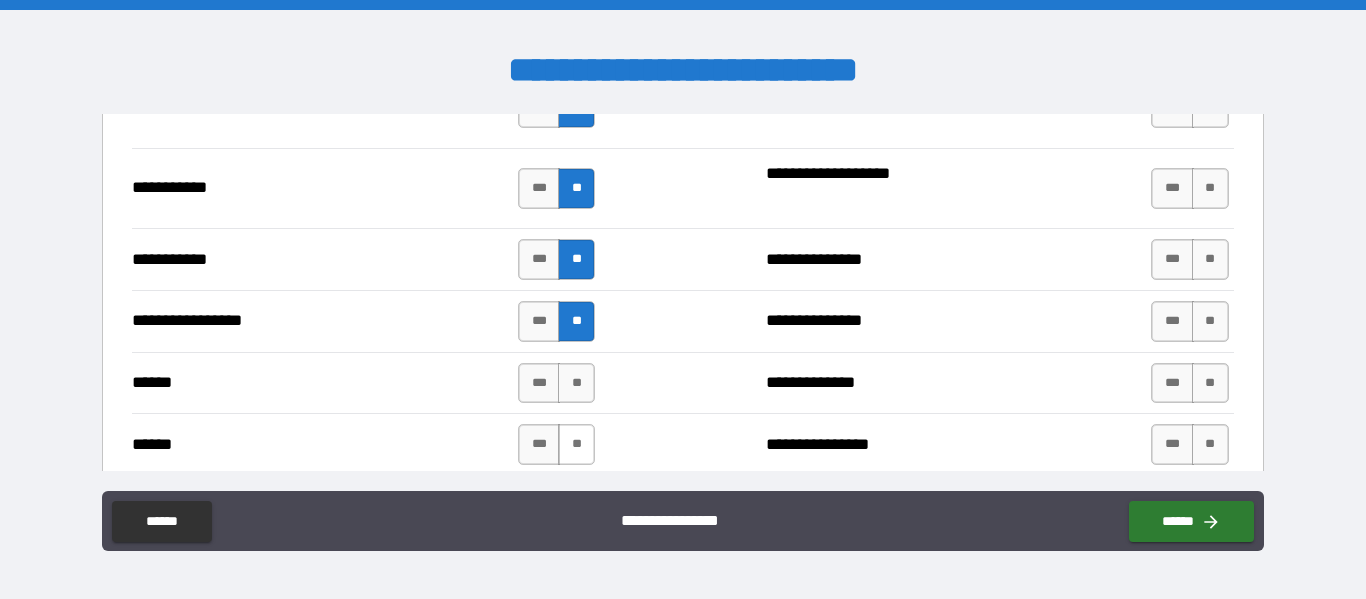 scroll, scrollTop: 2253, scrollLeft: 0, axis: vertical 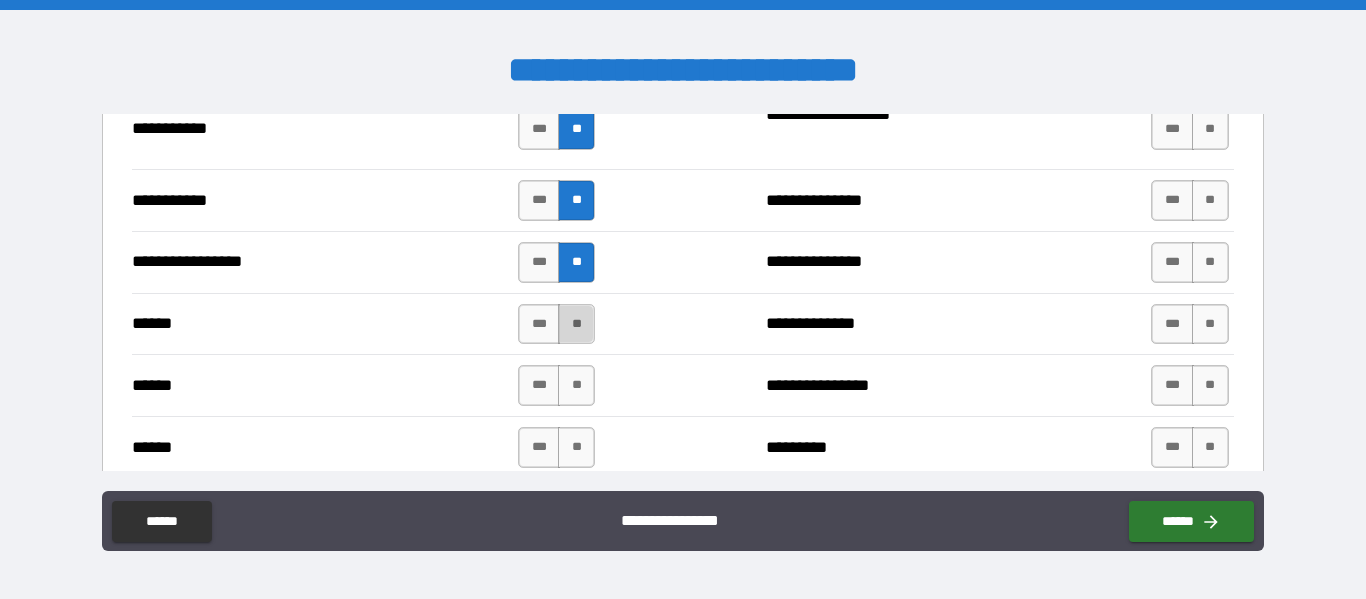 click on "**" at bounding box center (576, 324) 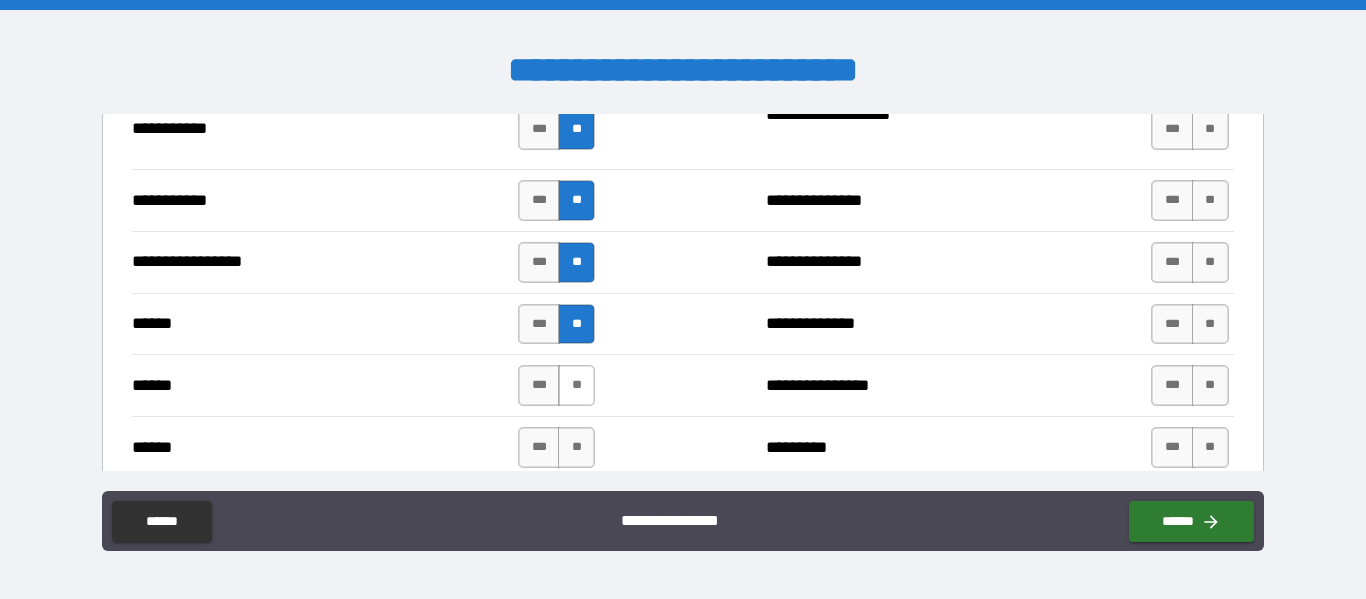 click on "**" at bounding box center (576, 385) 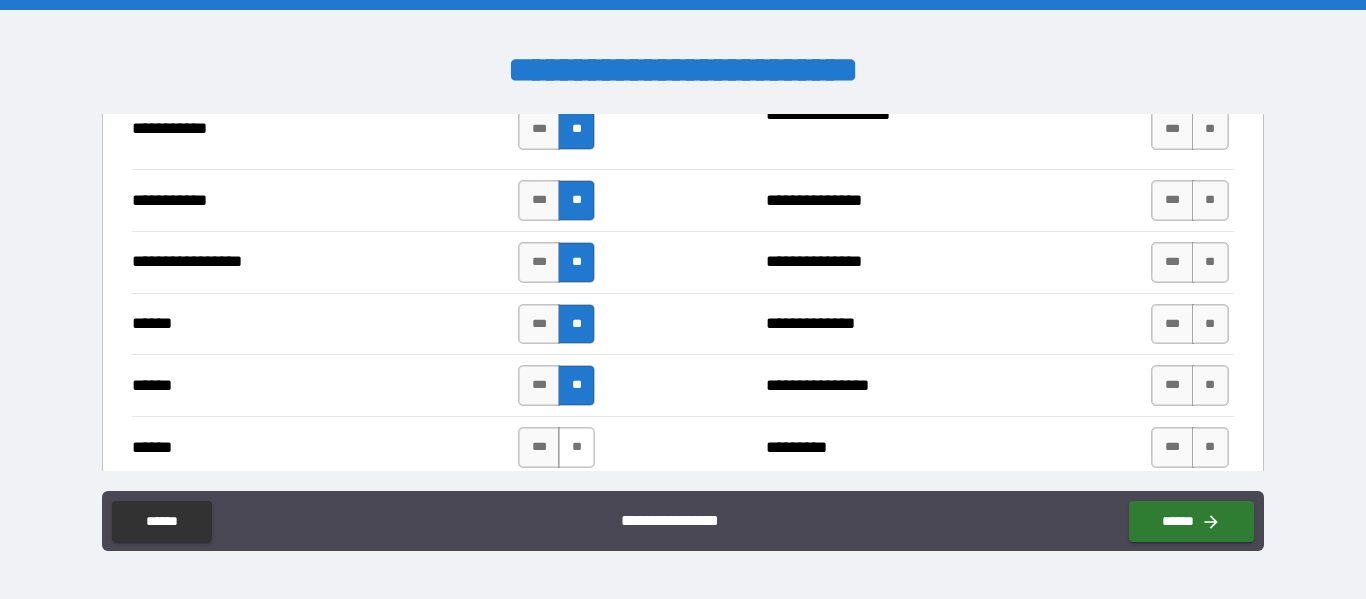 click on "**" at bounding box center (576, 447) 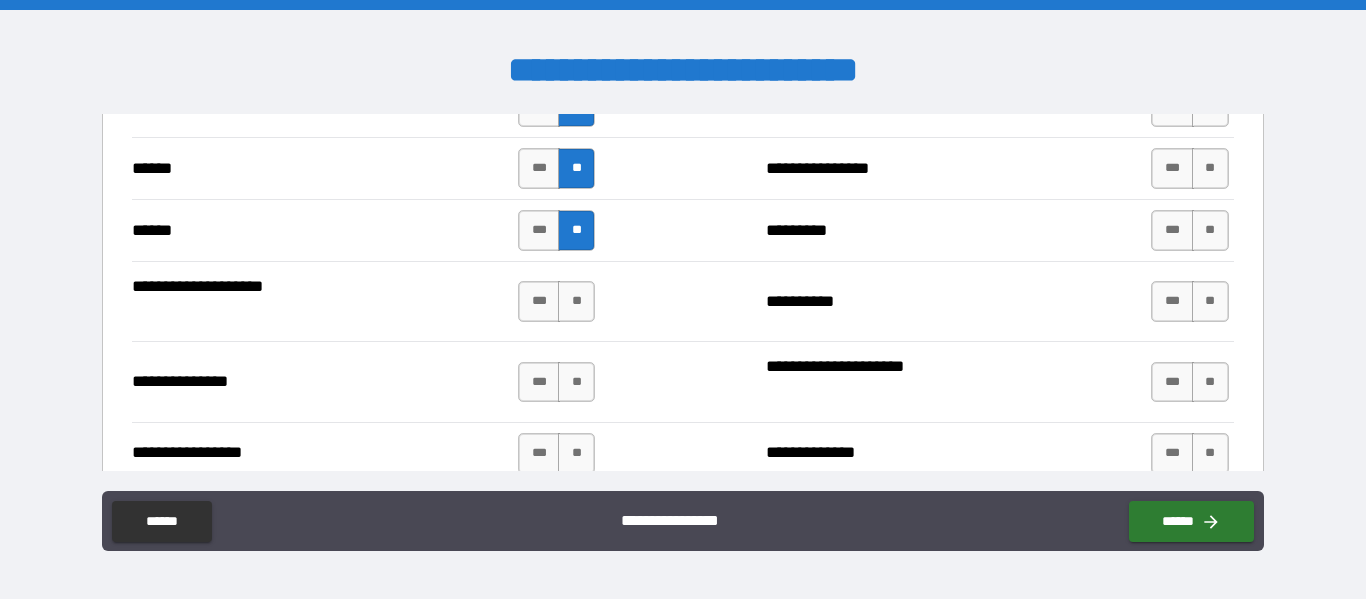 scroll, scrollTop: 2499, scrollLeft: 0, axis: vertical 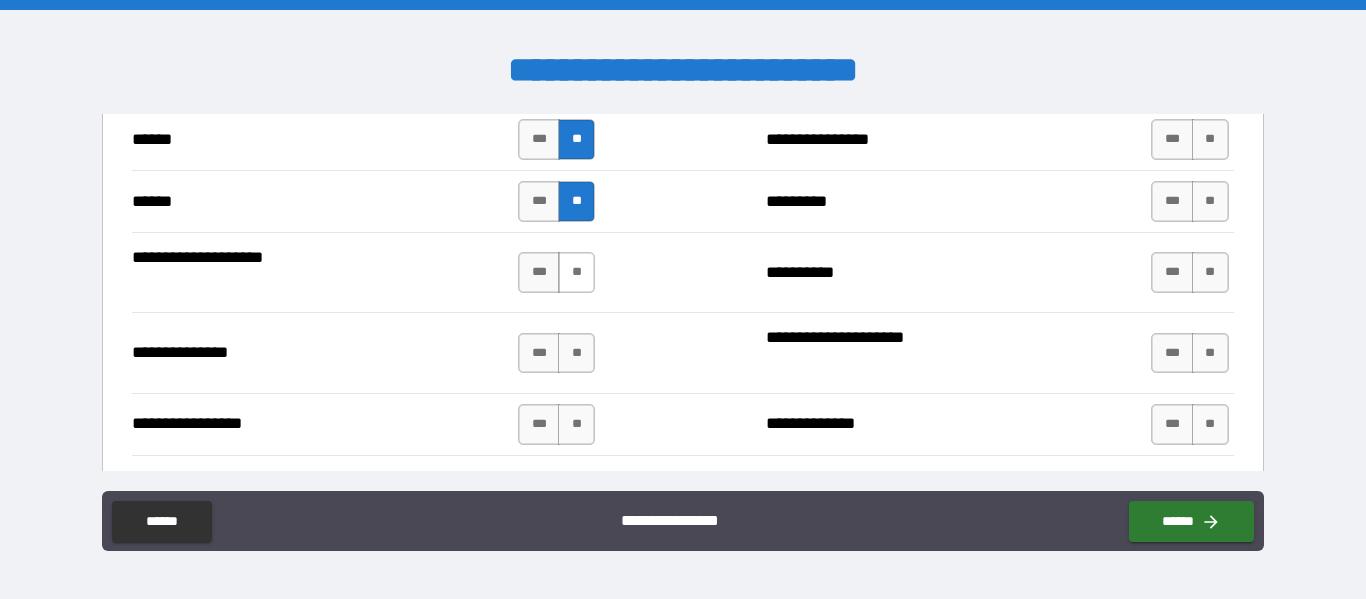 click on "**" at bounding box center (576, 272) 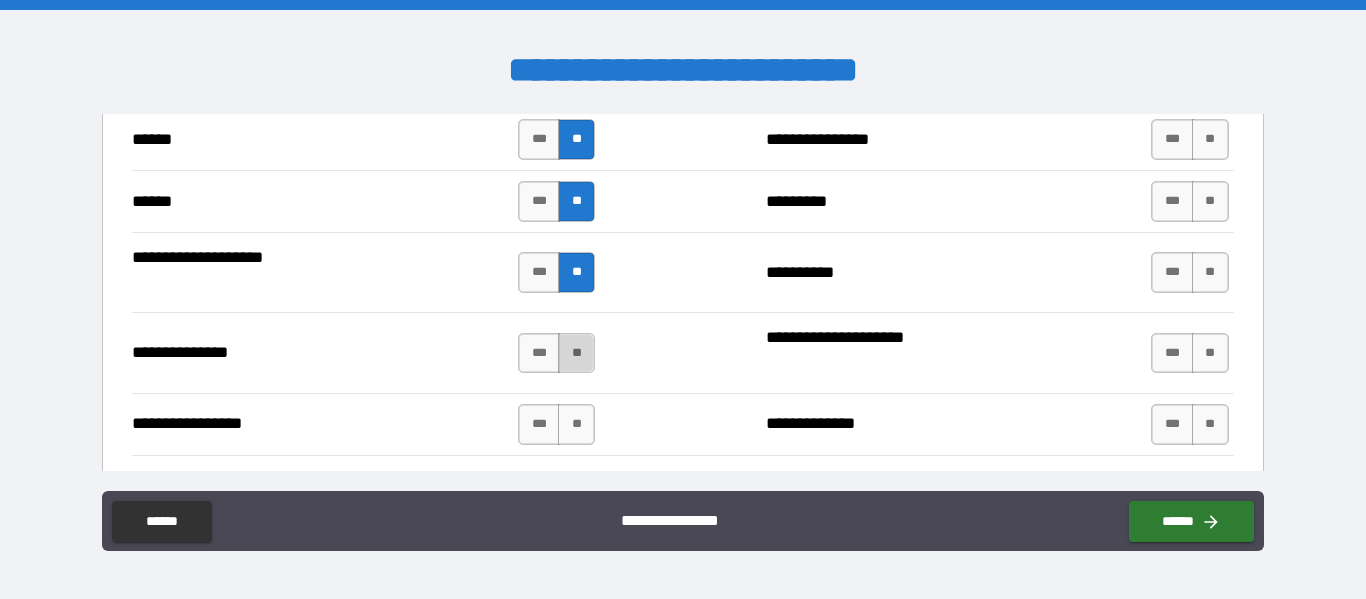 click on "**" at bounding box center (576, 353) 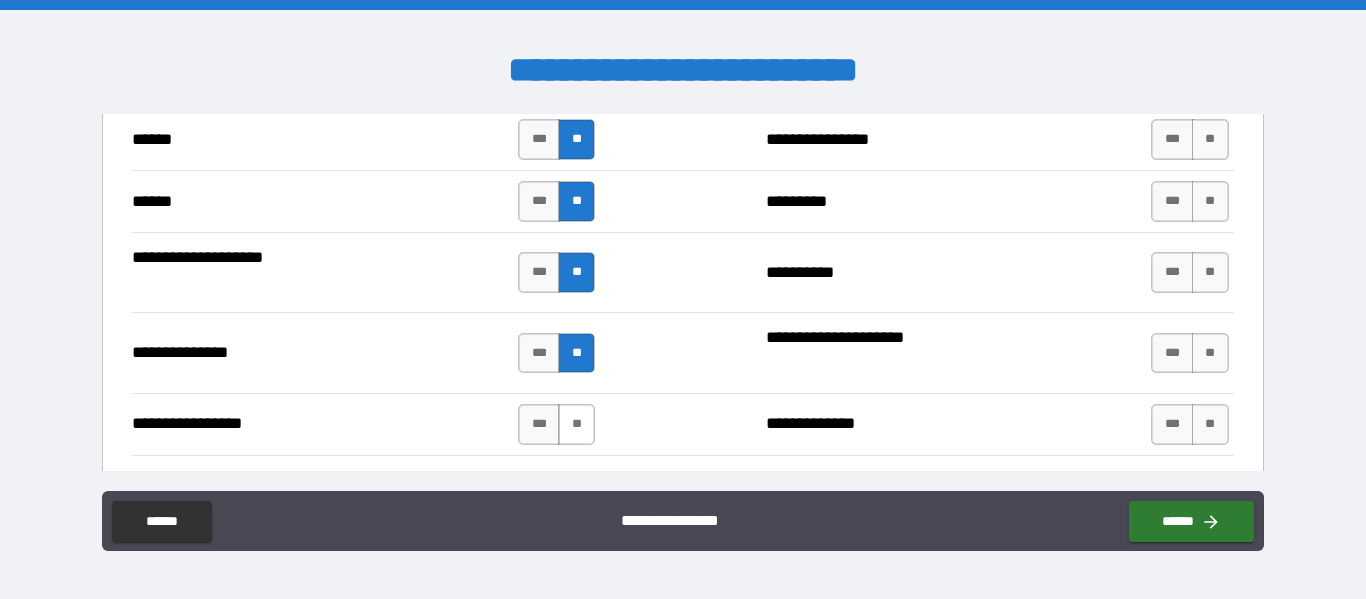 click on "**" at bounding box center (576, 424) 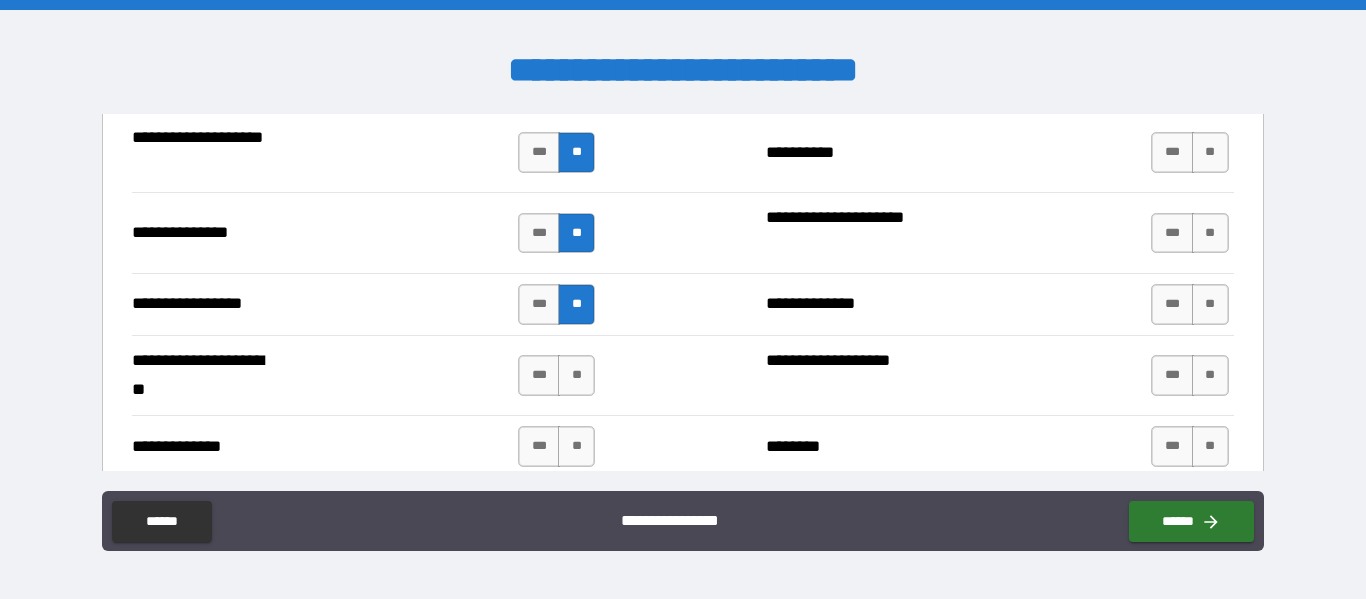scroll, scrollTop: 2709, scrollLeft: 0, axis: vertical 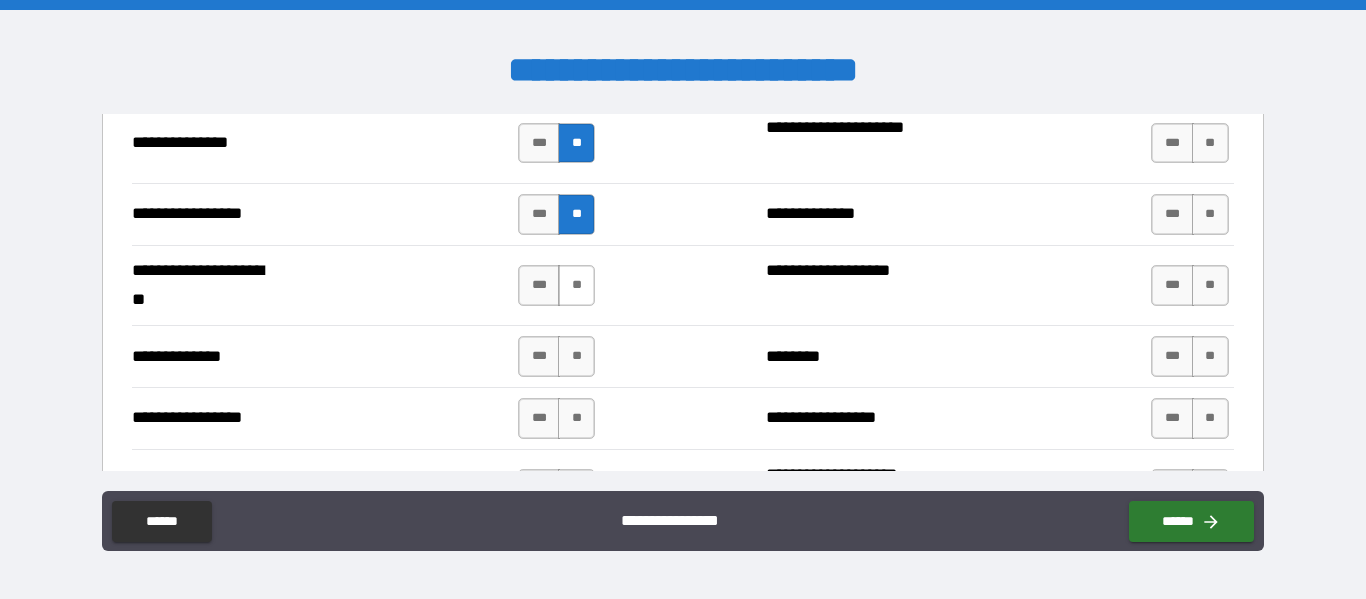 click on "**" at bounding box center [576, 285] 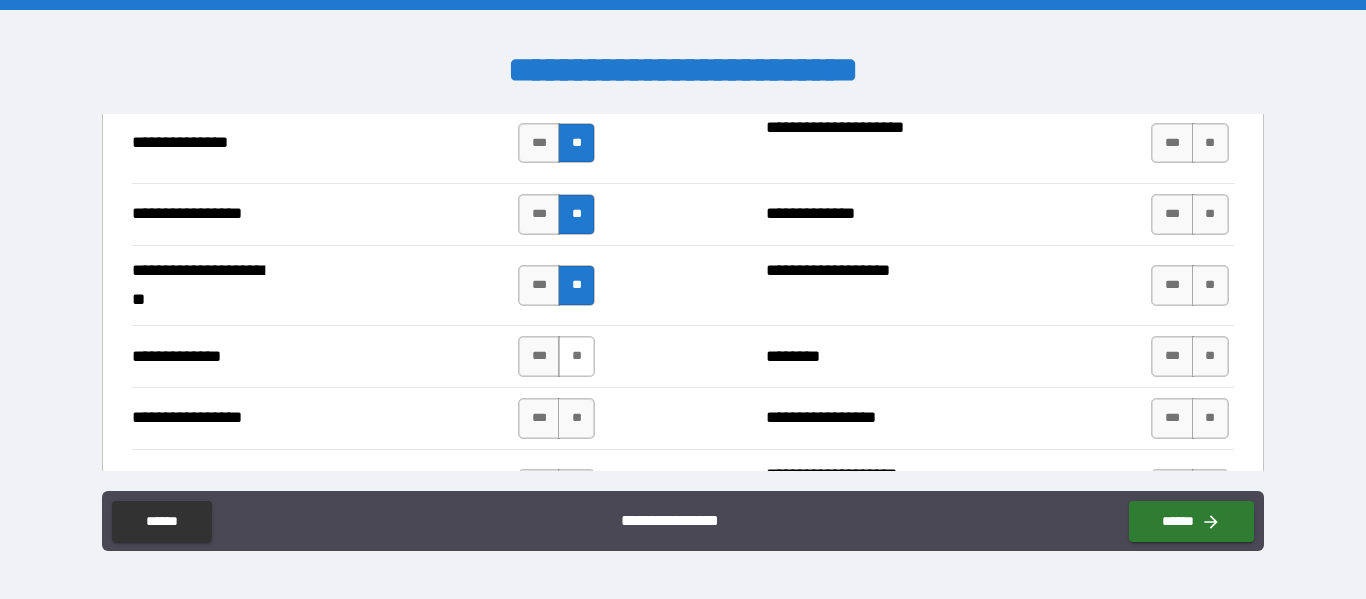click on "**" at bounding box center [576, 356] 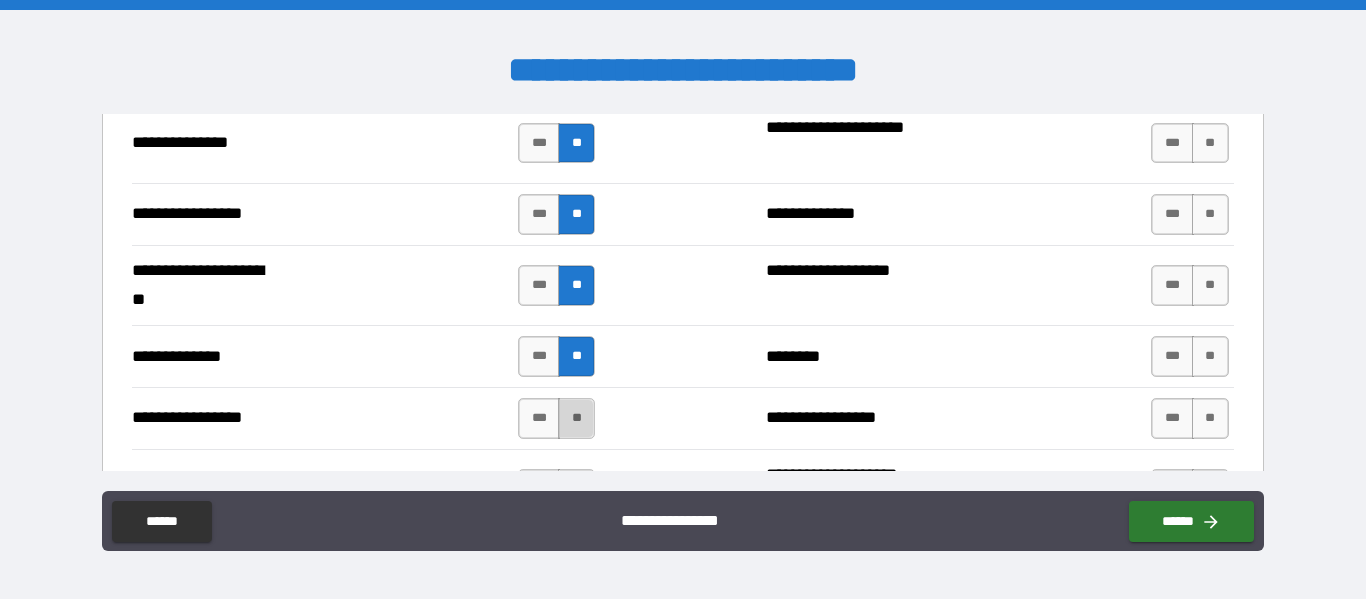 click on "**" at bounding box center [576, 418] 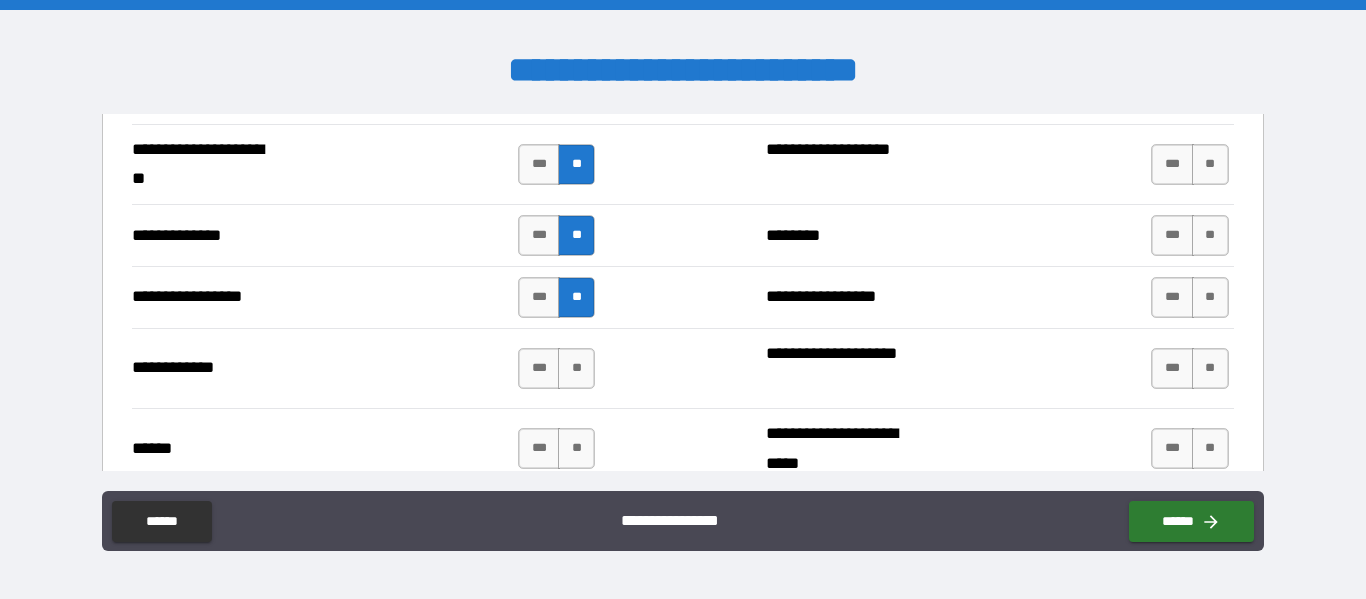 scroll, scrollTop: 2839, scrollLeft: 0, axis: vertical 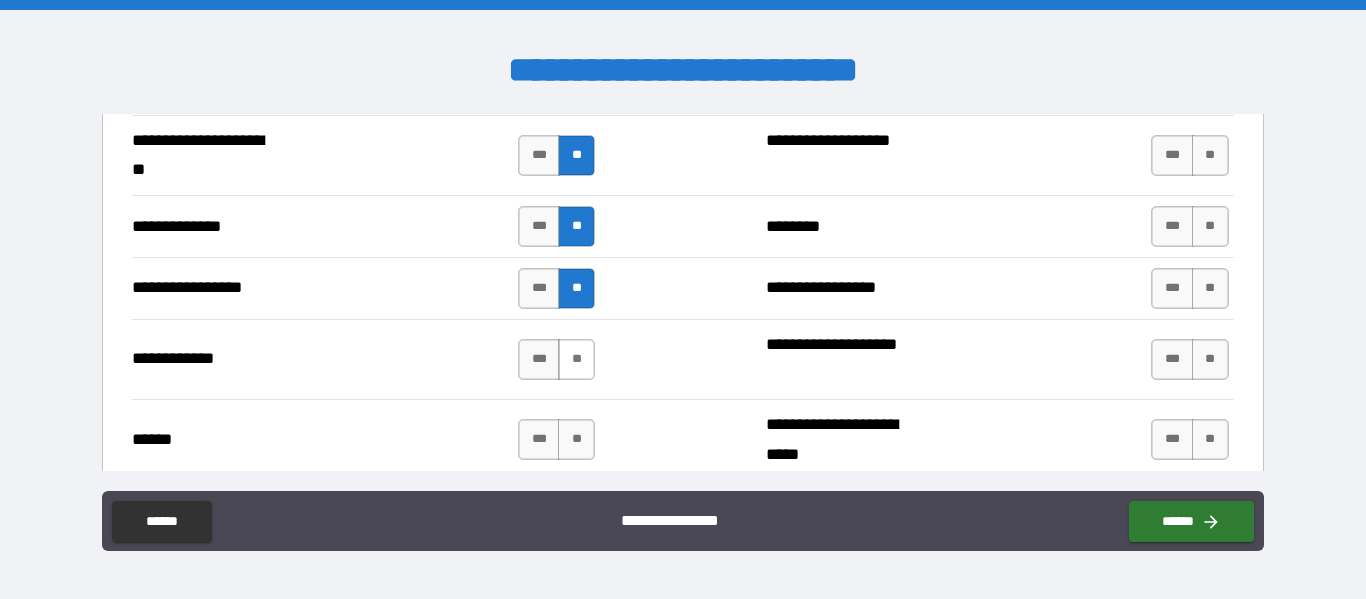 click on "**" at bounding box center [576, 359] 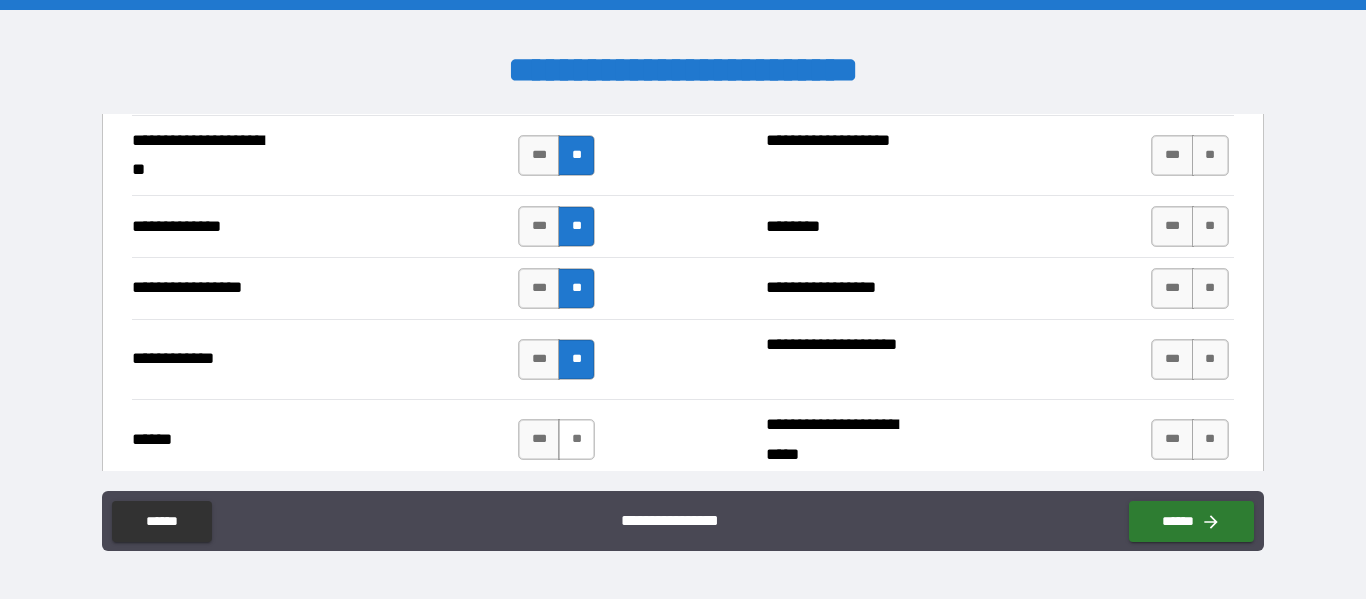 click on "**" at bounding box center (576, 439) 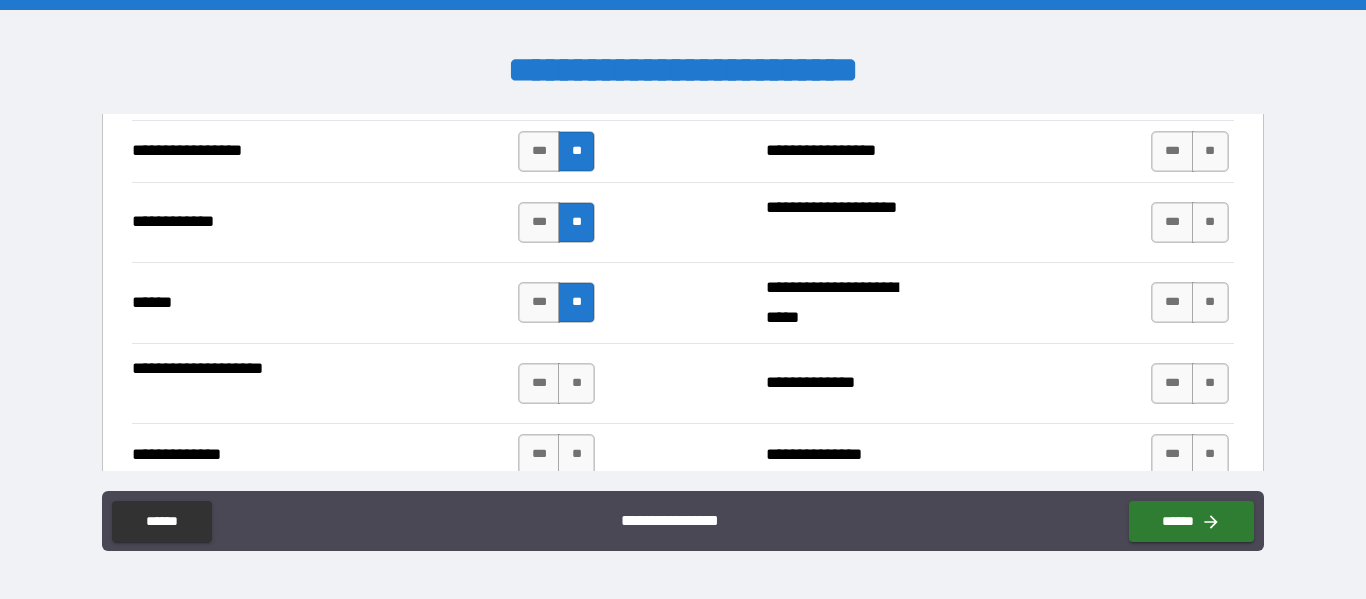 scroll, scrollTop: 3071, scrollLeft: 0, axis: vertical 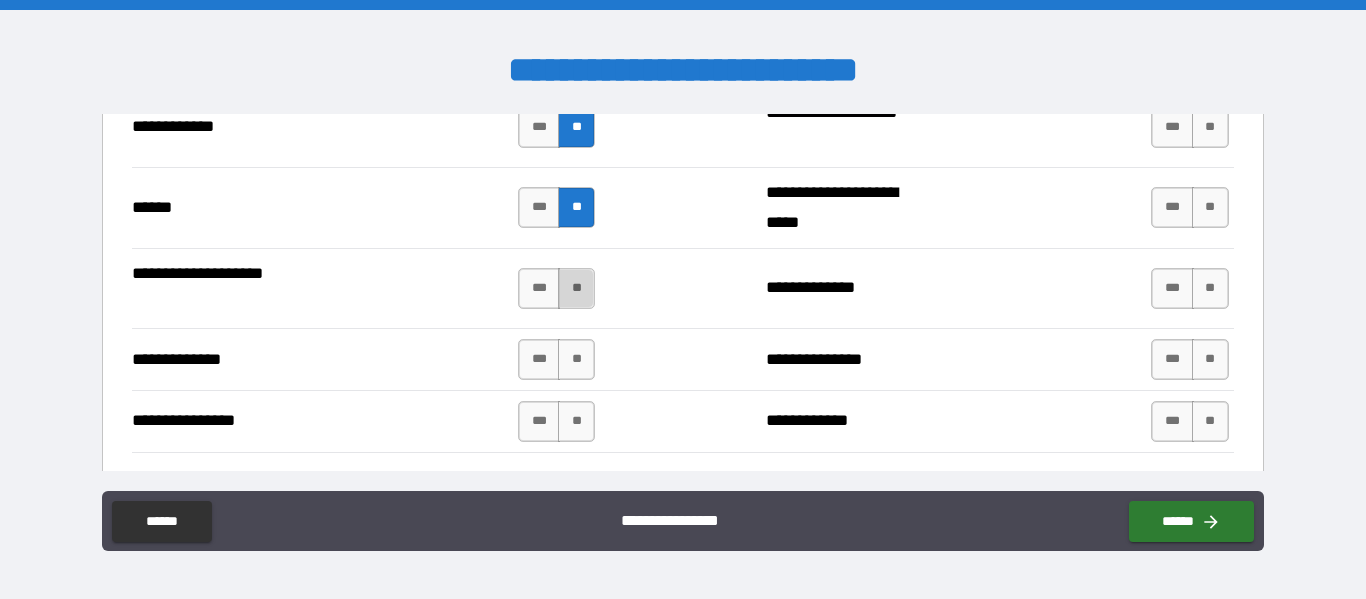 click on "**" at bounding box center [576, 288] 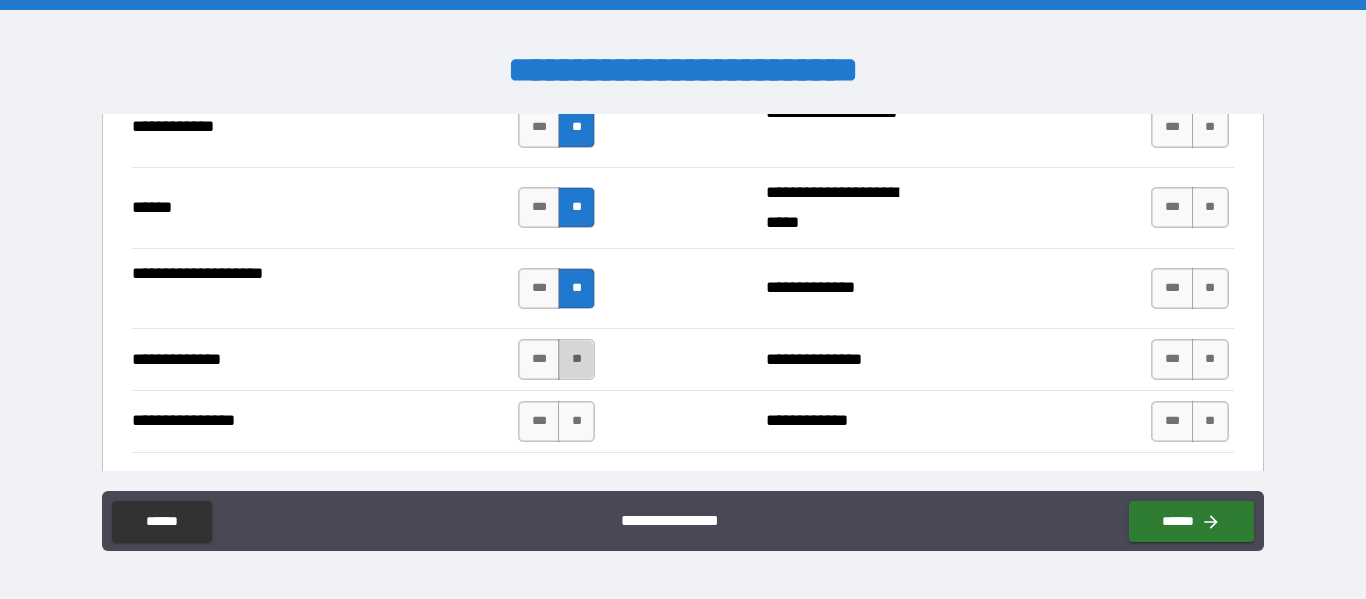 click on "**" at bounding box center (576, 359) 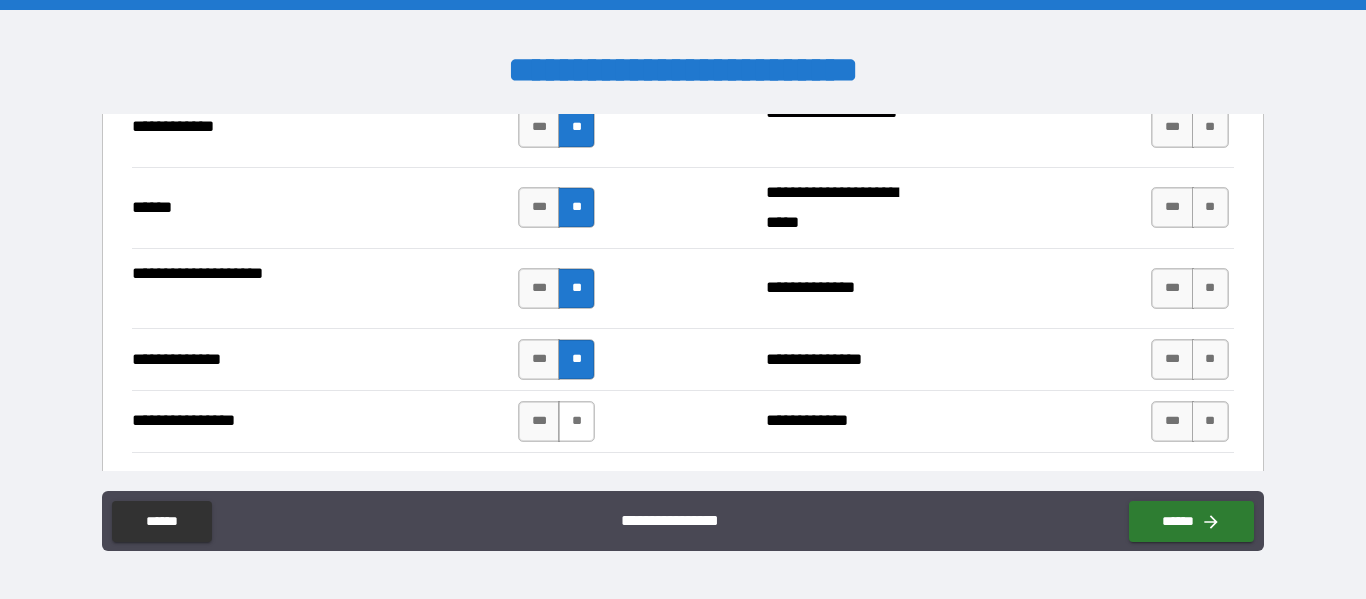 click on "**" at bounding box center [576, 421] 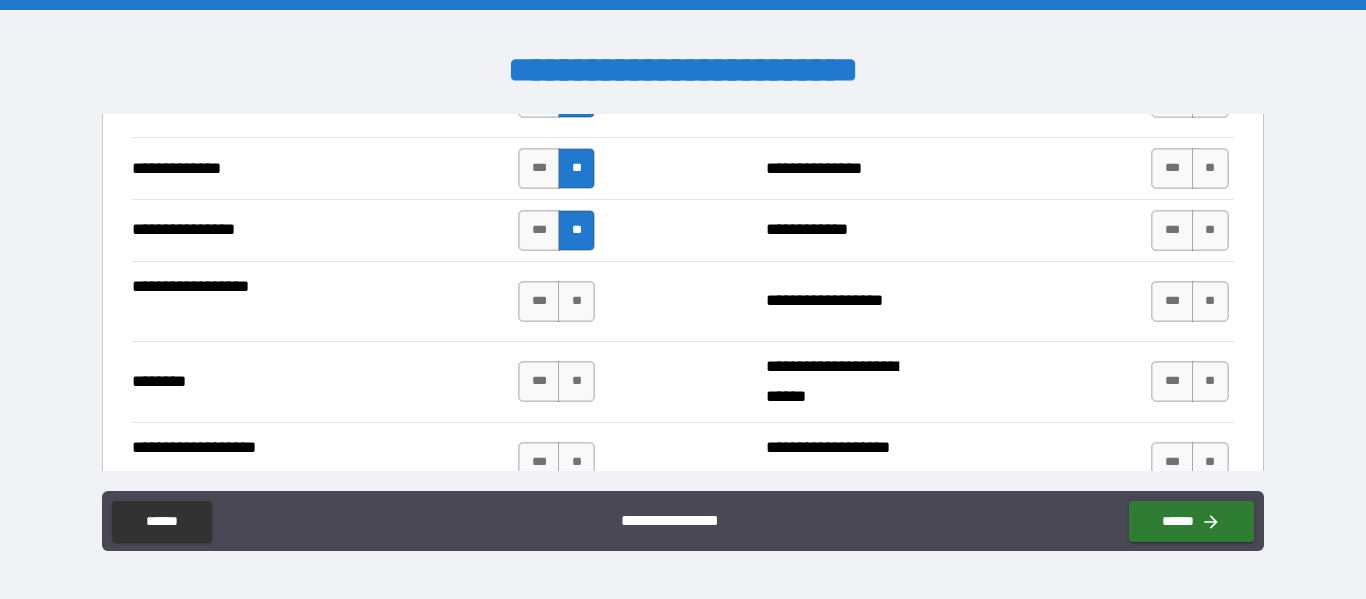 scroll, scrollTop: 3288, scrollLeft: 0, axis: vertical 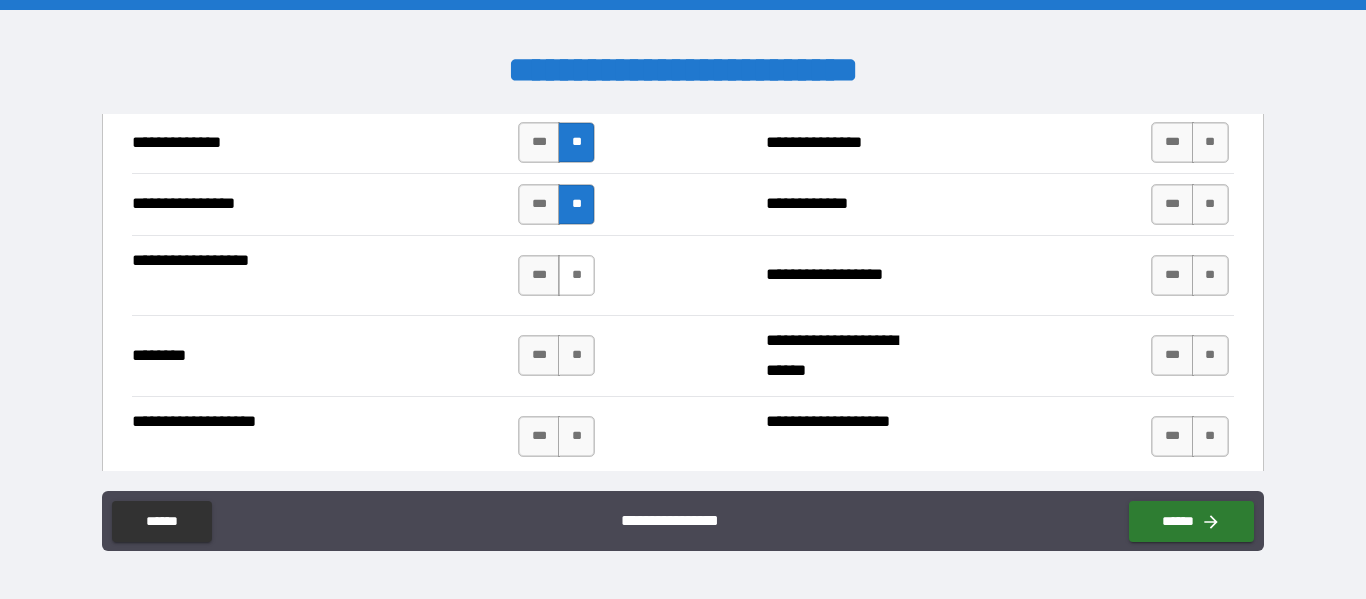click on "**" at bounding box center (576, 275) 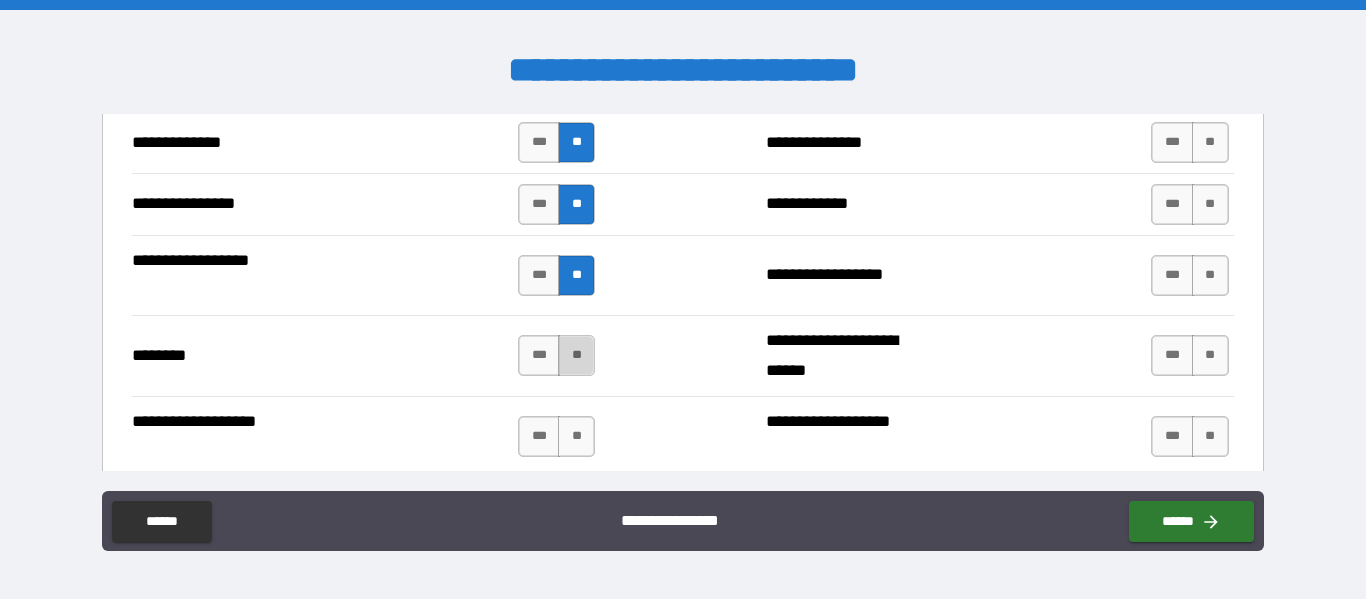 click on "**" at bounding box center (576, 355) 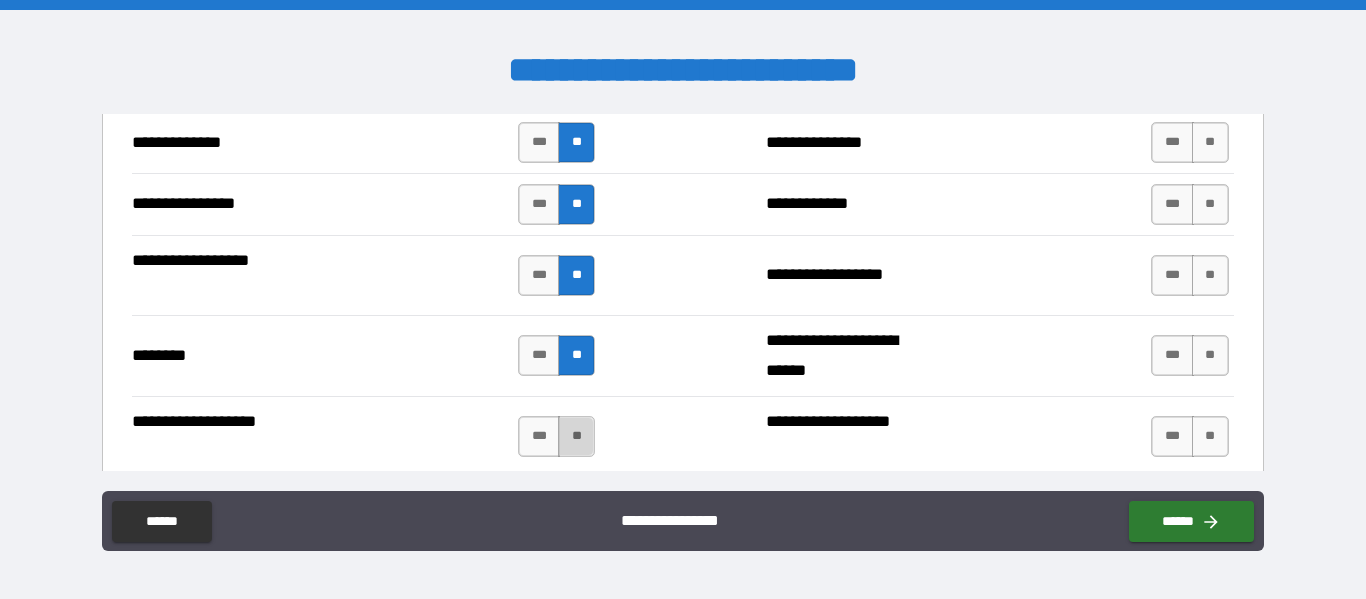 click on "**" at bounding box center [576, 436] 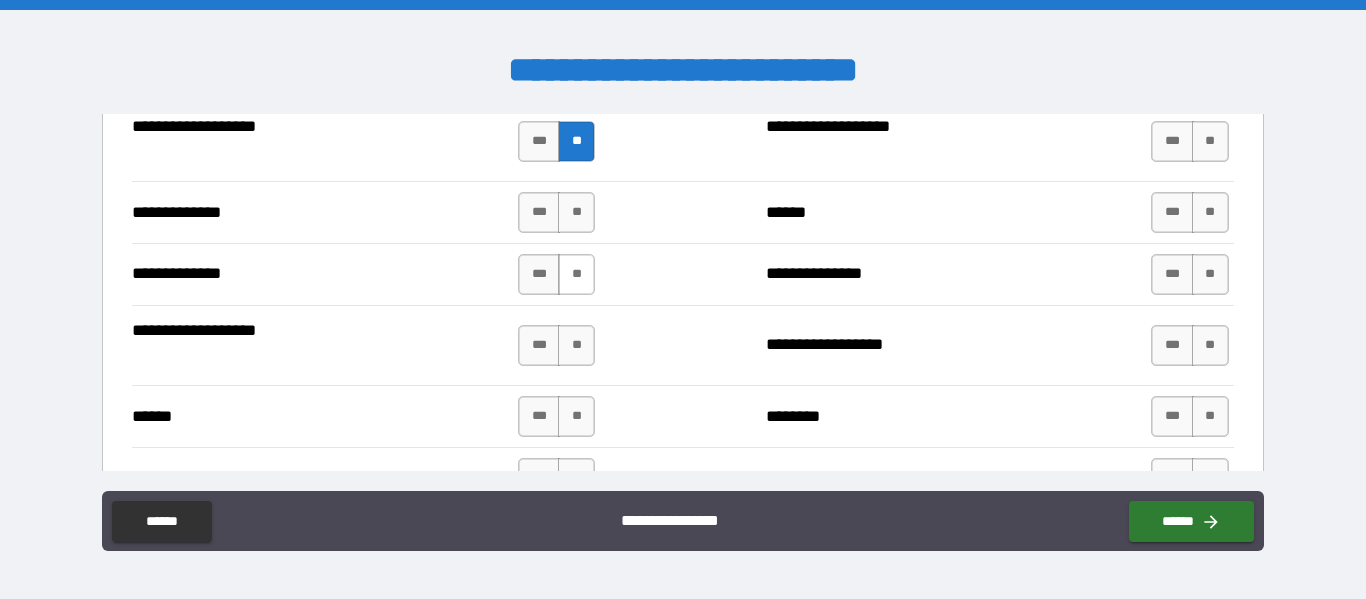 scroll, scrollTop: 3584, scrollLeft: 0, axis: vertical 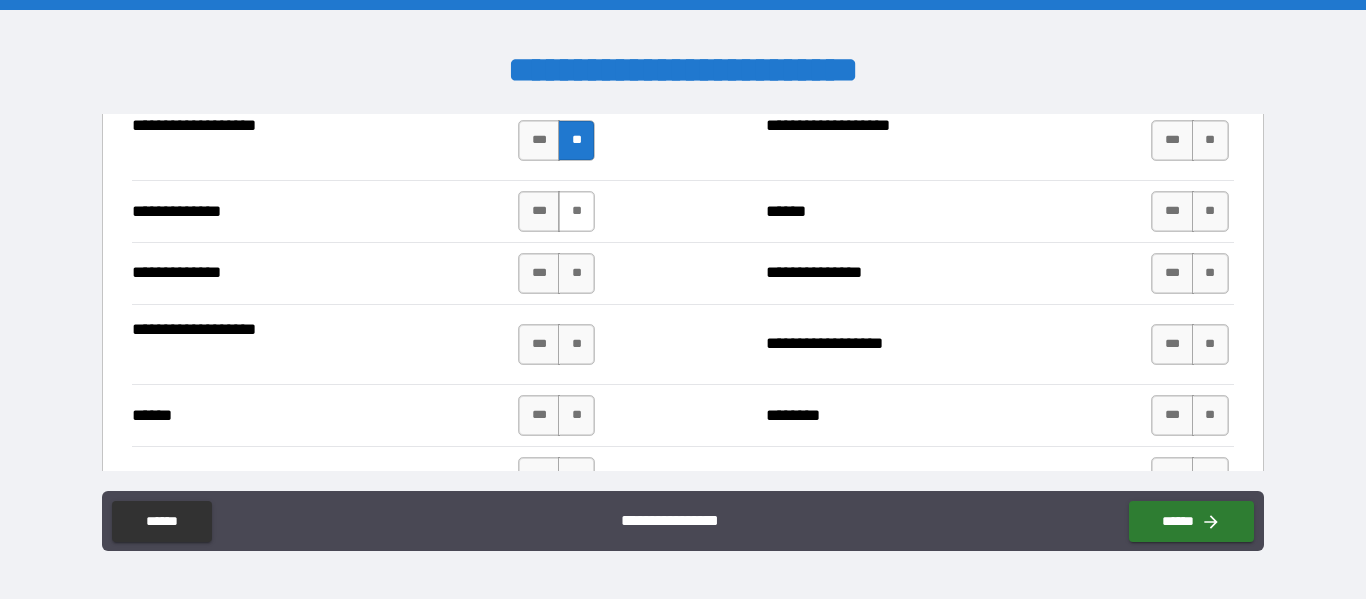 click on "**" at bounding box center [576, 211] 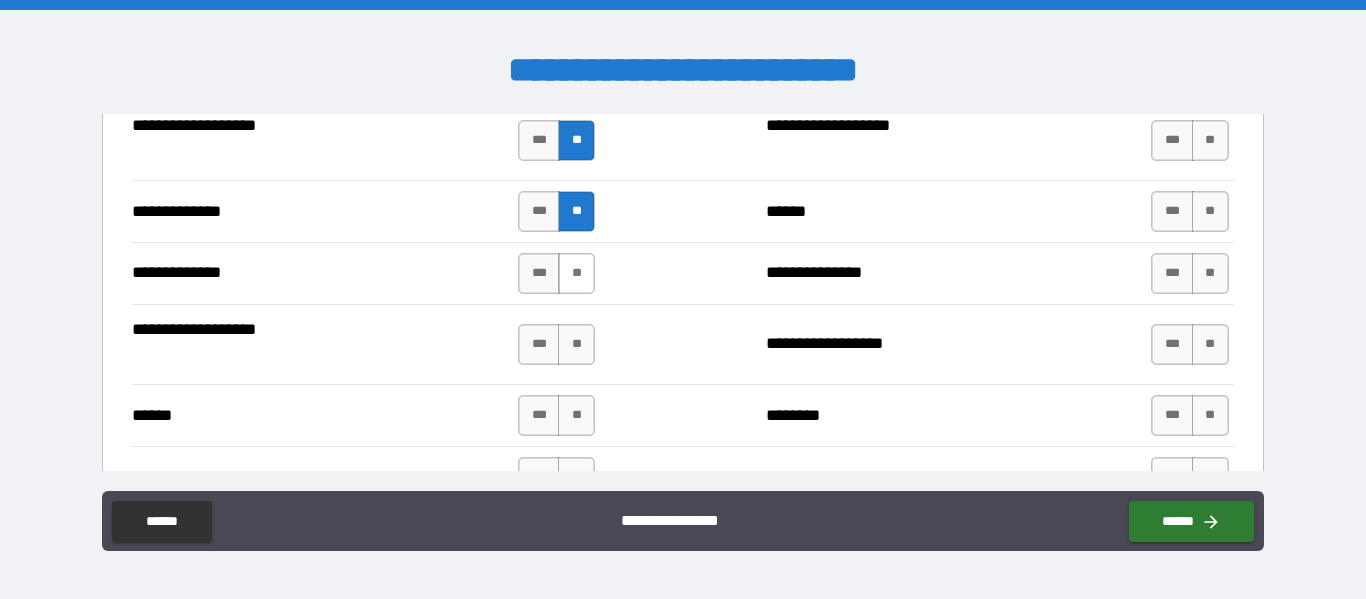 click on "**" at bounding box center [576, 273] 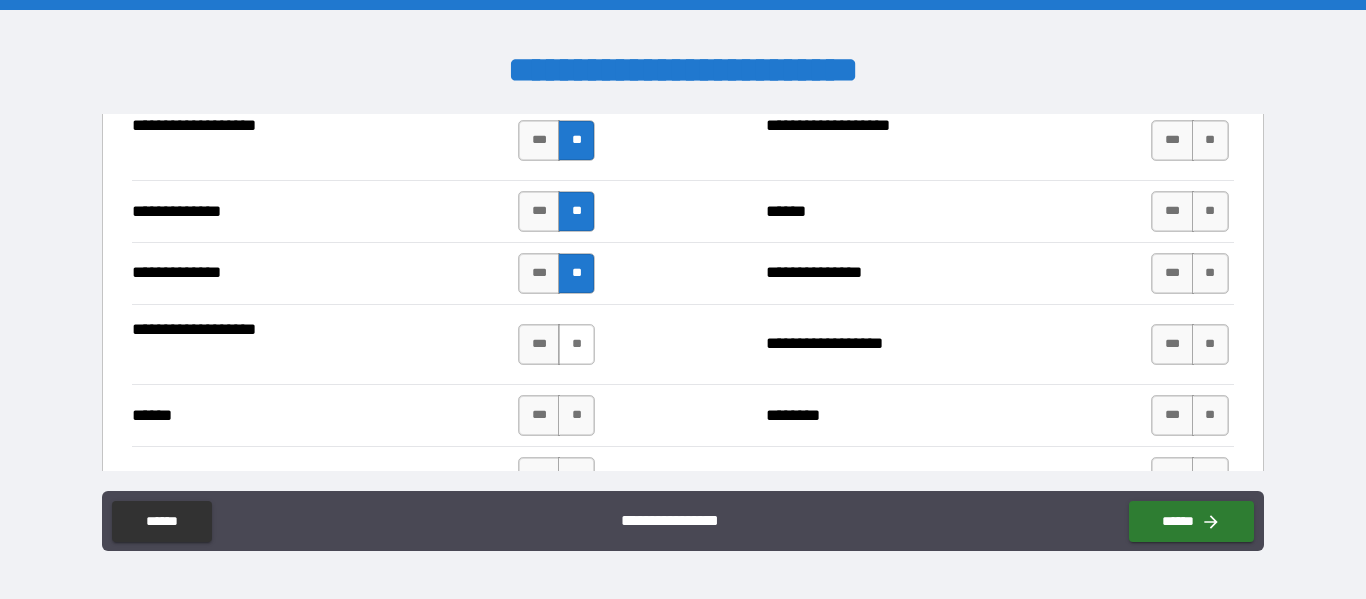 click on "**" at bounding box center (576, 344) 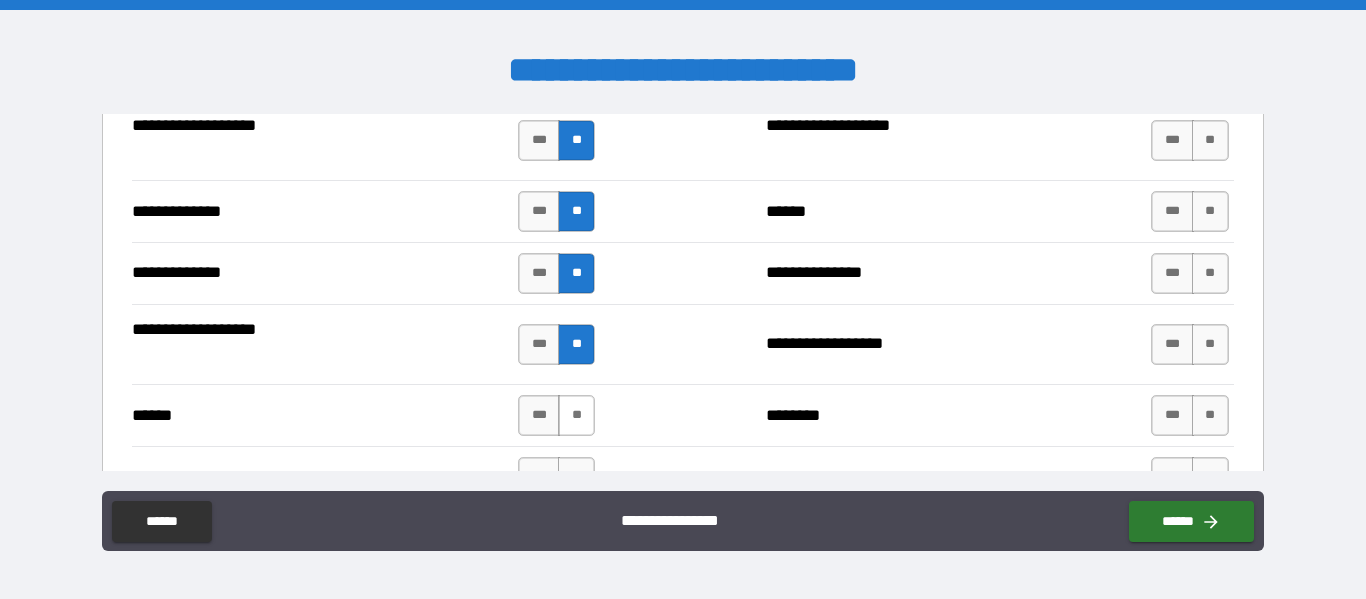 click on "**" at bounding box center [576, 415] 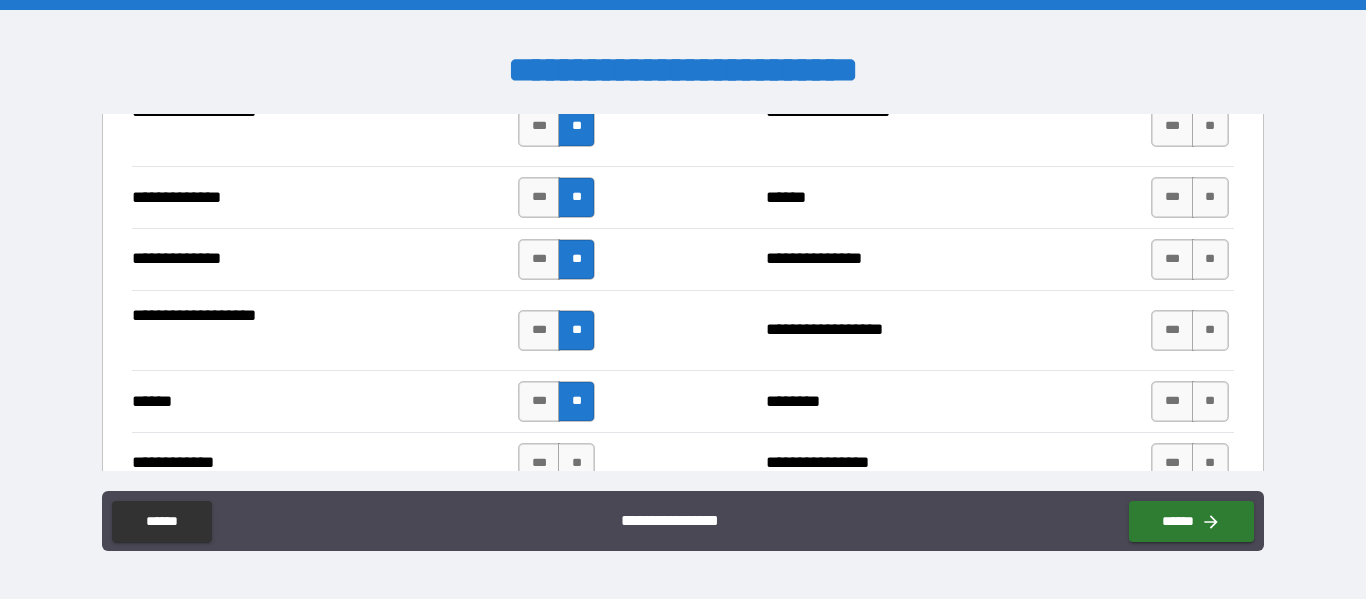 scroll, scrollTop: 3760, scrollLeft: 0, axis: vertical 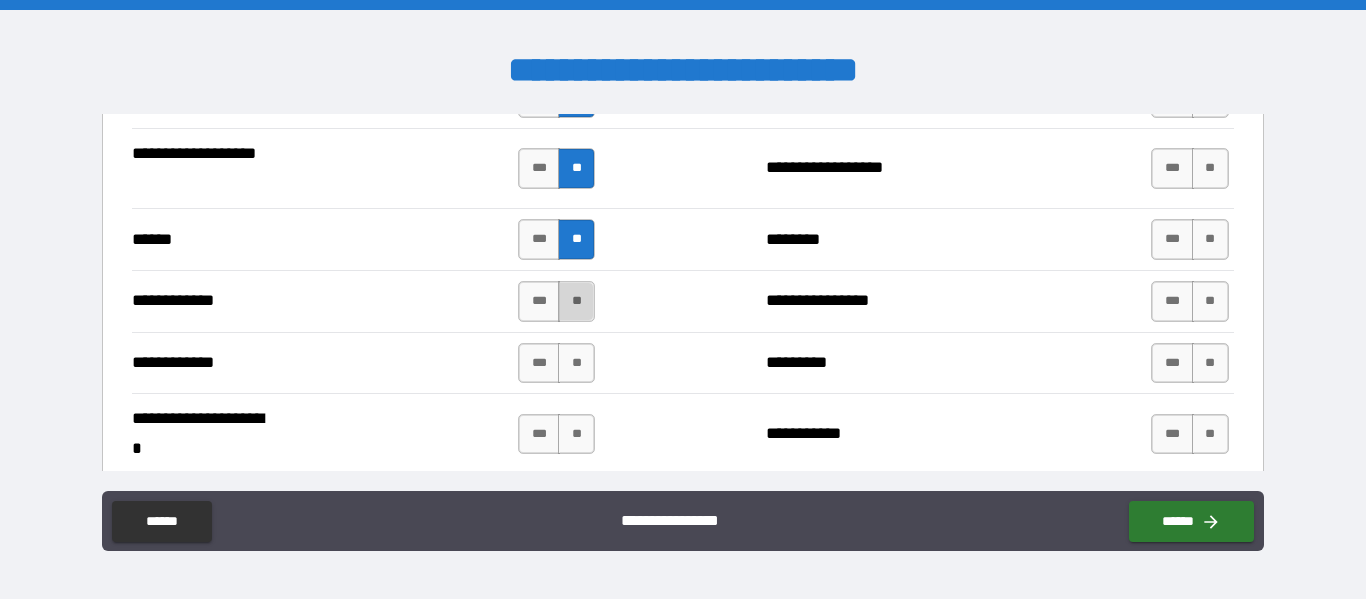 click on "**" at bounding box center [576, 301] 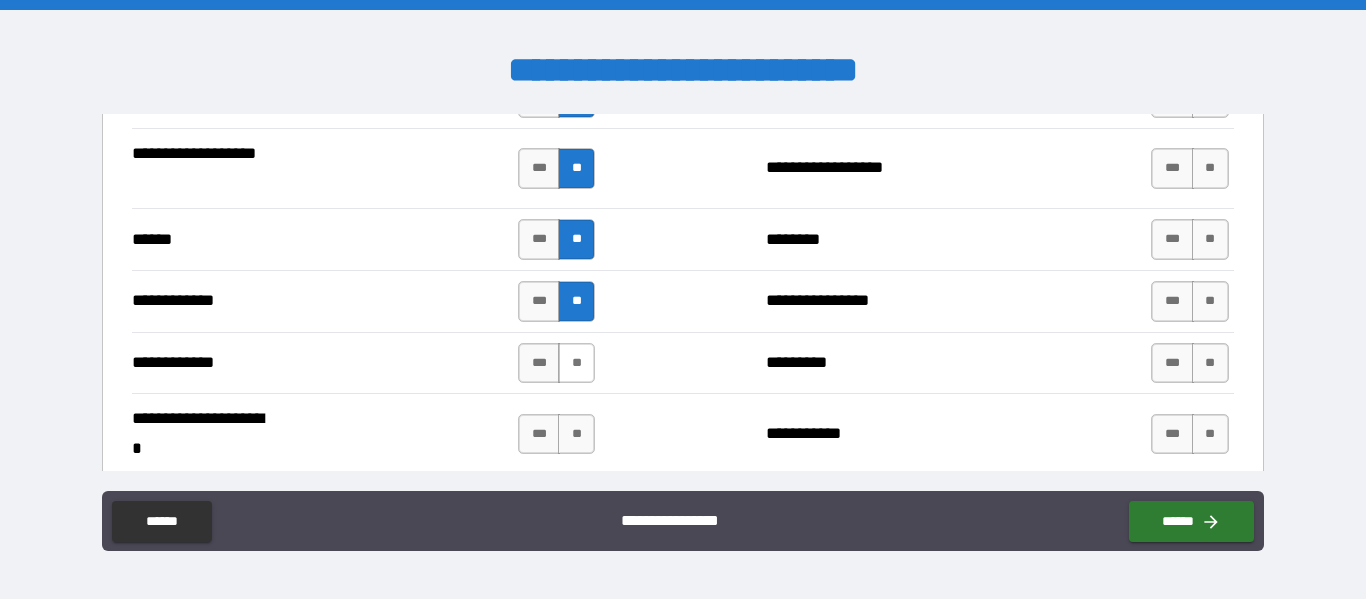 click on "**" at bounding box center (576, 363) 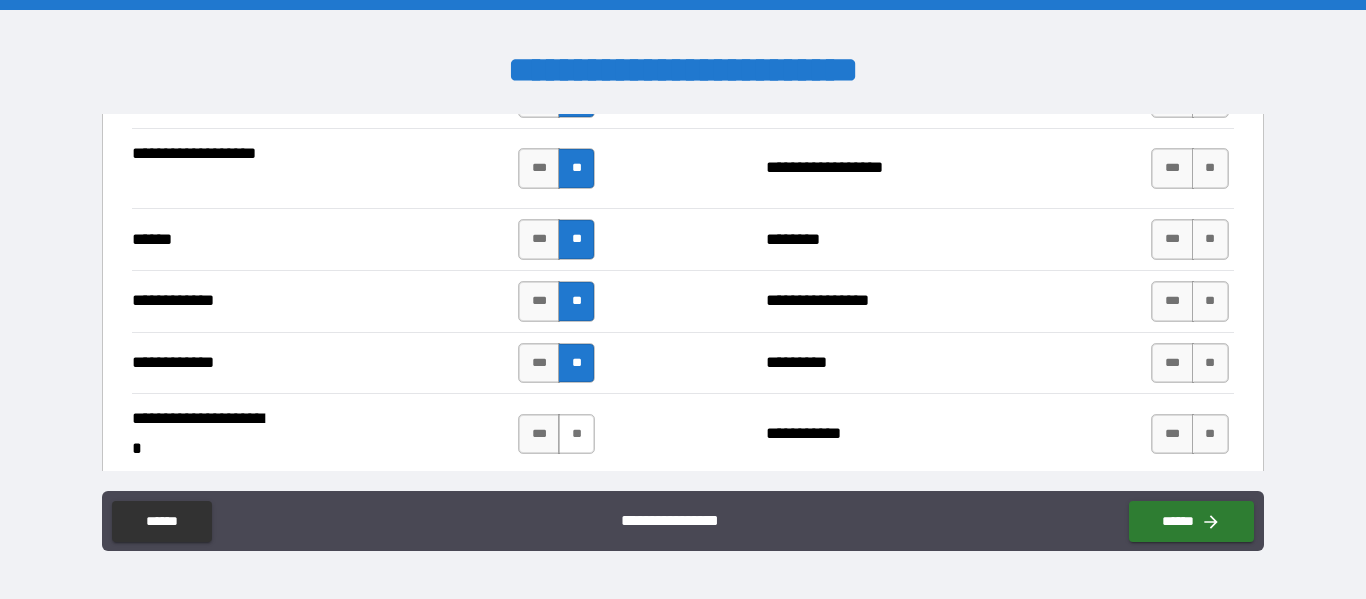click on "**" at bounding box center (576, 434) 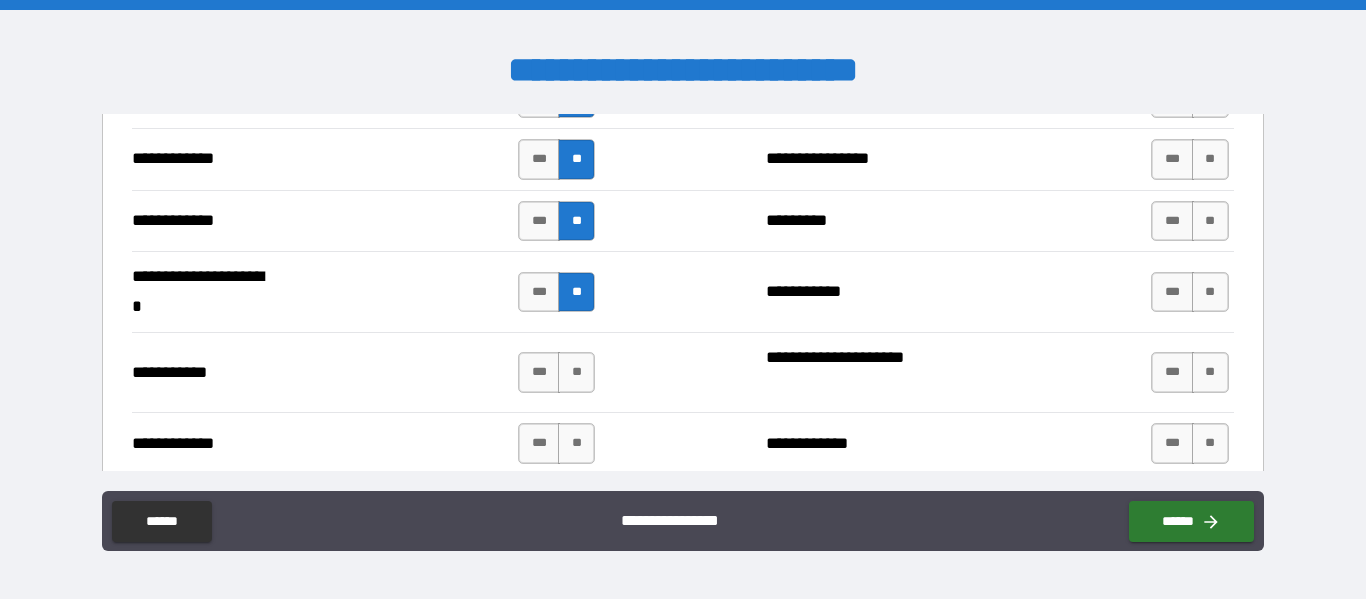 scroll, scrollTop: 3951, scrollLeft: 0, axis: vertical 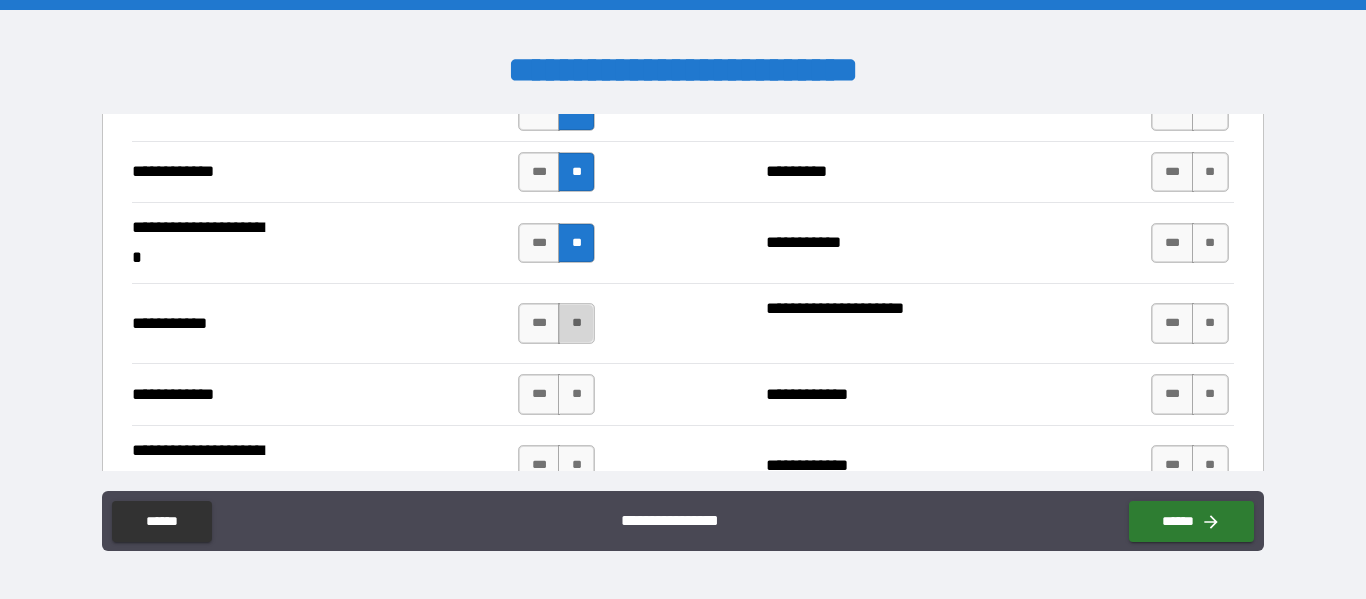 click on "**" at bounding box center (576, 323) 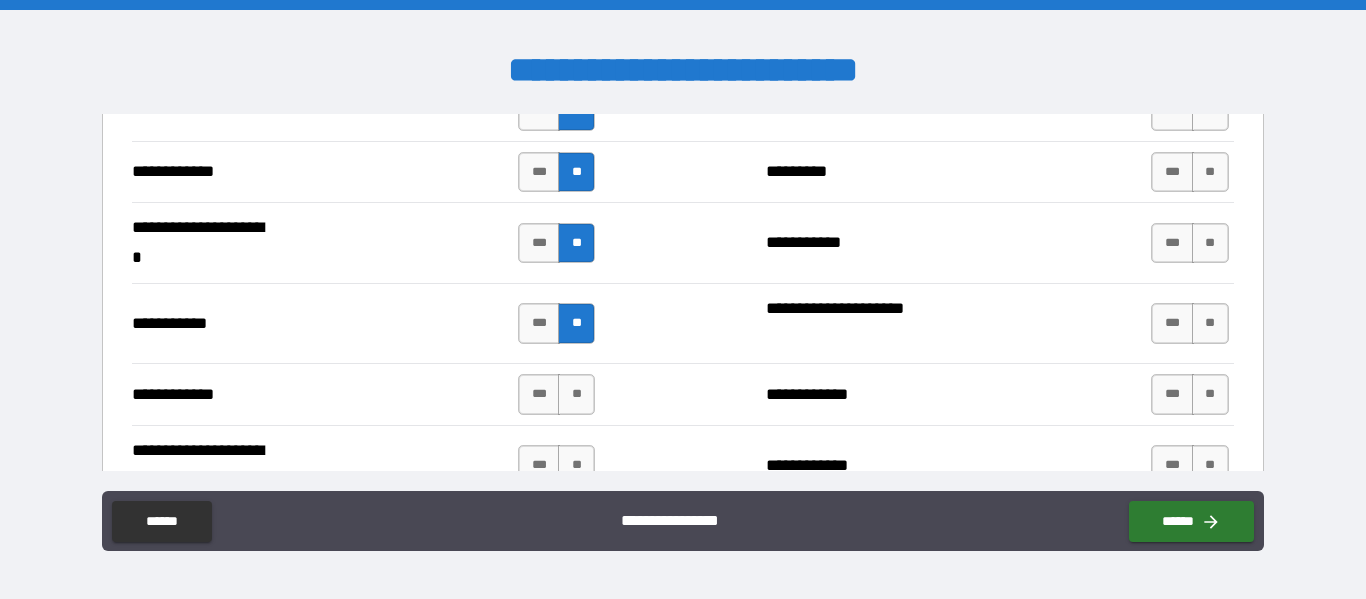 drag, startPoint x: 583, startPoint y: 397, endPoint x: 582, endPoint y: 421, distance: 24.020824 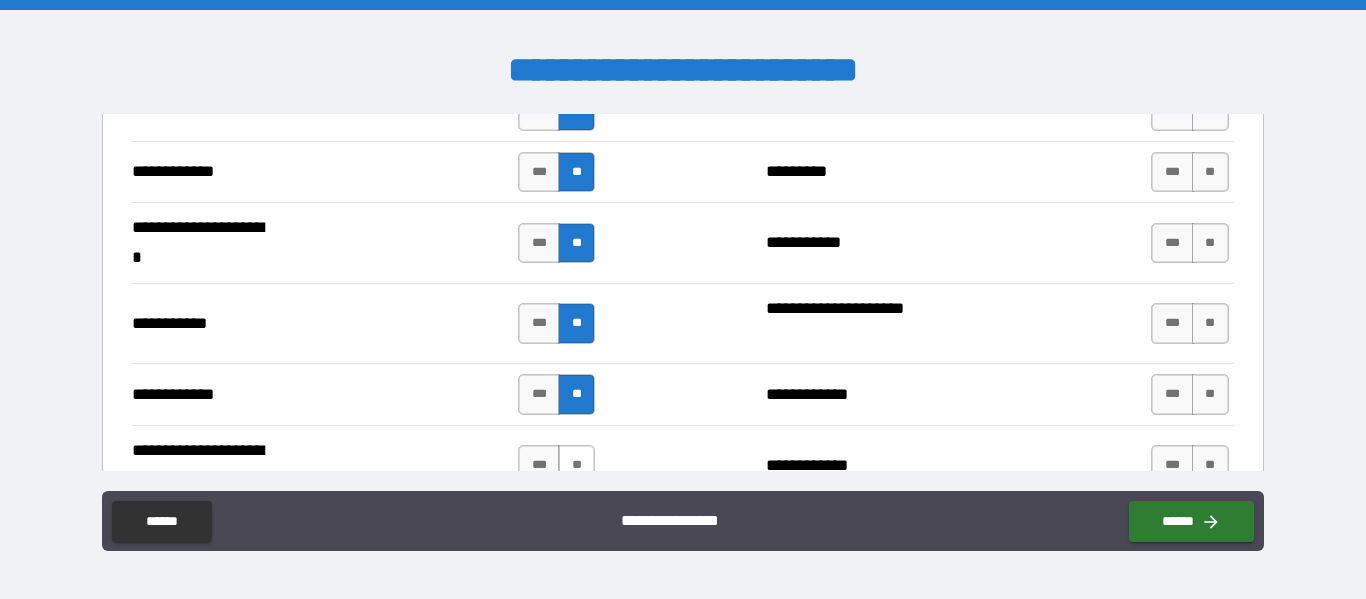 click on "**" at bounding box center (576, 465) 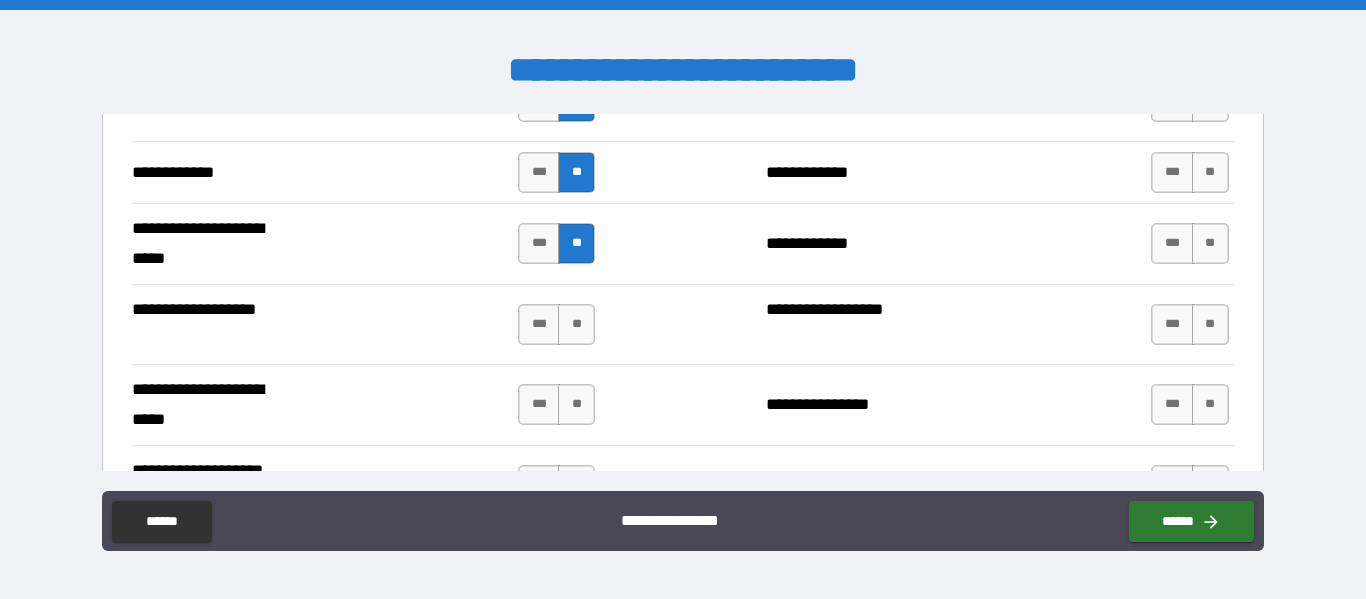 scroll, scrollTop: 4178, scrollLeft: 0, axis: vertical 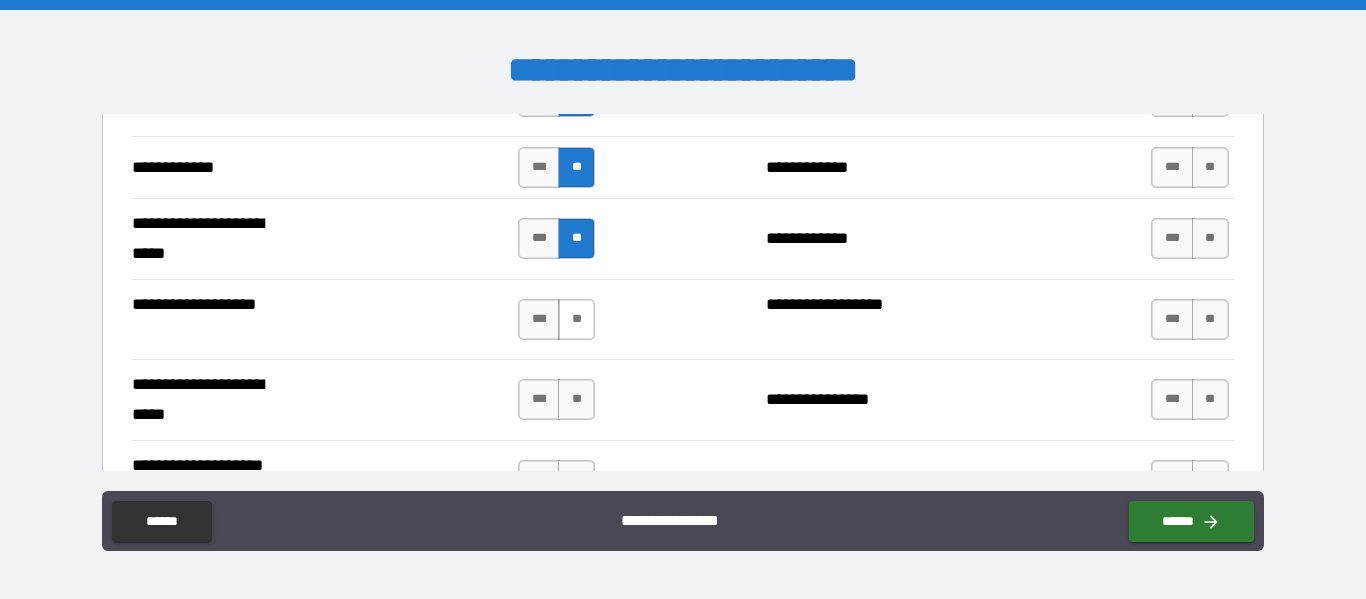 click on "**" at bounding box center [576, 319] 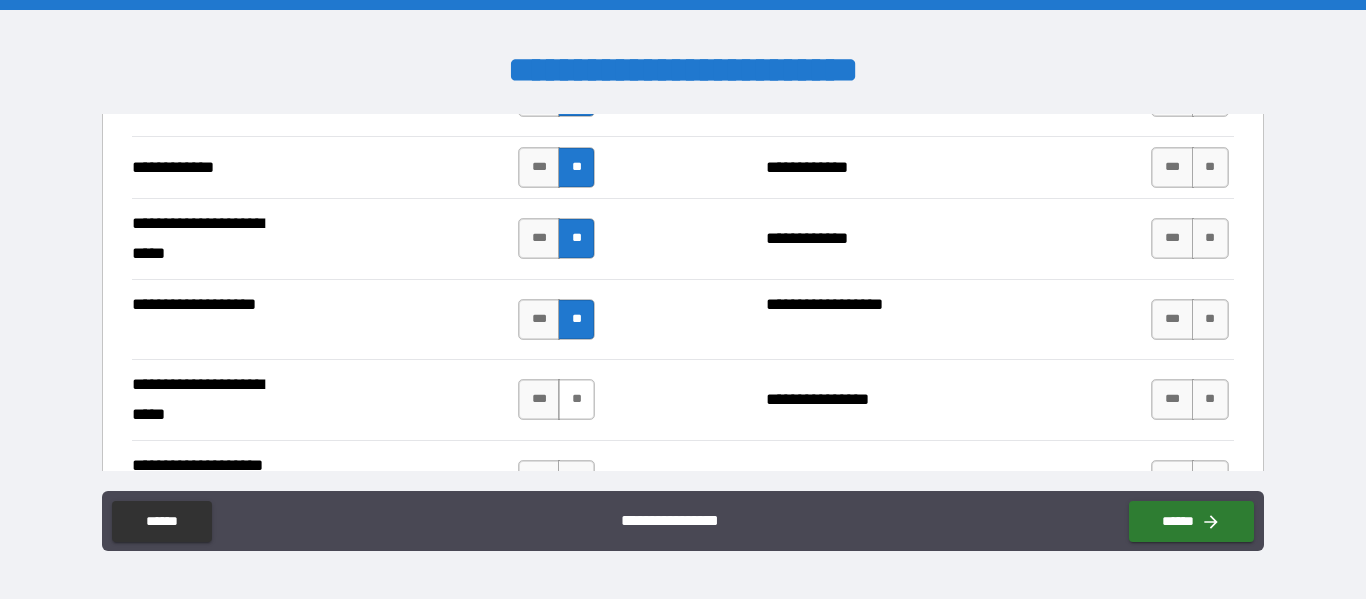 click on "**" at bounding box center (576, 399) 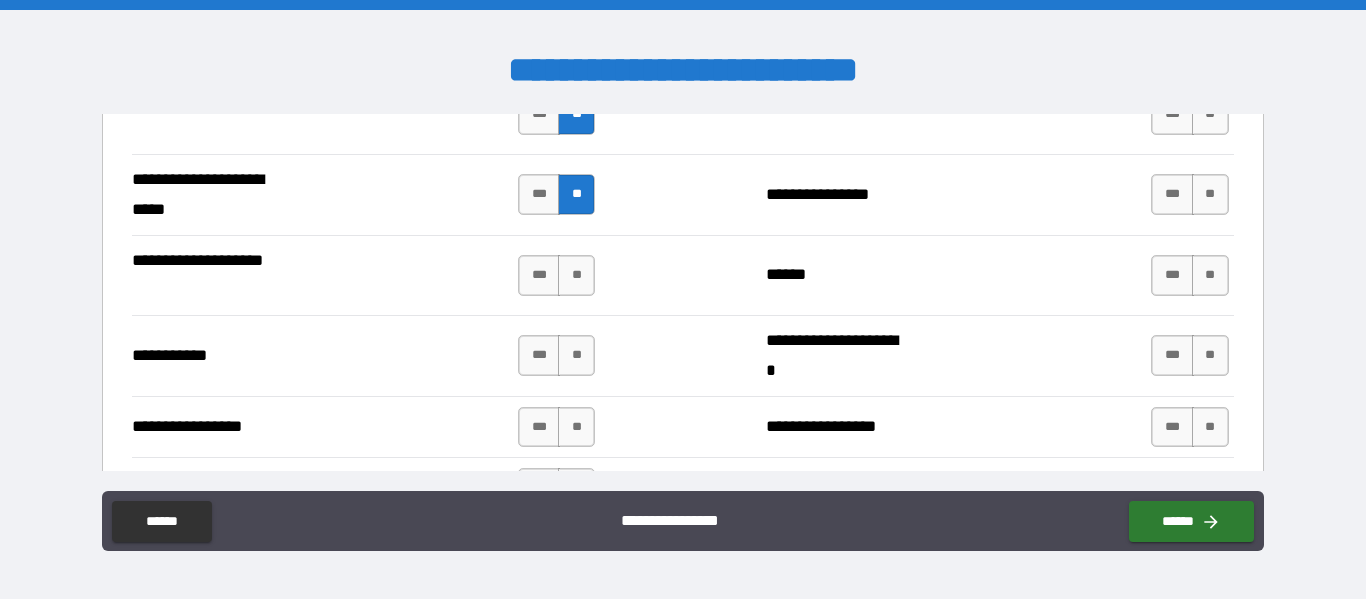scroll, scrollTop: 4384, scrollLeft: 0, axis: vertical 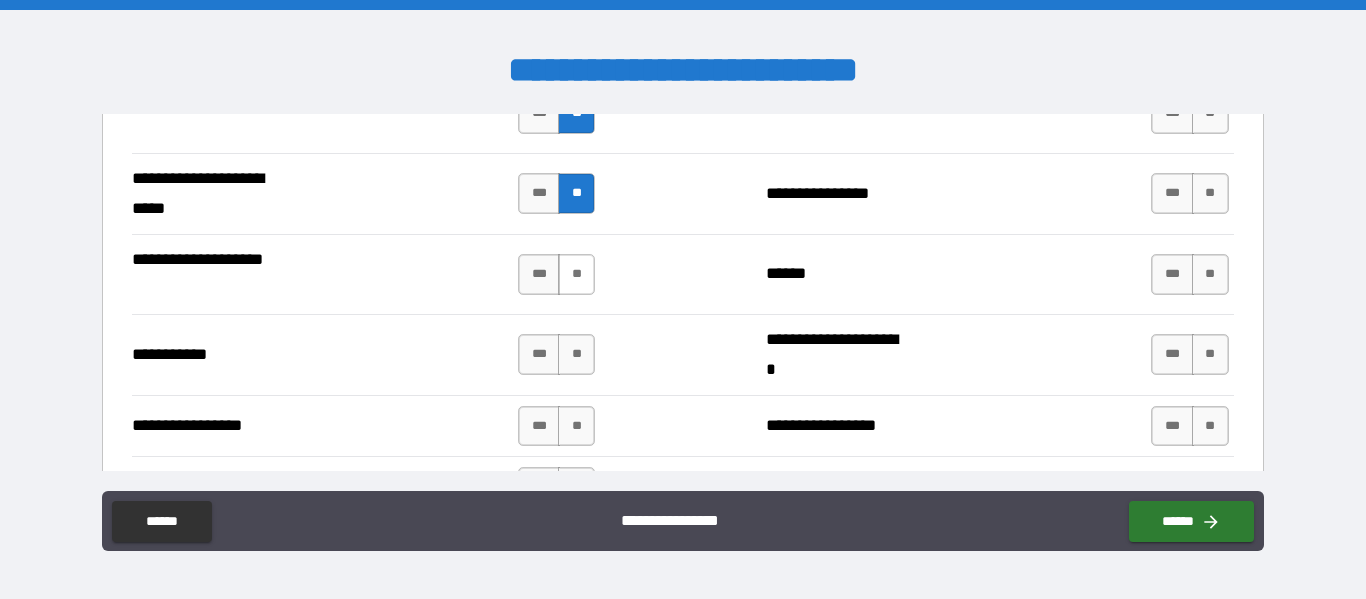 click on "**" at bounding box center [576, 274] 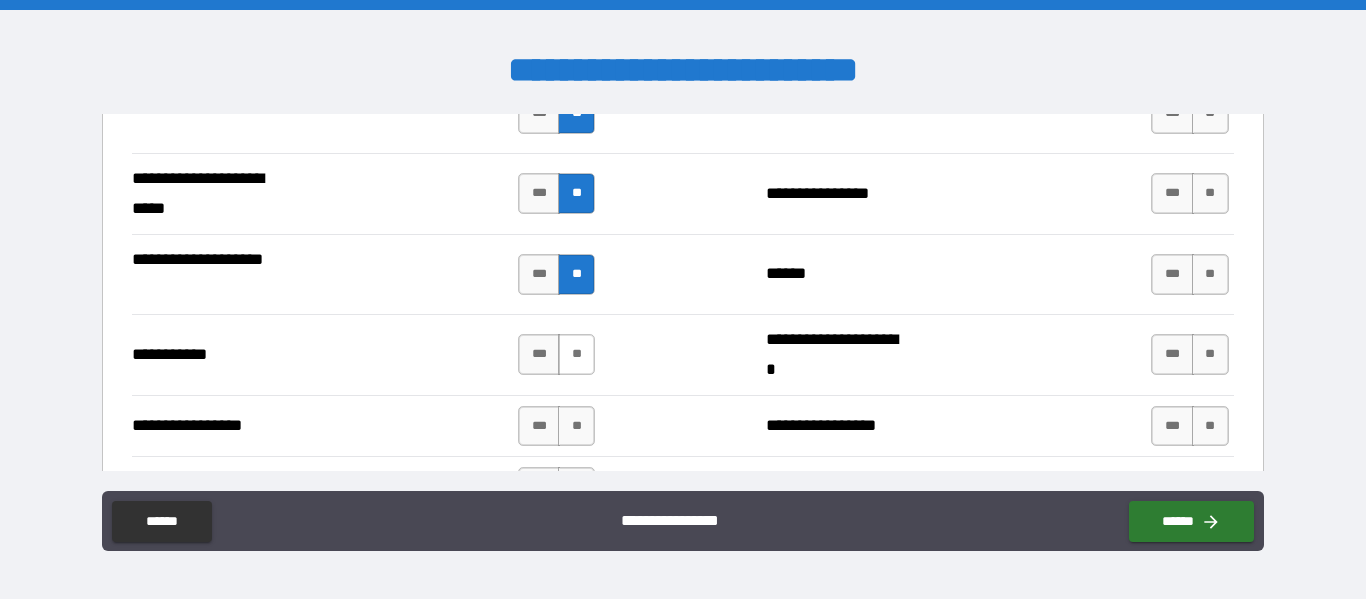 click on "**" at bounding box center (576, 354) 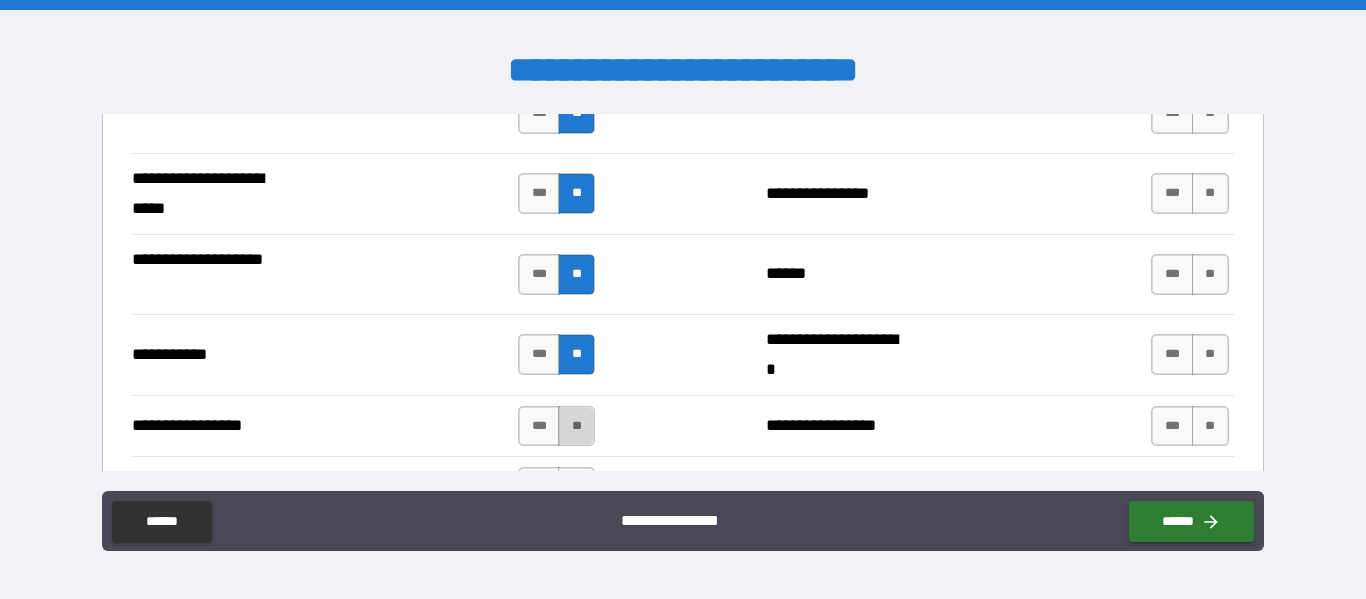 click on "**" at bounding box center (576, 426) 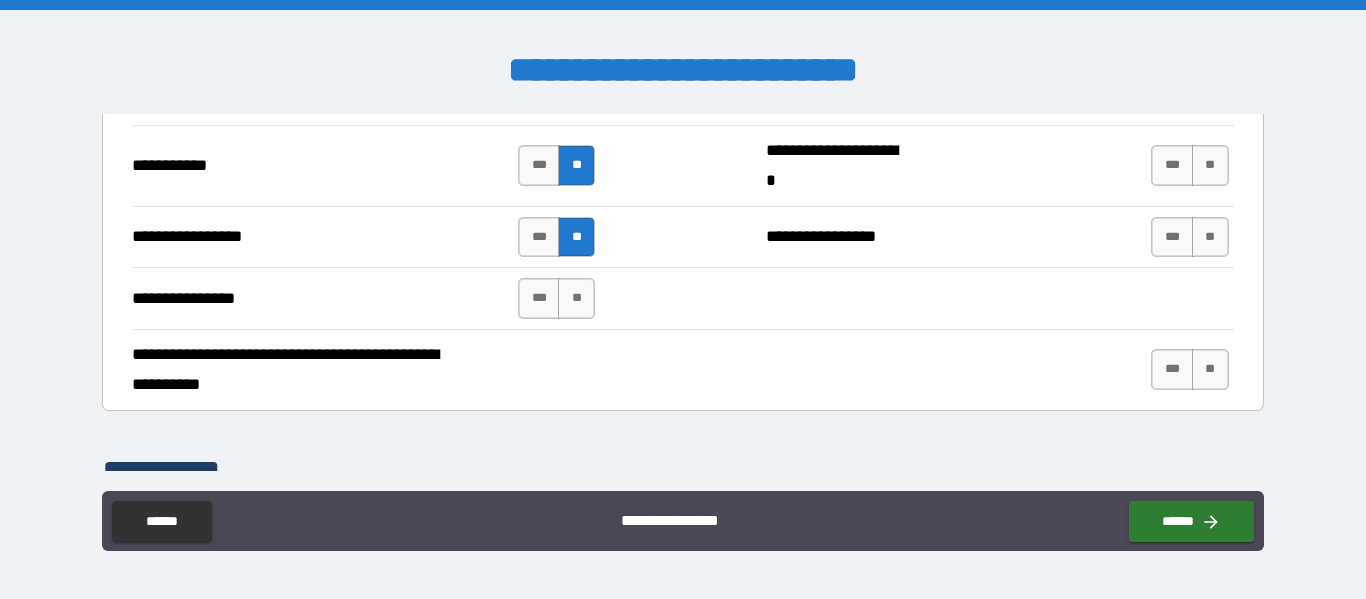 scroll, scrollTop: 4576, scrollLeft: 0, axis: vertical 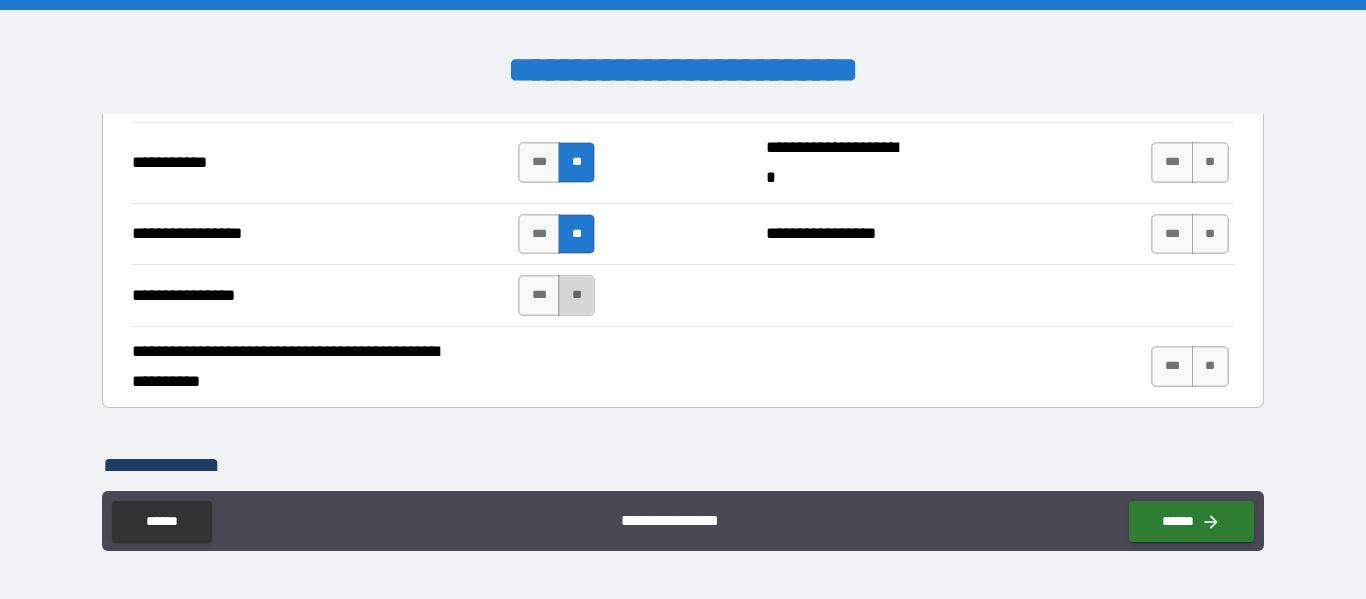click on "**" at bounding box center [576, 295] 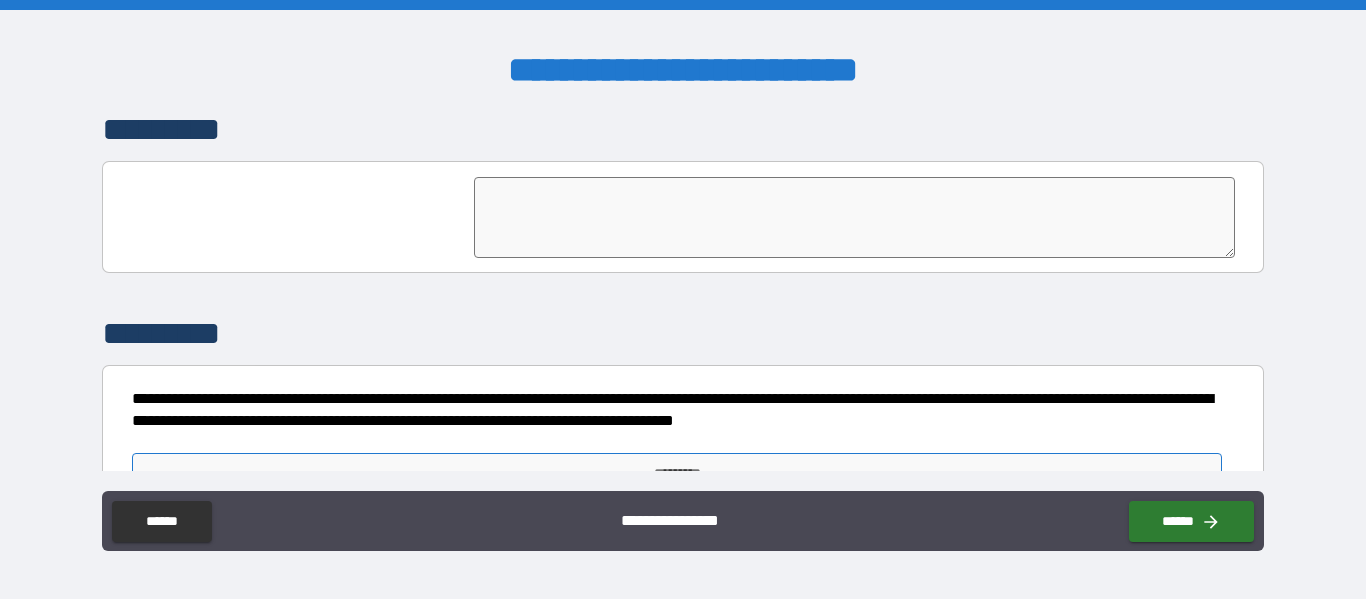 scroll, scrollTop: 4738, scrollLeft: 0, axis: vertical 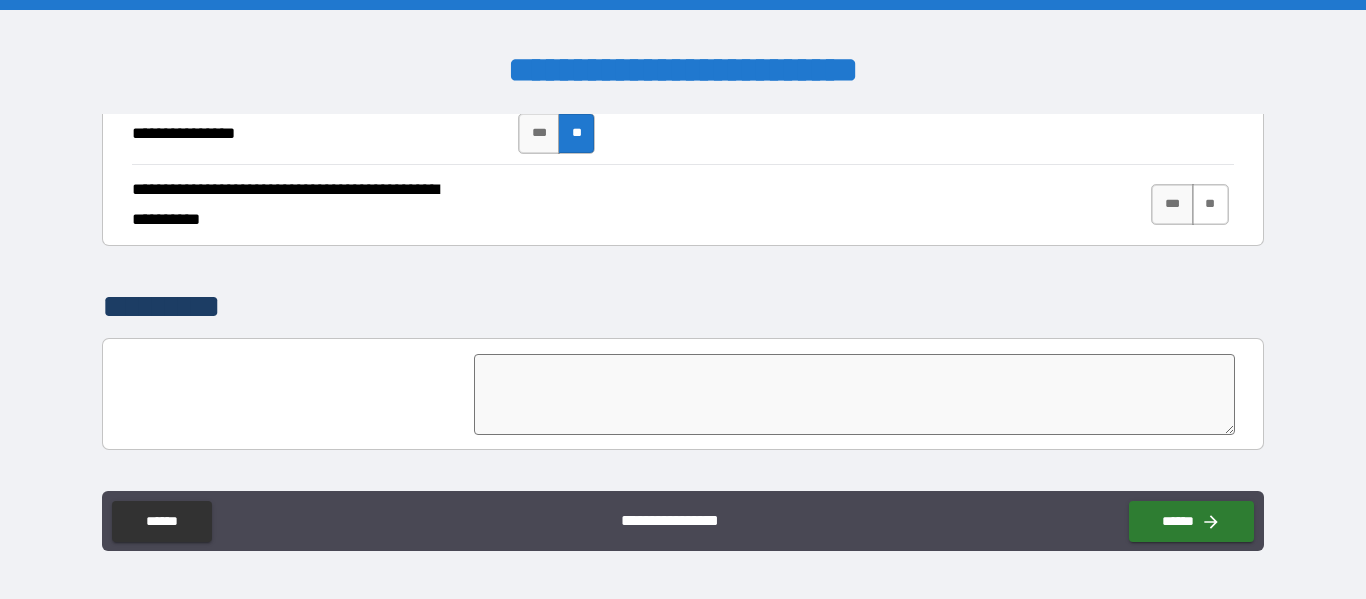 click on "**" at bounding box center [1210, 204] 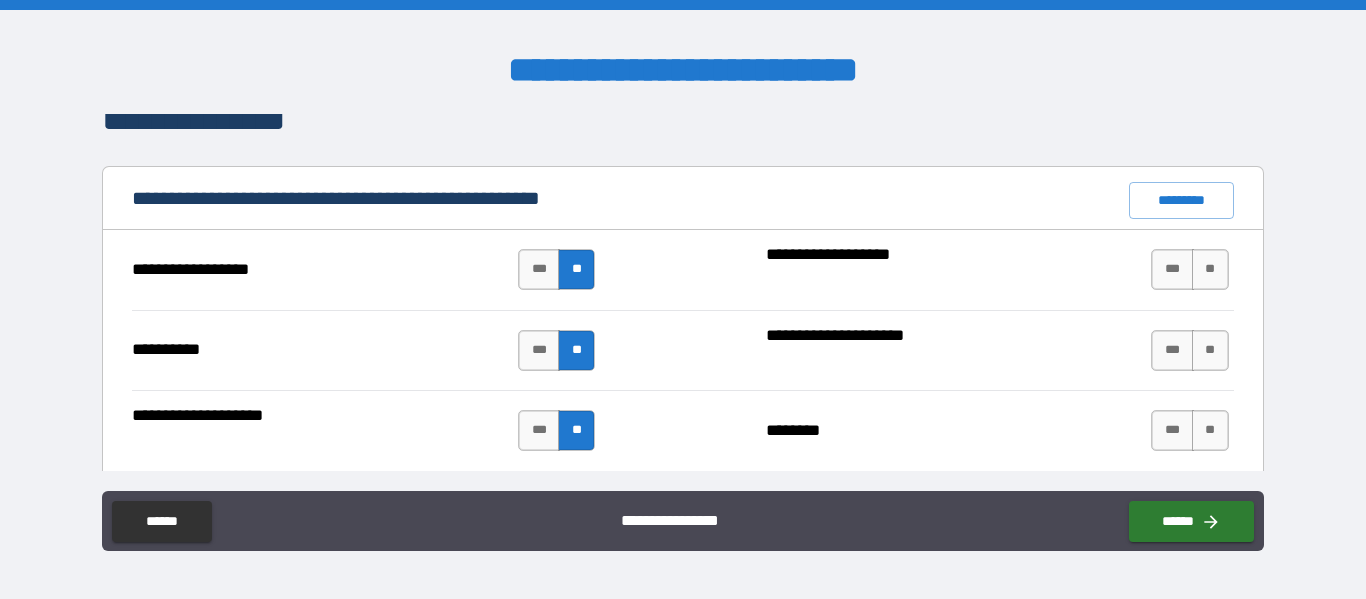 scroll, scrollTop: 1844, scrollLeft: 0, axis: vertical 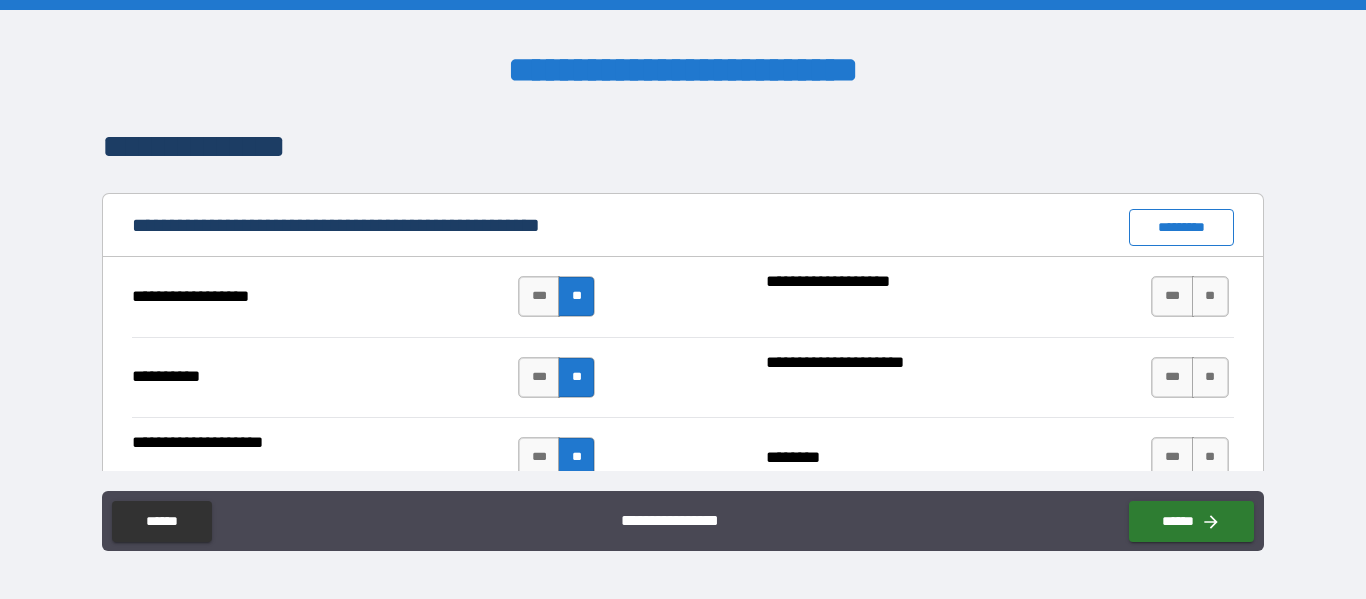 click on "*********" at bounding box center [1181, 227] 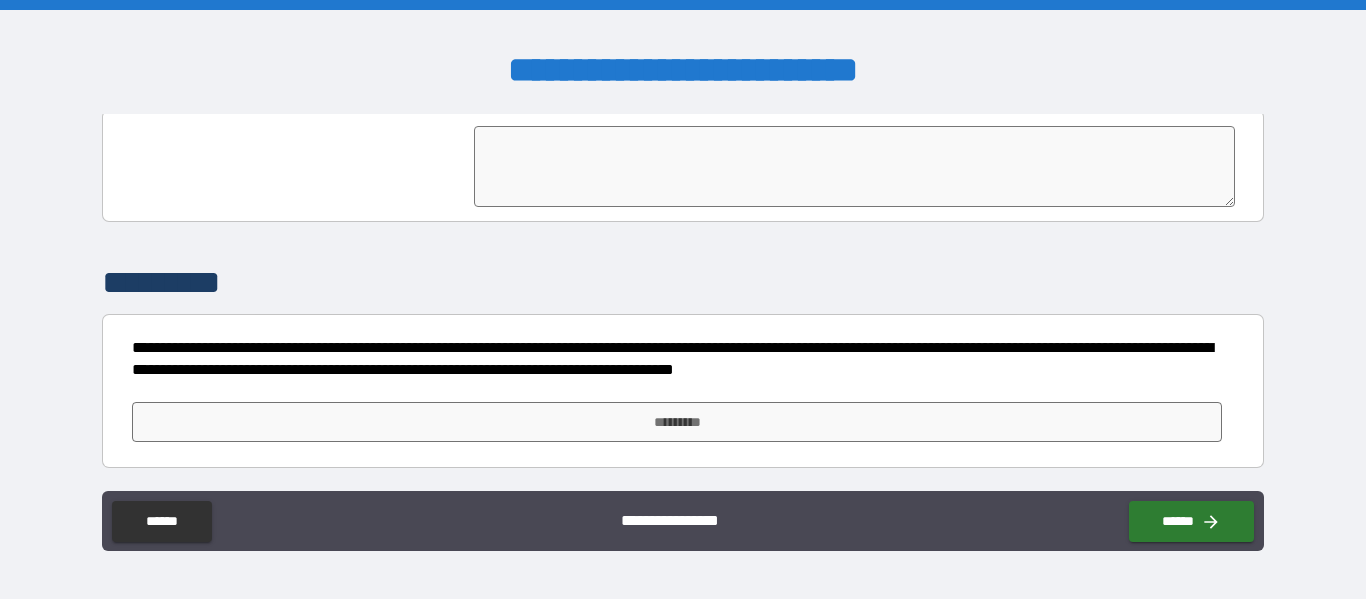 scroll, scrollTop: 4968, scrollLeft: 0, axis: vertical 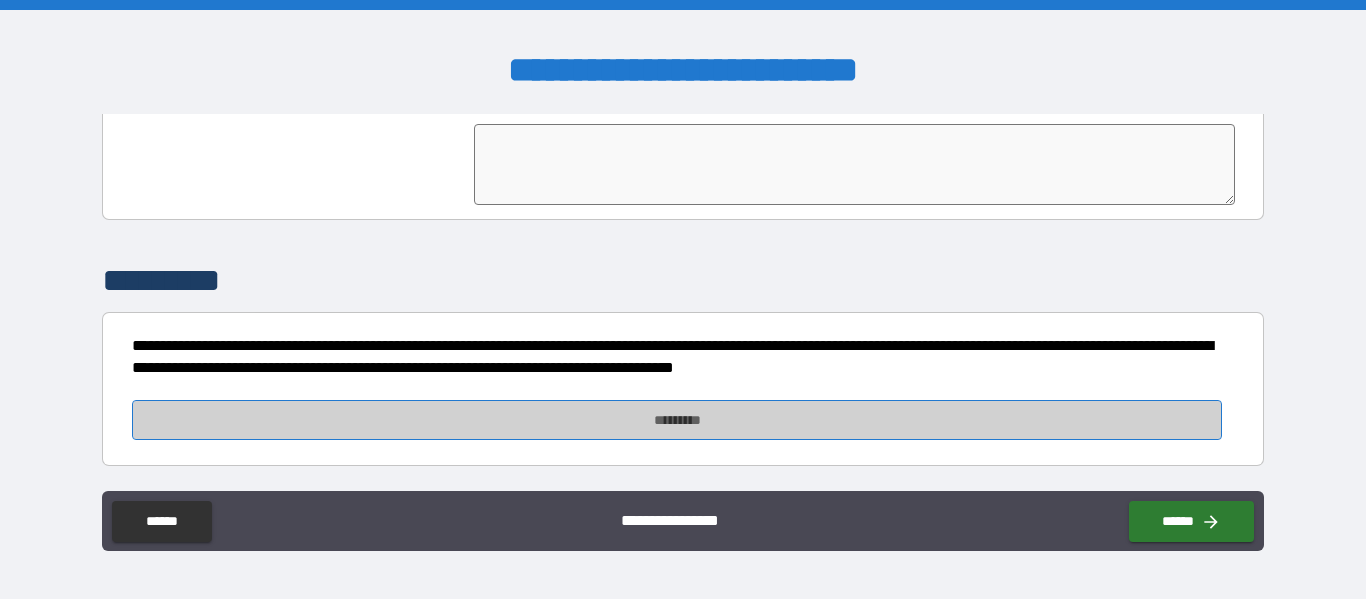 click on "*********" at bounding box center [677, 420] 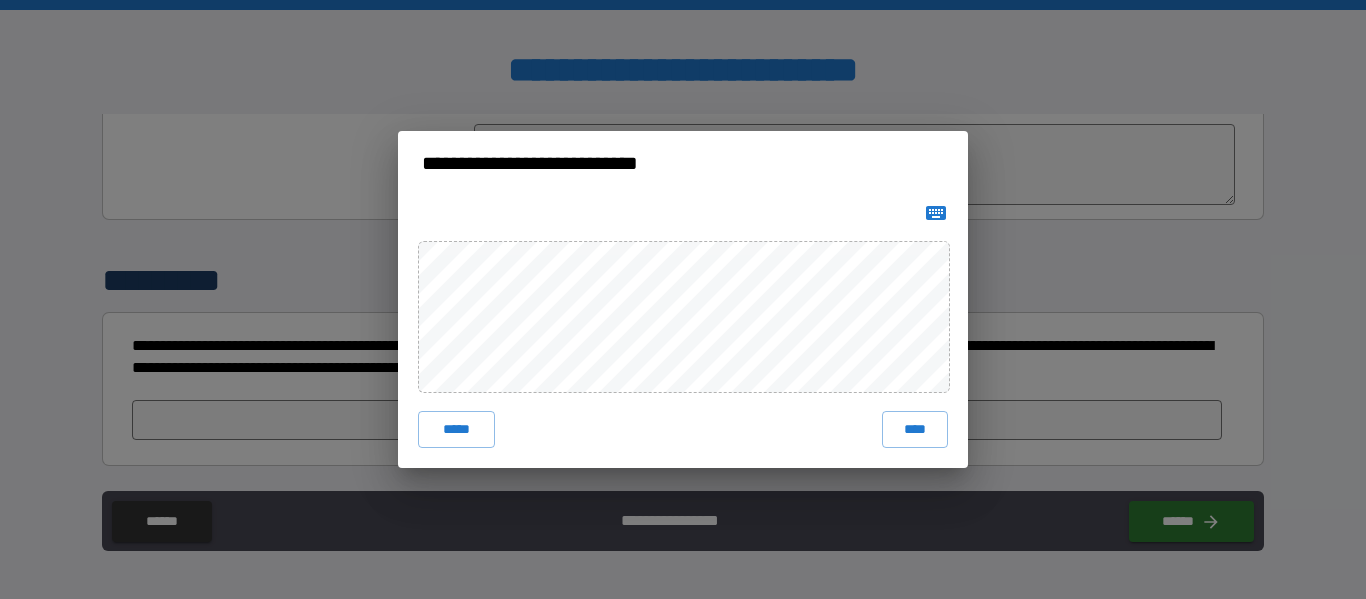 click on "**********" at bounding box center (683, 299) 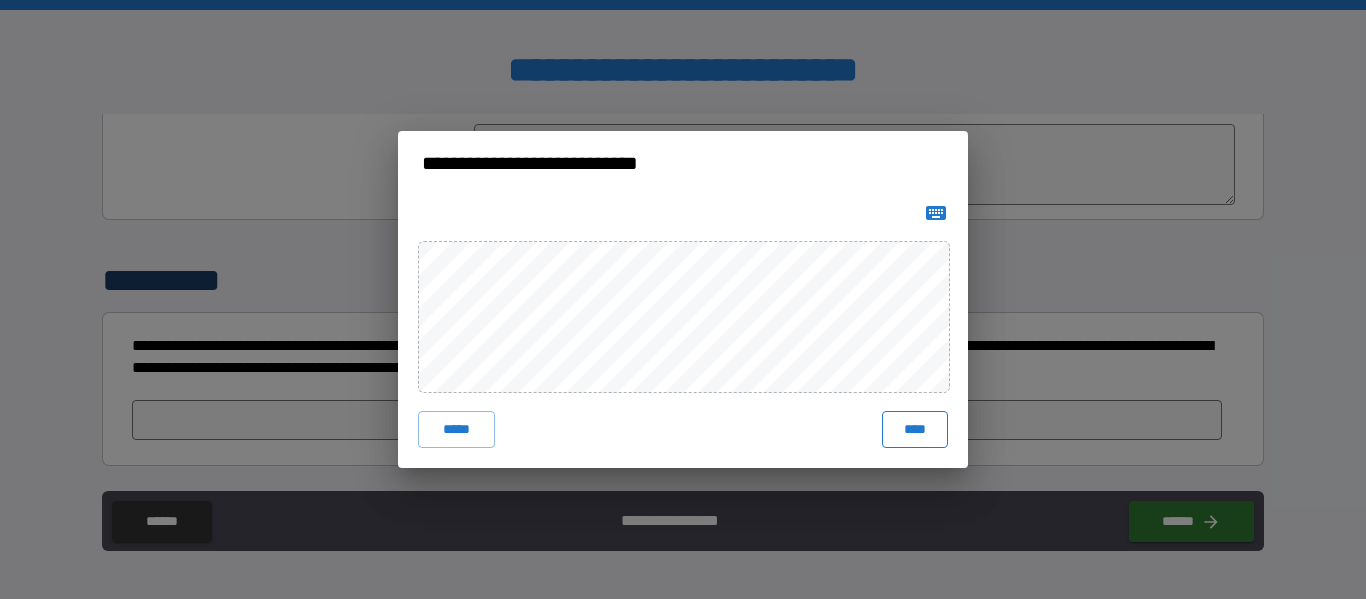 click on "****" at bounding box center (915, 429) 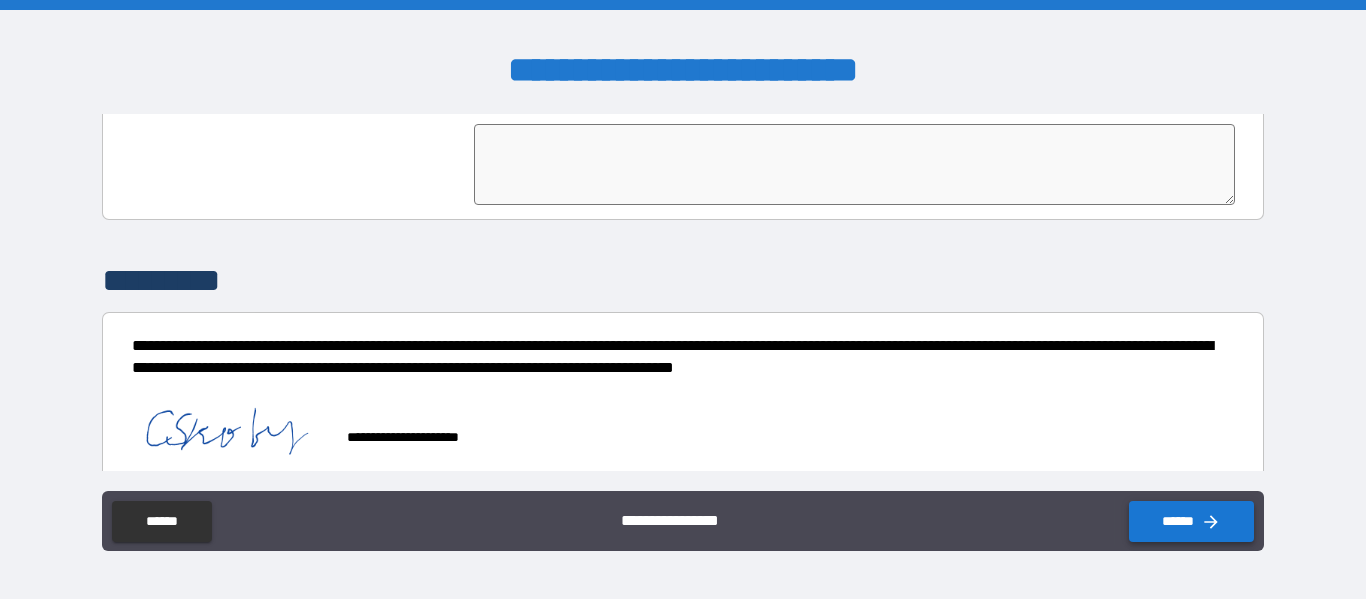 click on "******" at bounding box center [1191, 521] 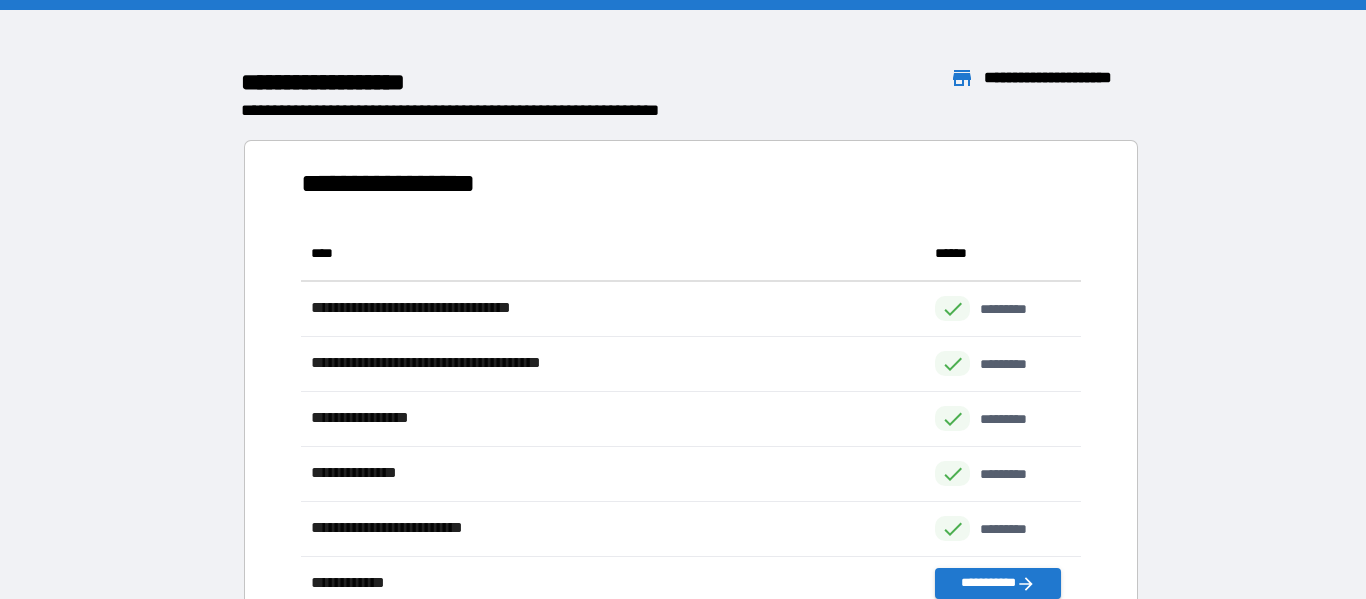 scroll, scrollTop: 1, scrollLeft: 1, axis: both 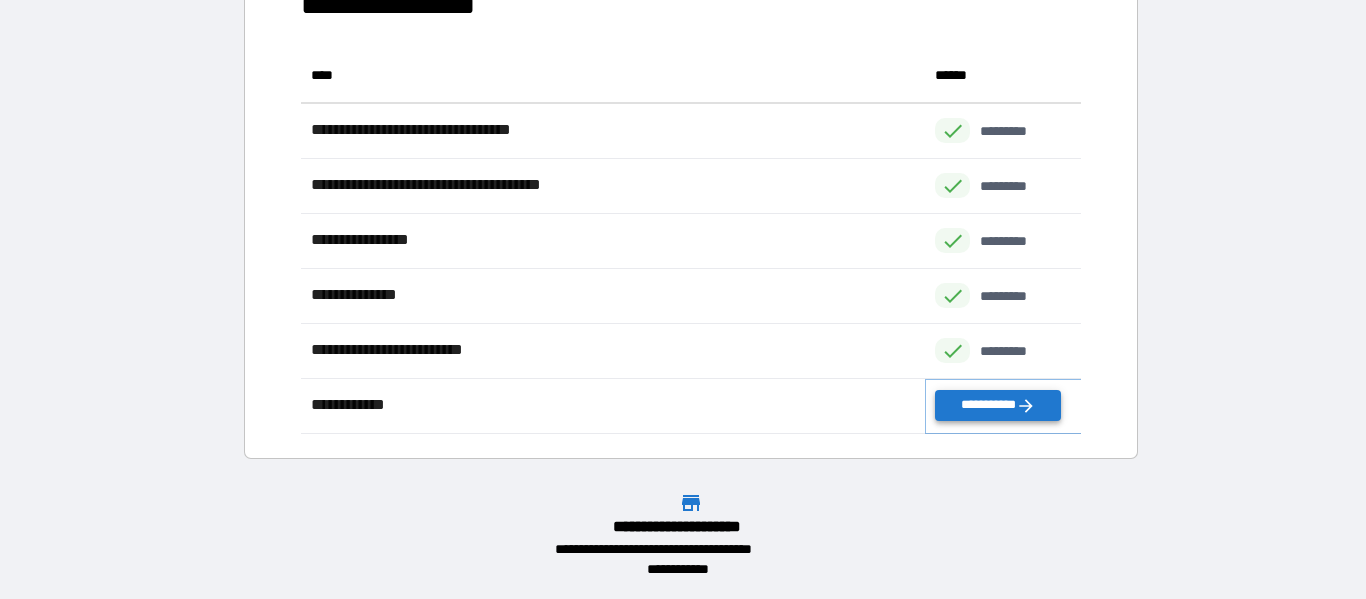 click on "**********" at bounding box center (997, 405) 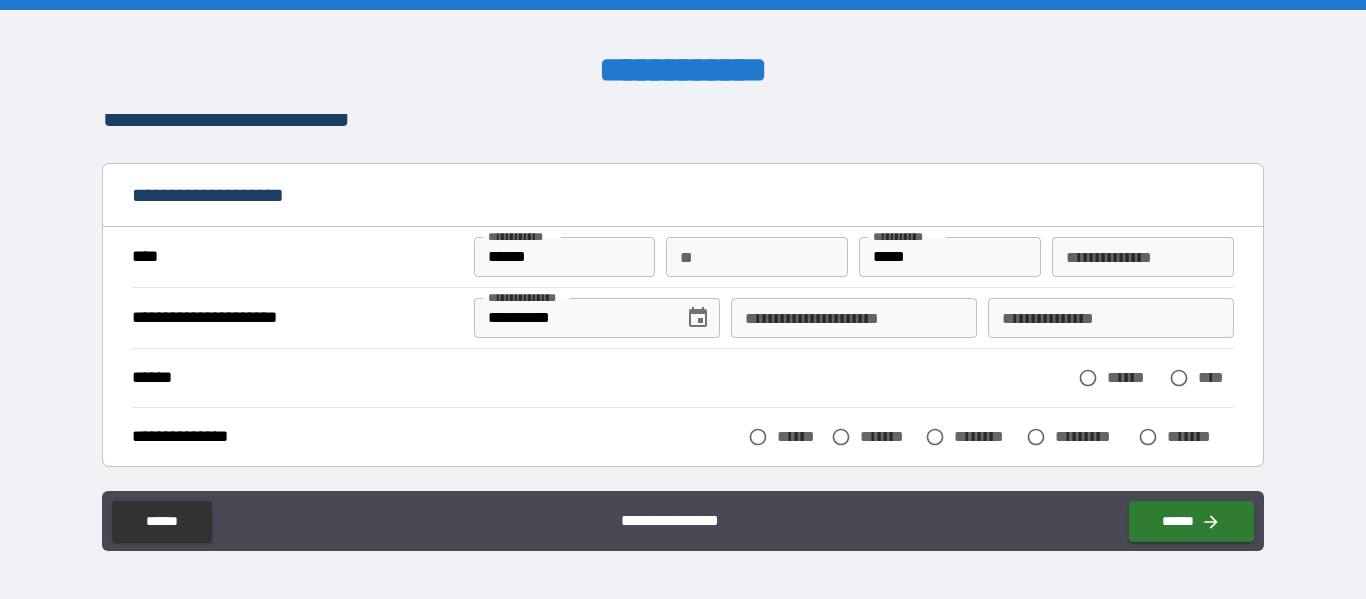 scroll, scrollTop: 75, scrollLeft: 0, axis: vertical 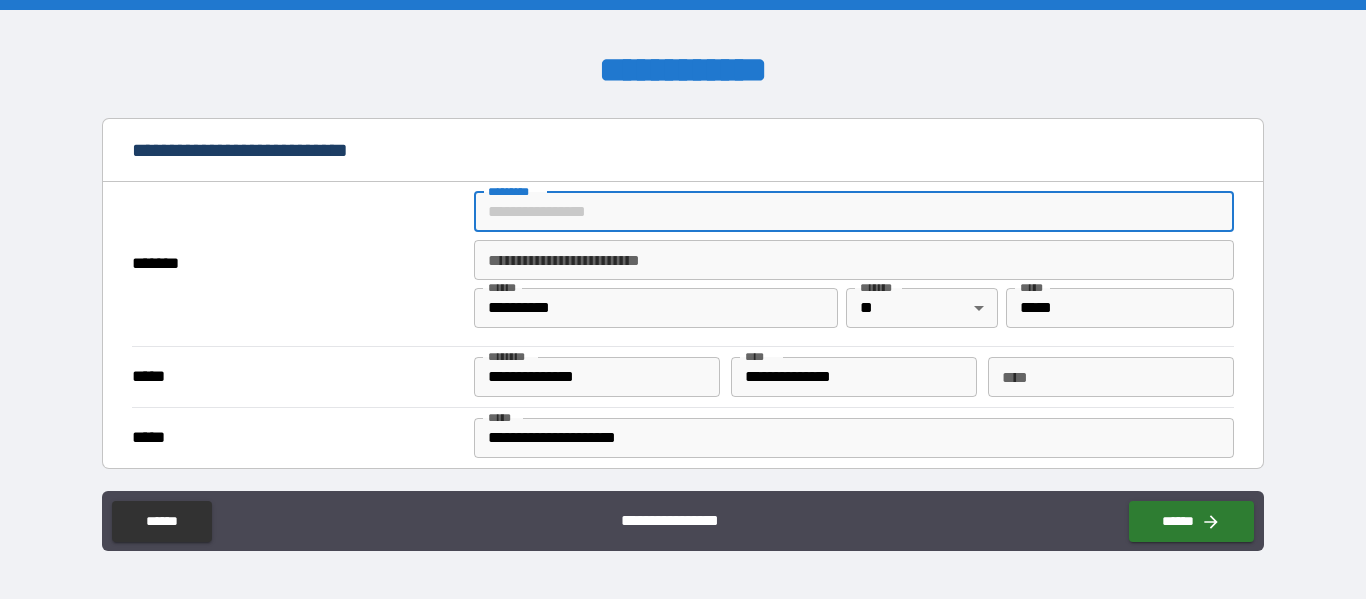 click on "*******   *" at bounding box center [854, 212] 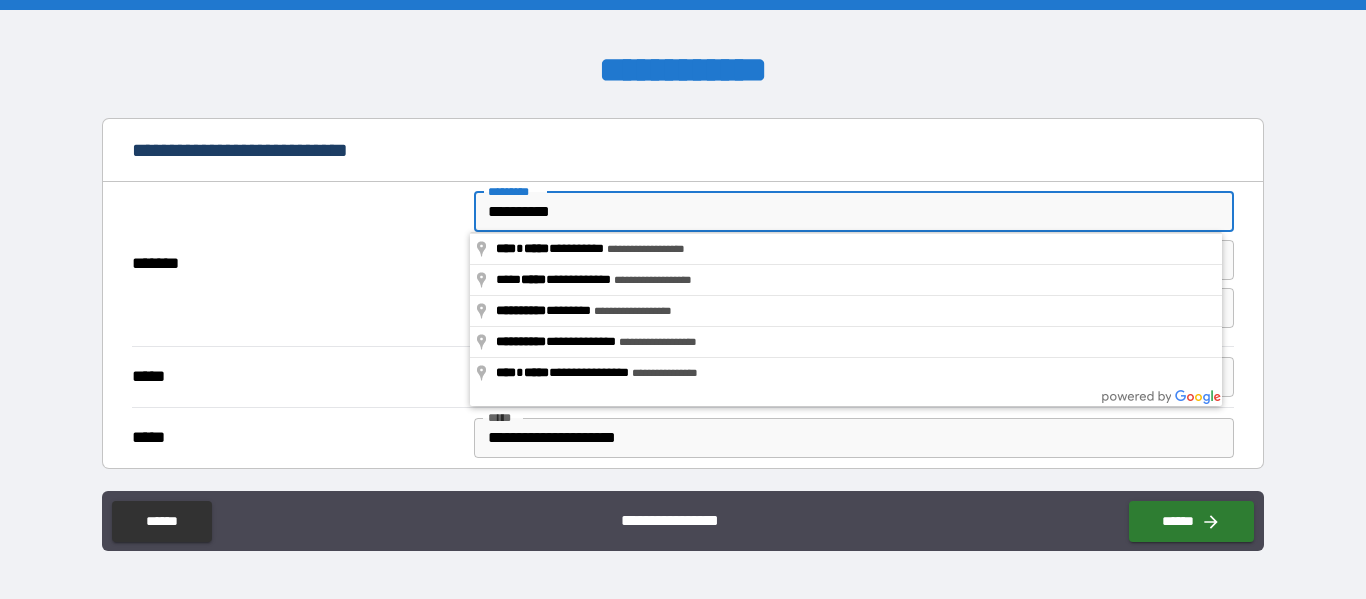 type on "**********" 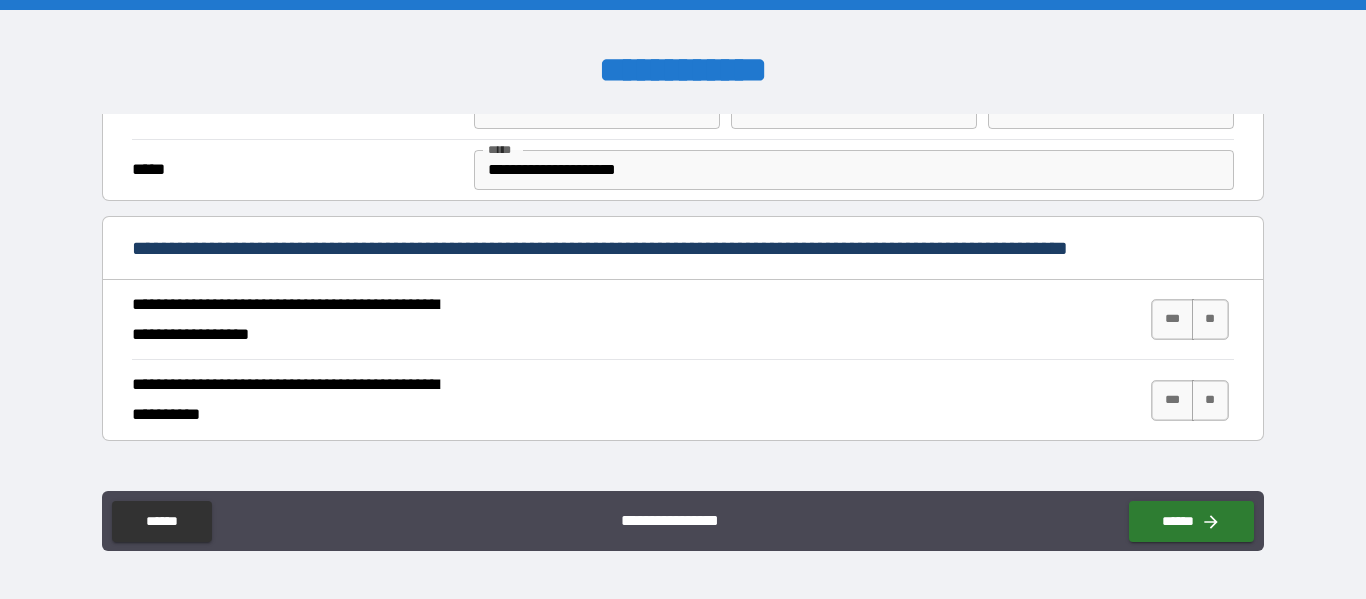 scroll, scrollTop: 721, scrollLeft: 0, axis: vertical 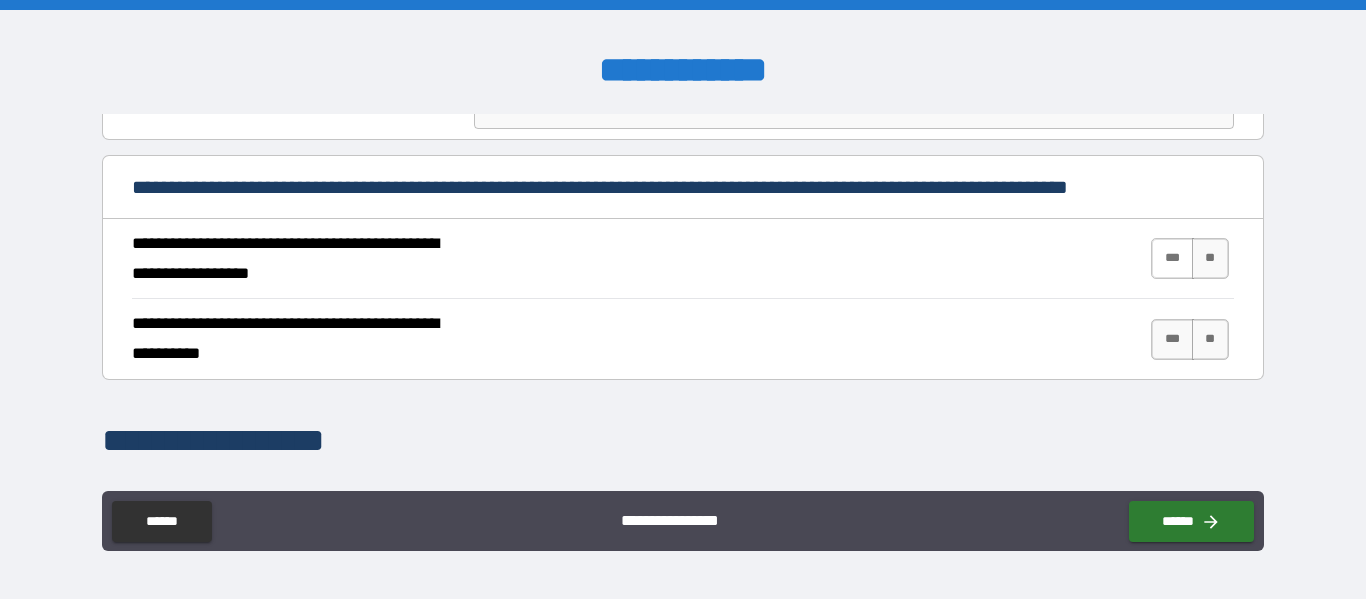 click on "***" at bounding box center (1172, 258) 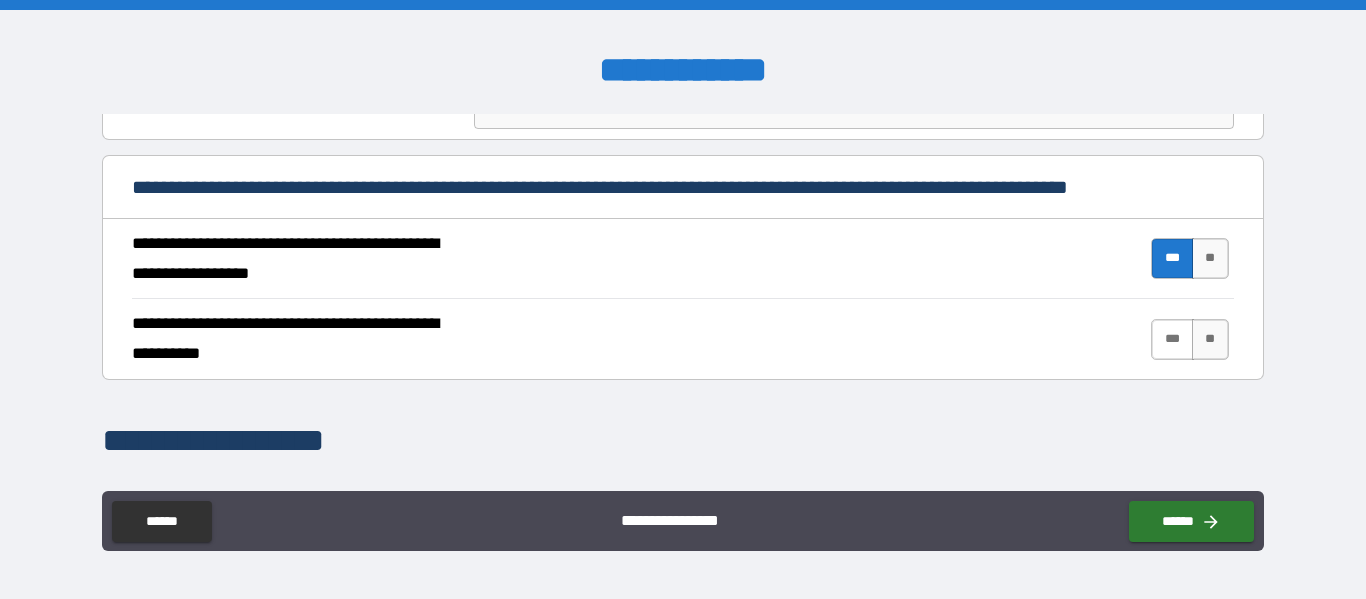 click on "***" at bounding box center [1172, 339] 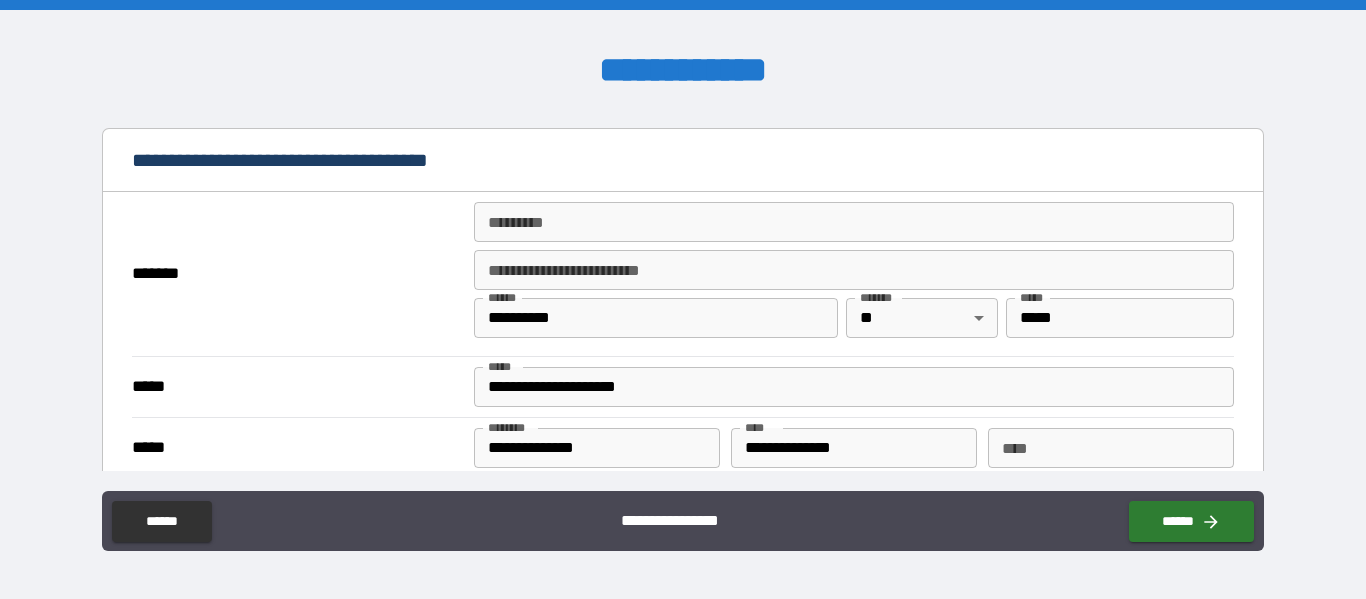 scroll, scrollTop: 1420, scrollLeft: 0, axis: vertical 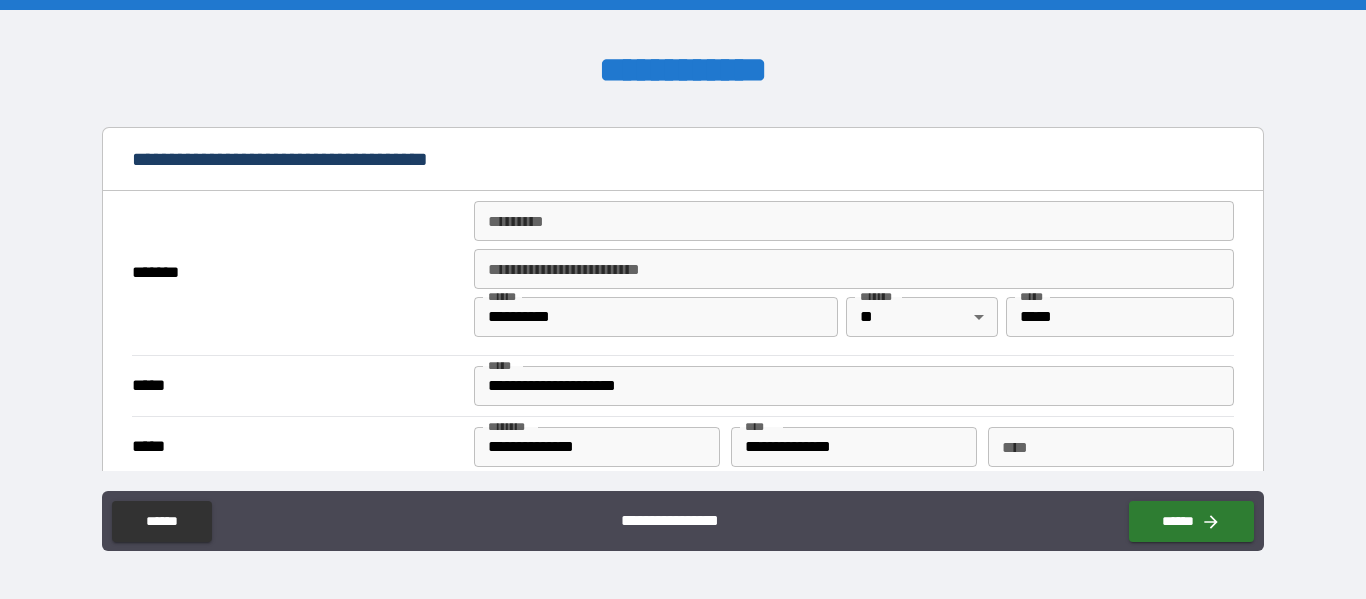 click on "*******   *" at bounding box center [854, 221] 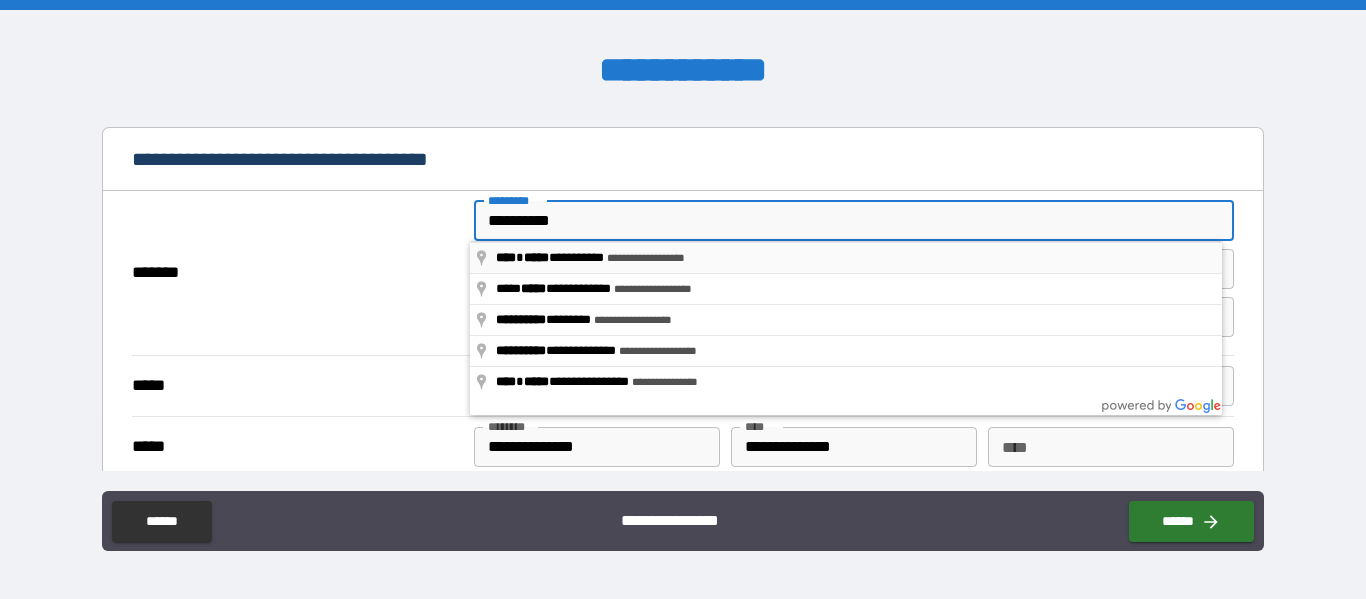 type on "**********" 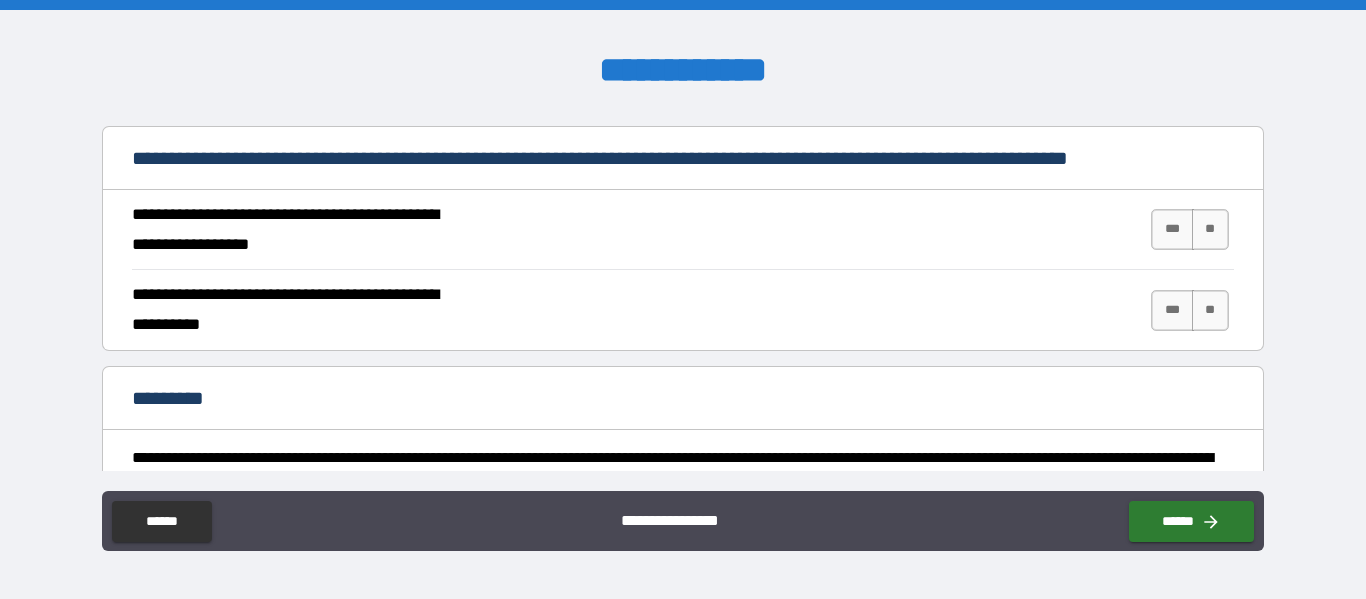 scroll, scrollTop: 1790, scrollLeft: 0, axis: vertical 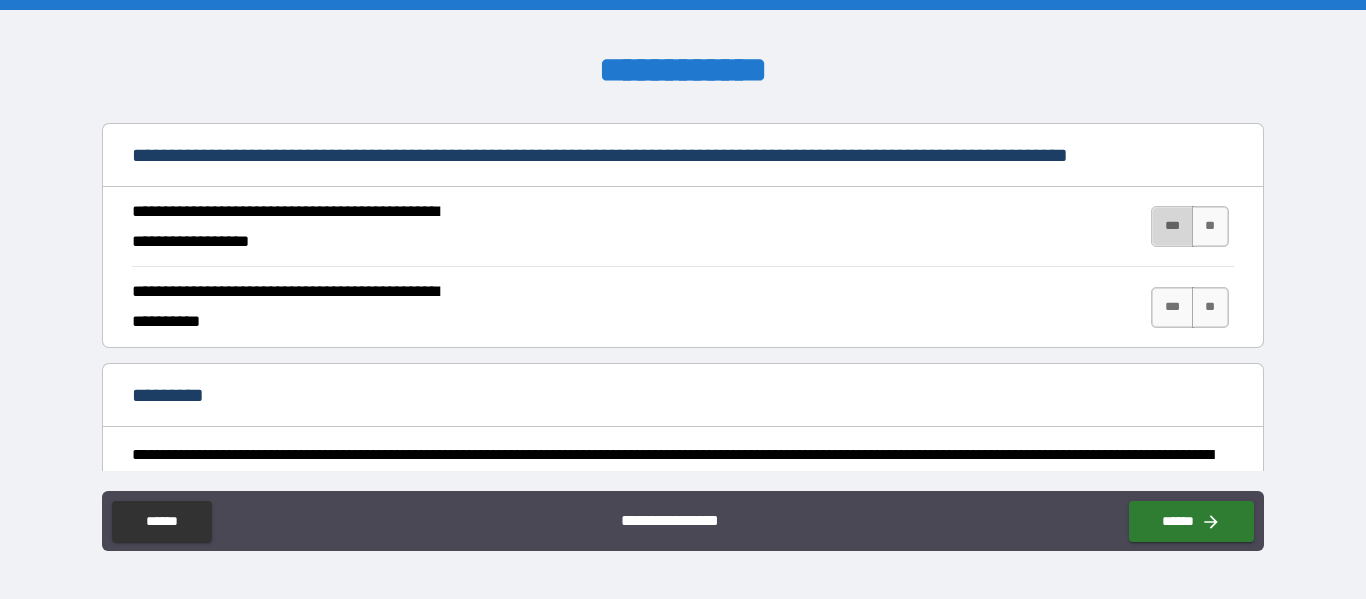 click on "***" at bounding box center [1172, 226] 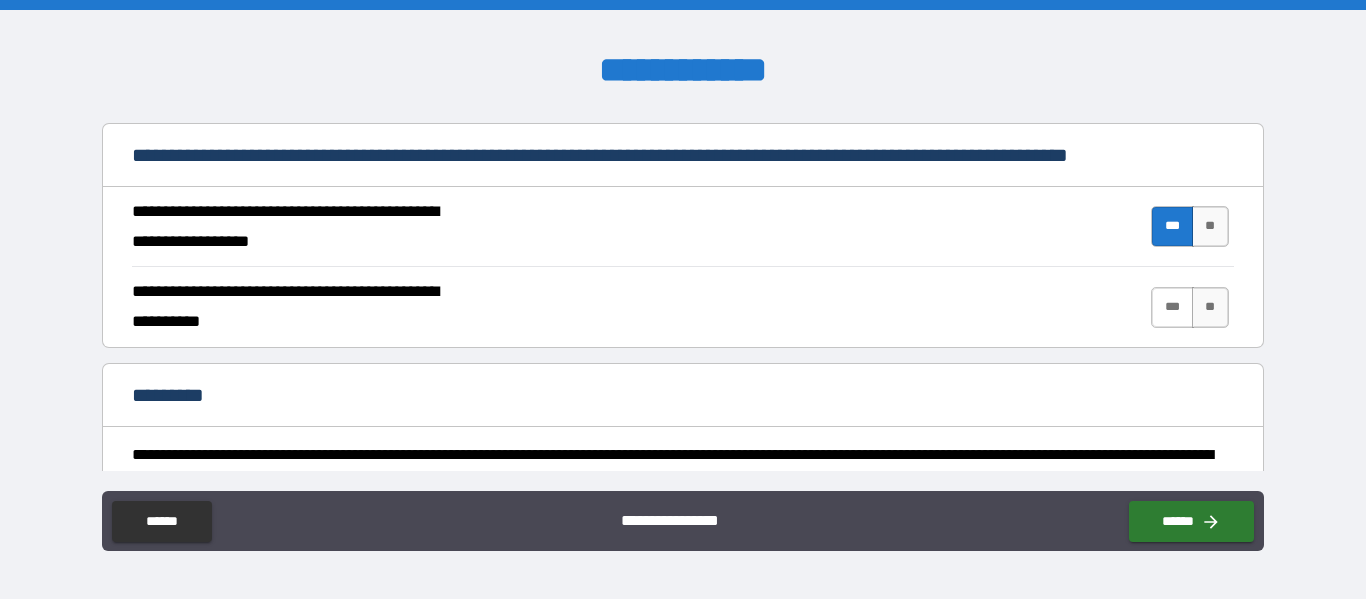 click on "***" at bounding box center [1172, 307] 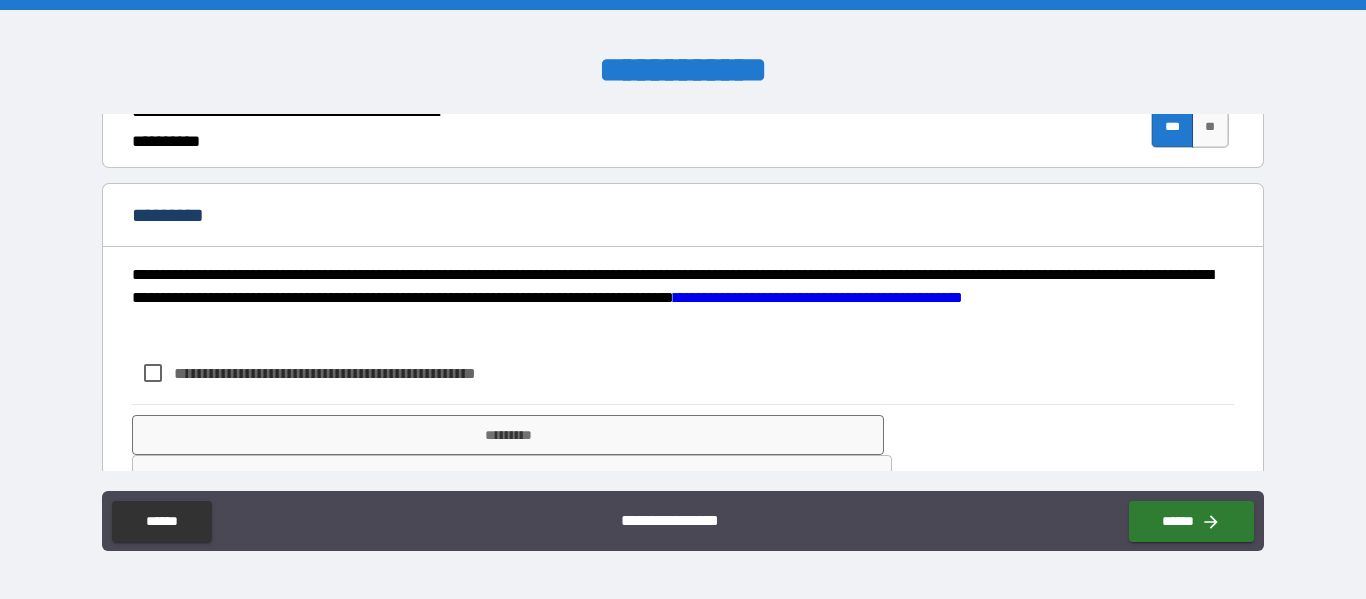 scroll, scrollTop: 2025, scrollLeft: 0, axis: vertical 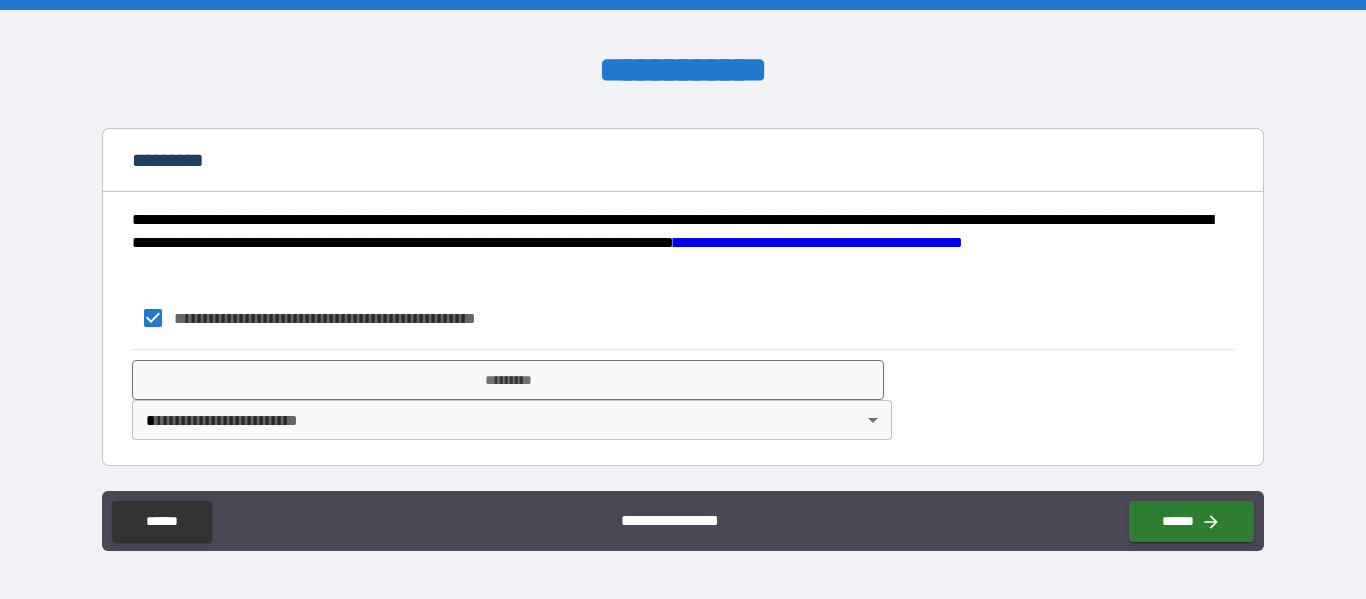 click on "**********" at bounding box center (683, 299) 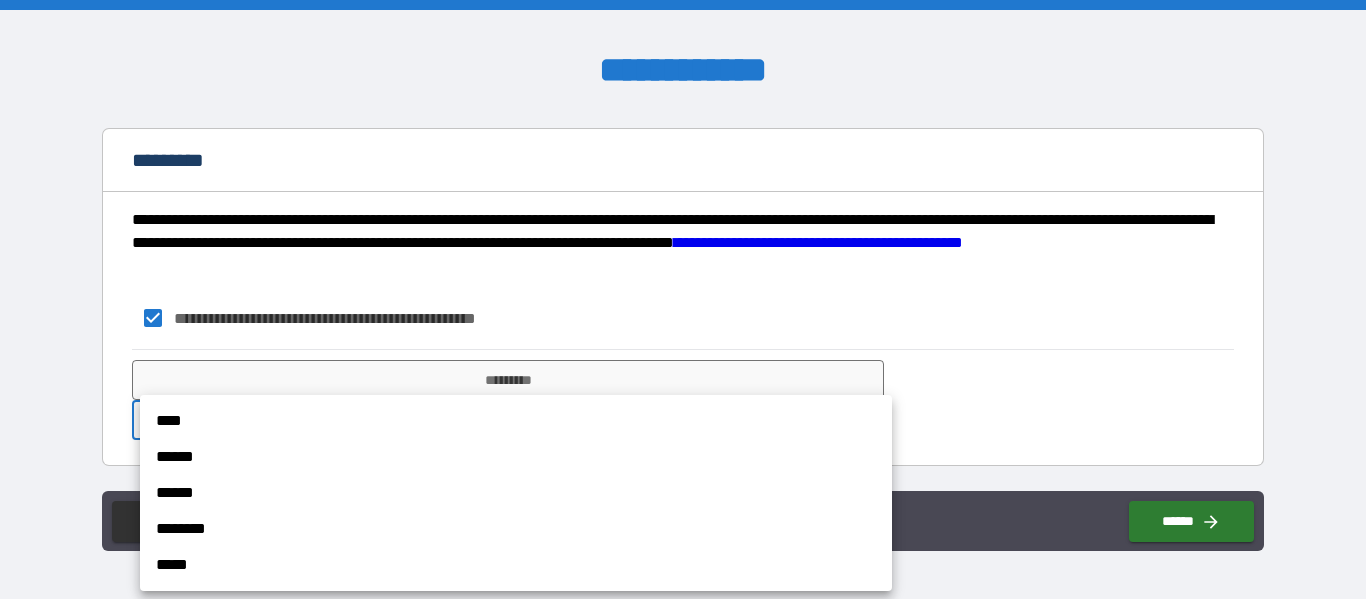 click on "****" at bounding box center [516, 421] 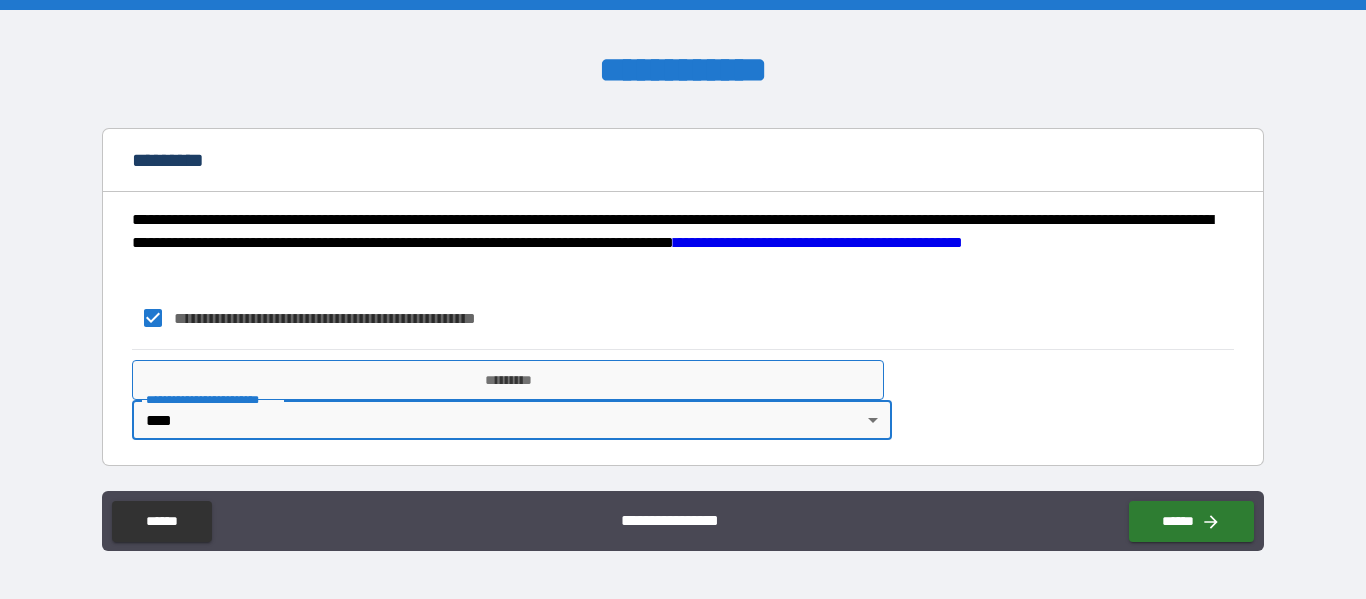 click on "*********" at bounding box center [508, 380] 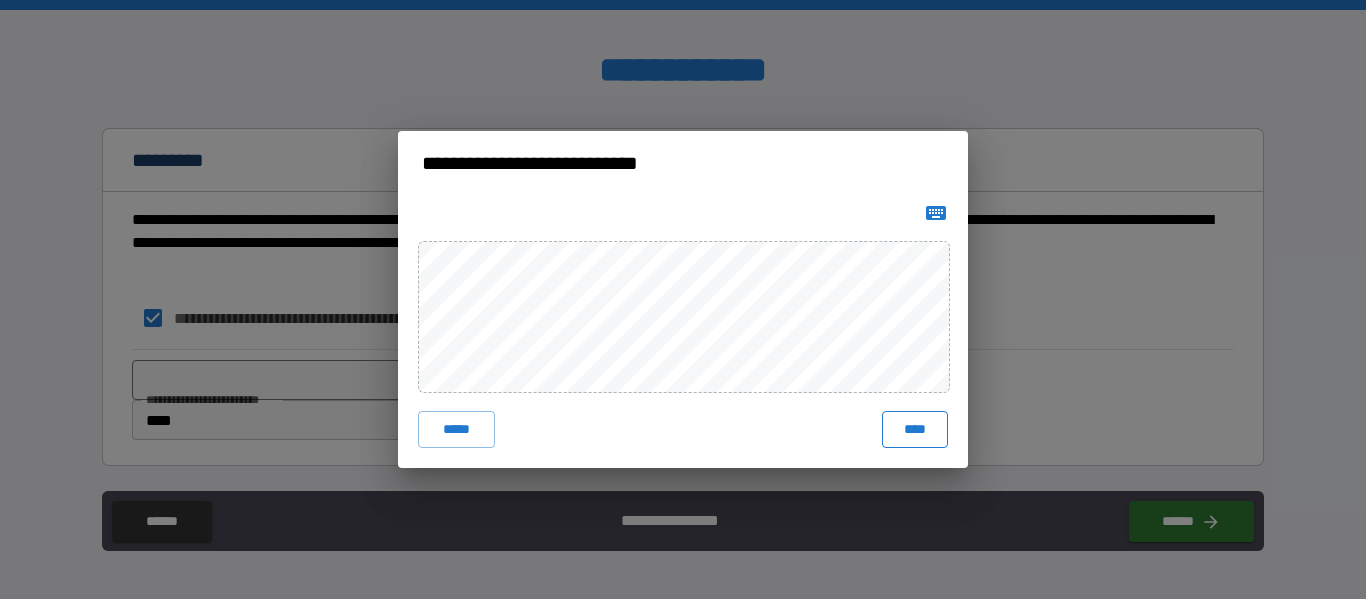 click on "****" at bounding box center (915, 429) 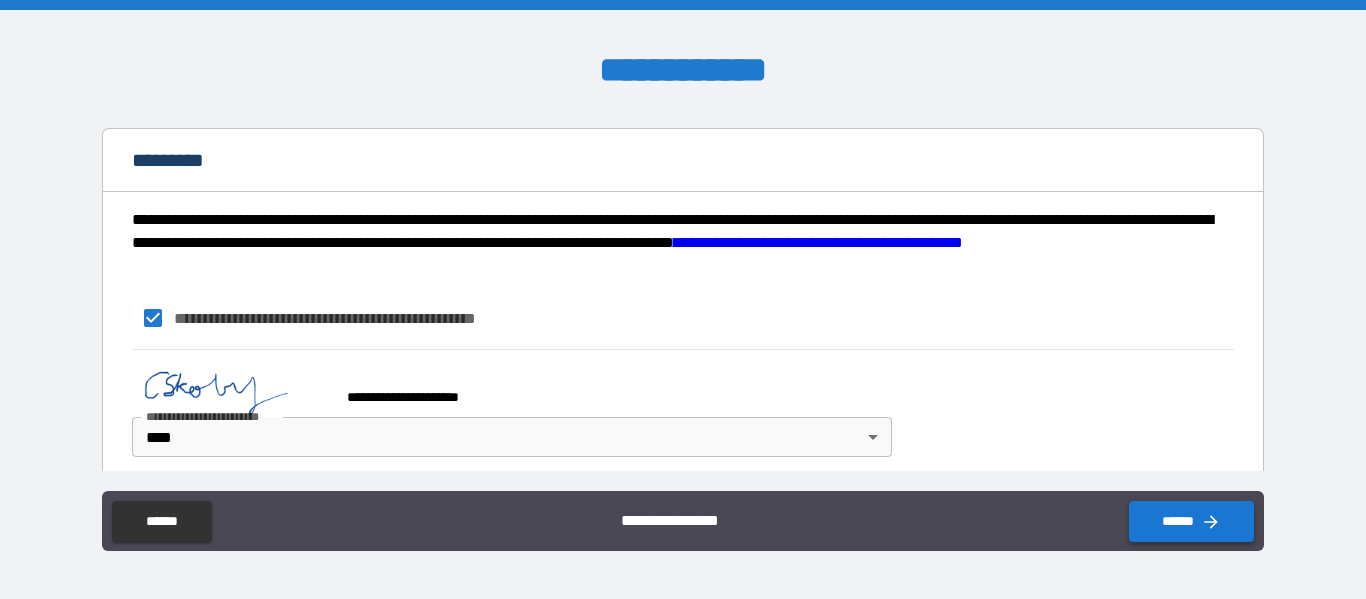click on "******" at bounding box center [1191, 521] 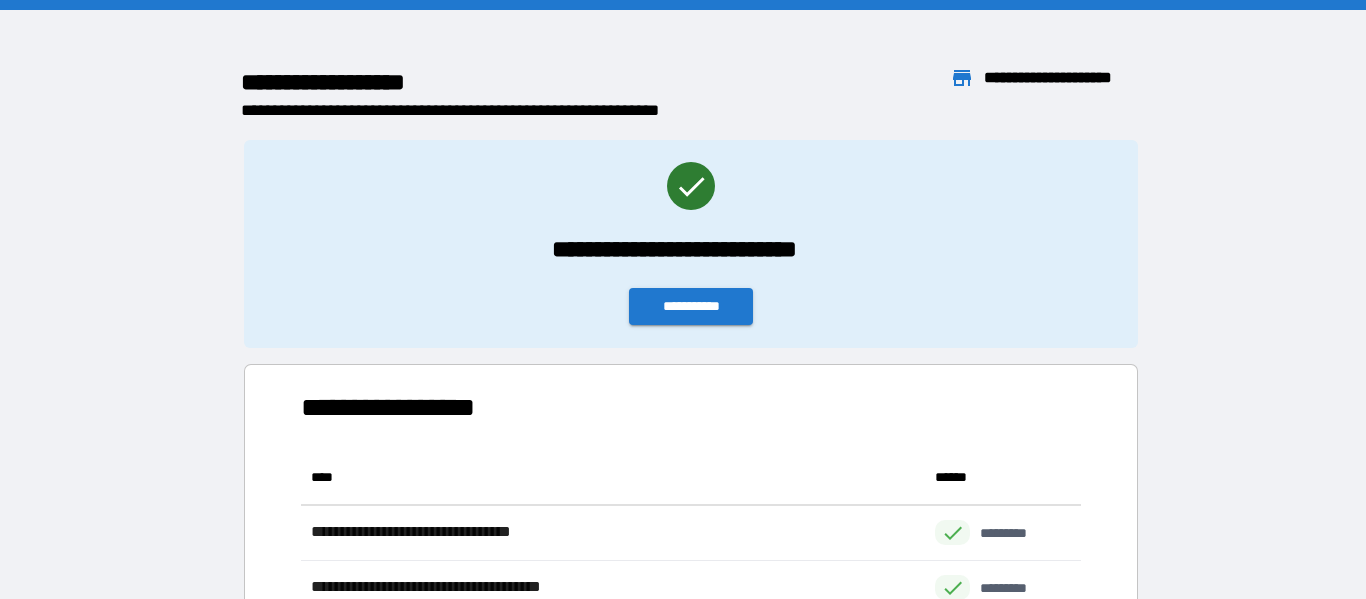 scroll, scrollTop: 1, scrollLeft: 1, axis: both 